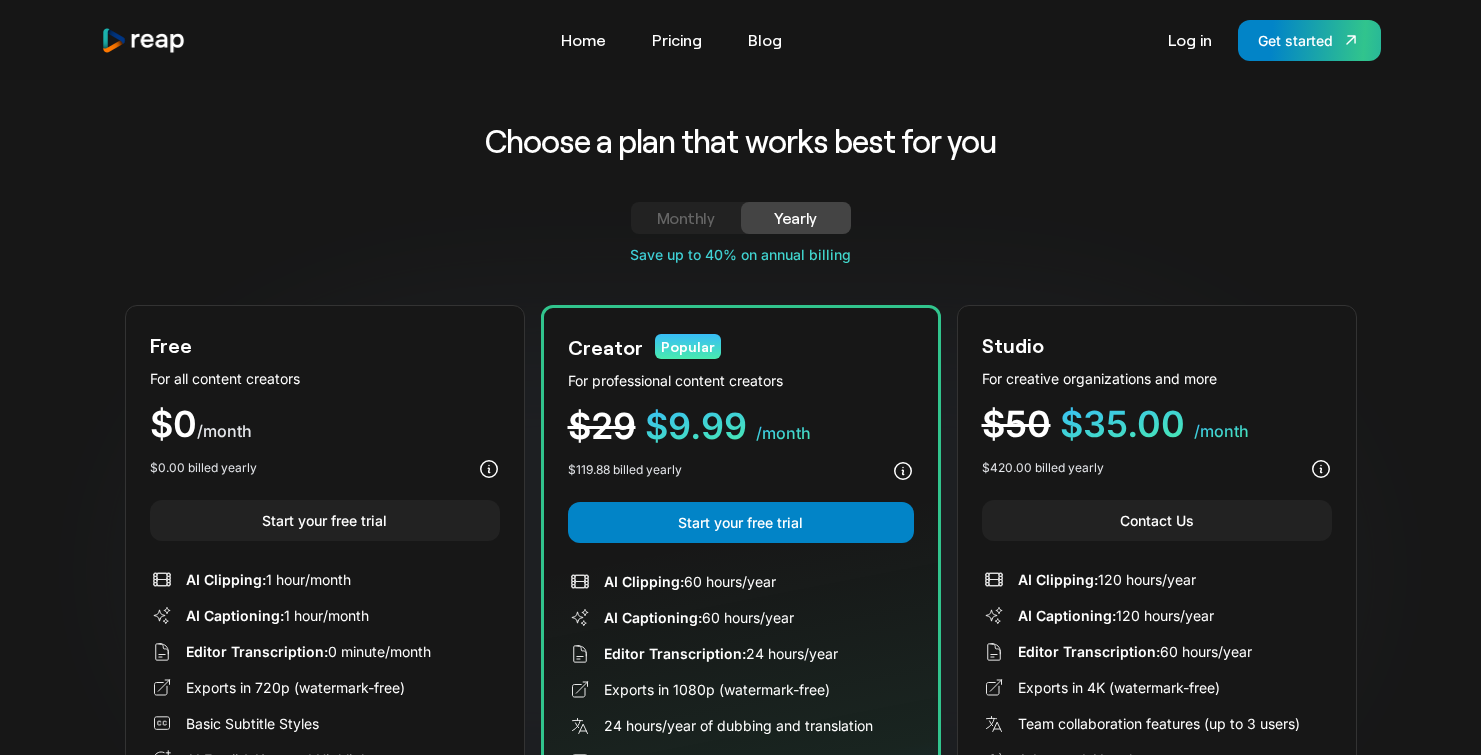 scroll, scrollTop: 33, scrollLeft: 0, axis: vertical 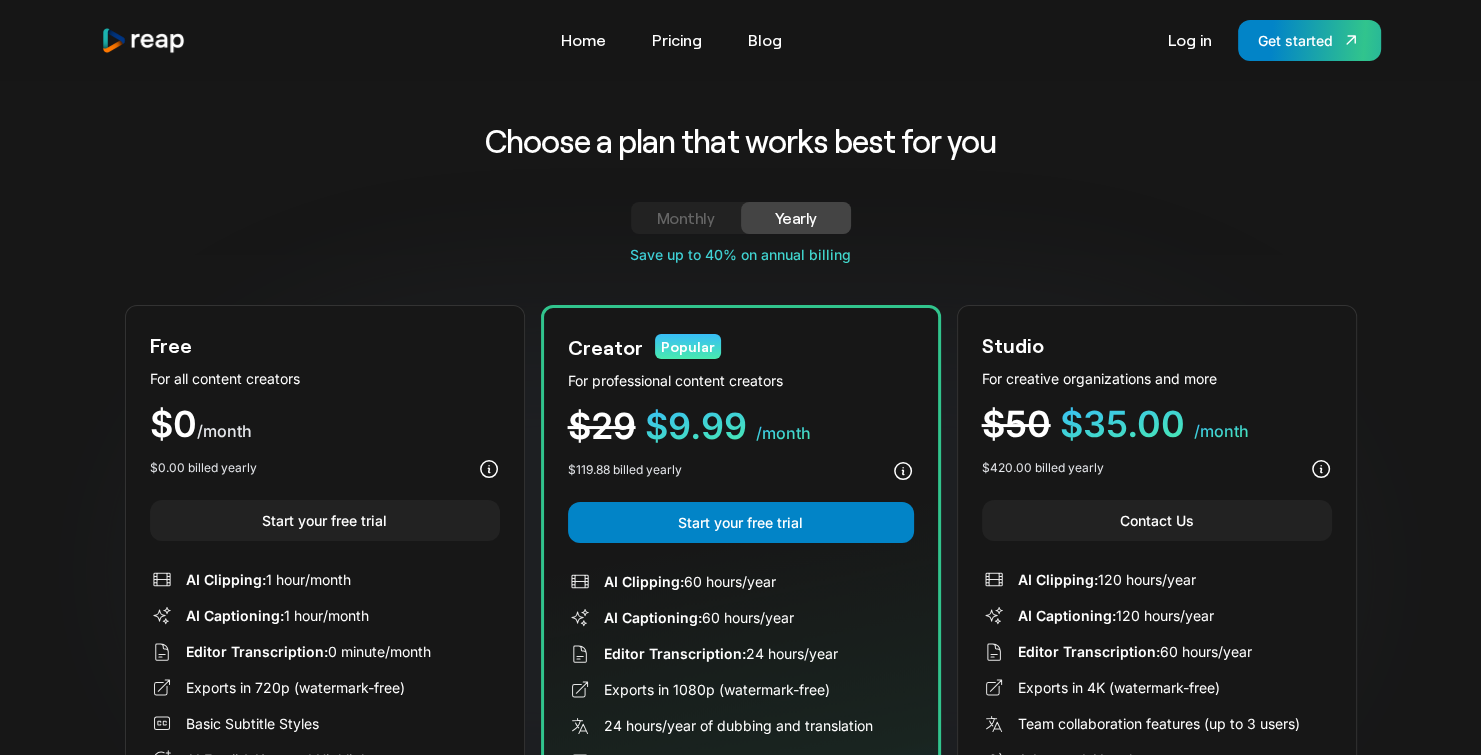 click on "Monthly" at bounding box center (686, 218) 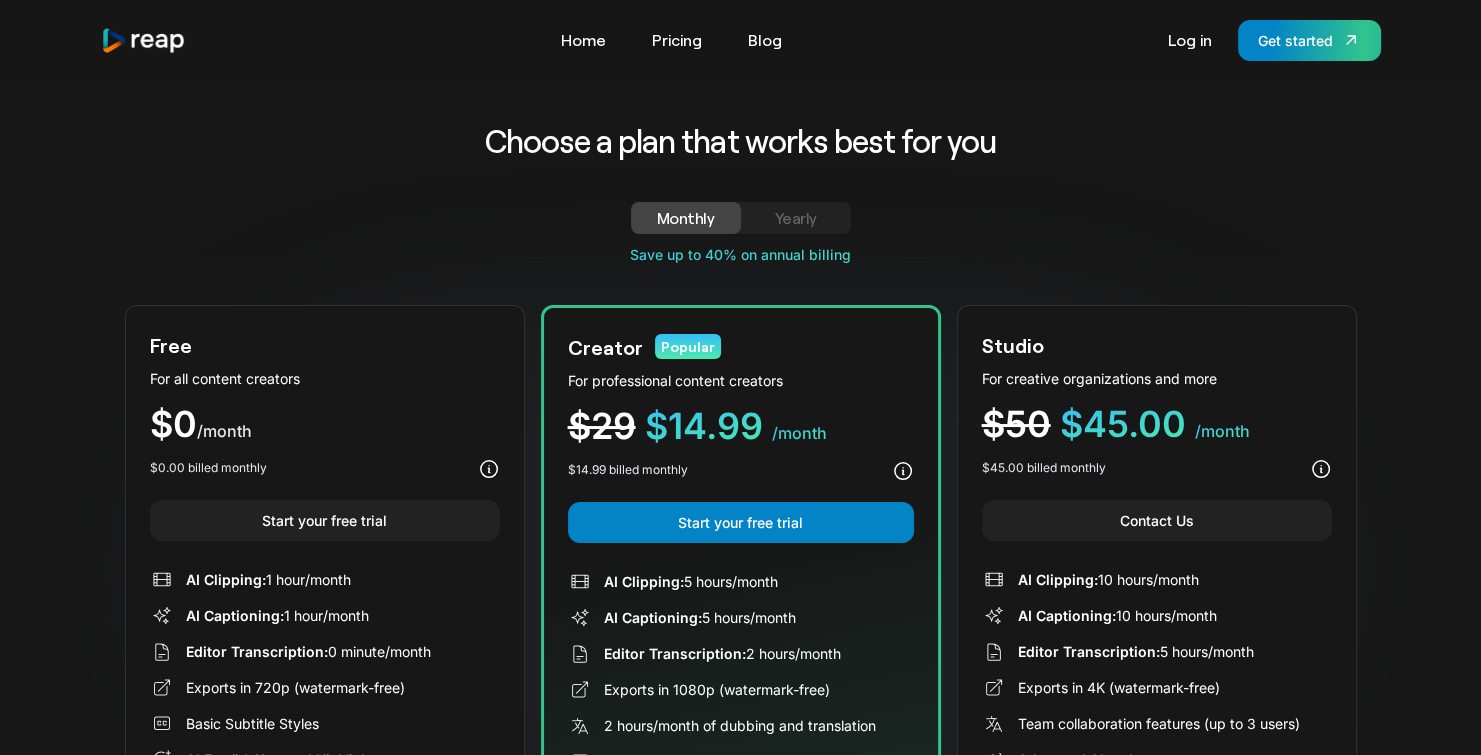 click on "Yearly" at bounding box center [796, 218] 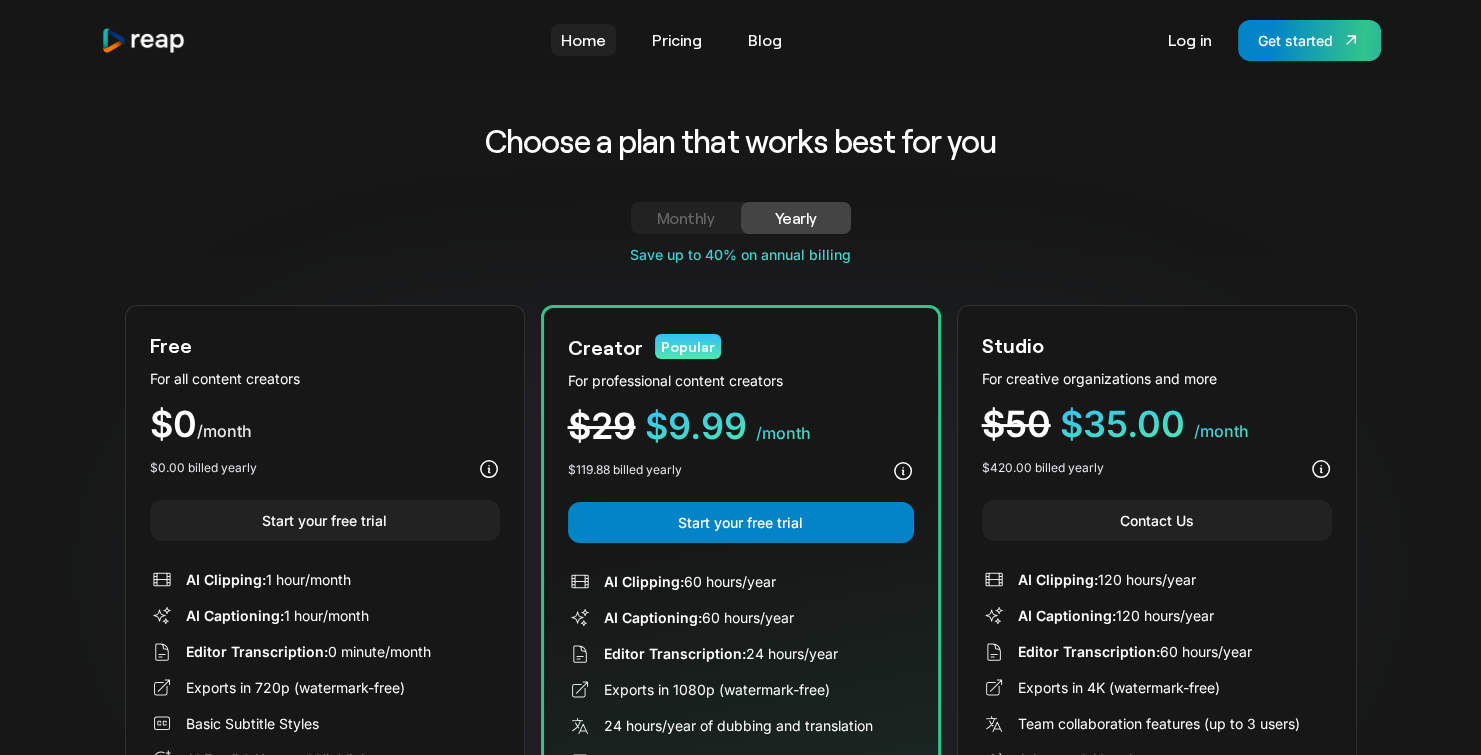 click on "Home" at bounding box center [583, 40] 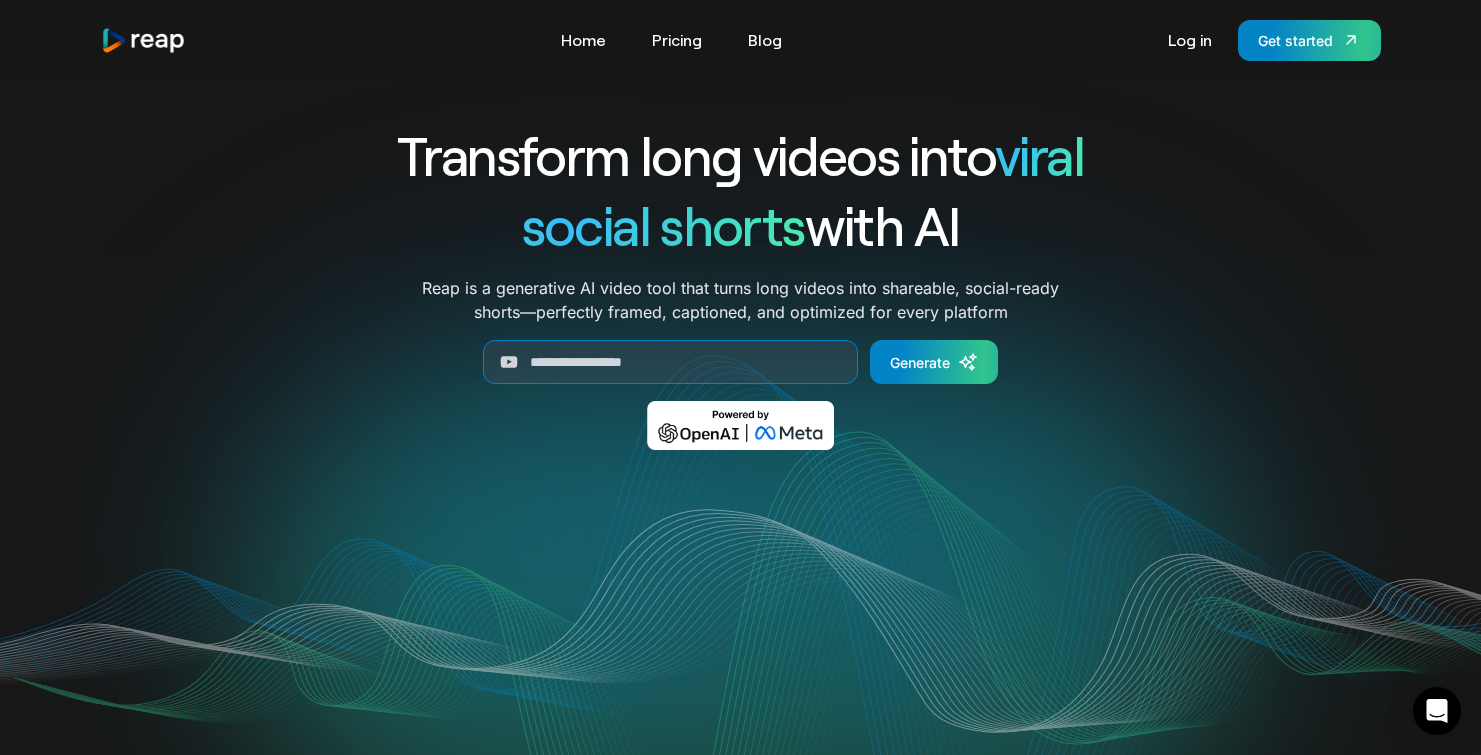 scroll, scrollTop: 0, scrollLeft: 0, axis: both 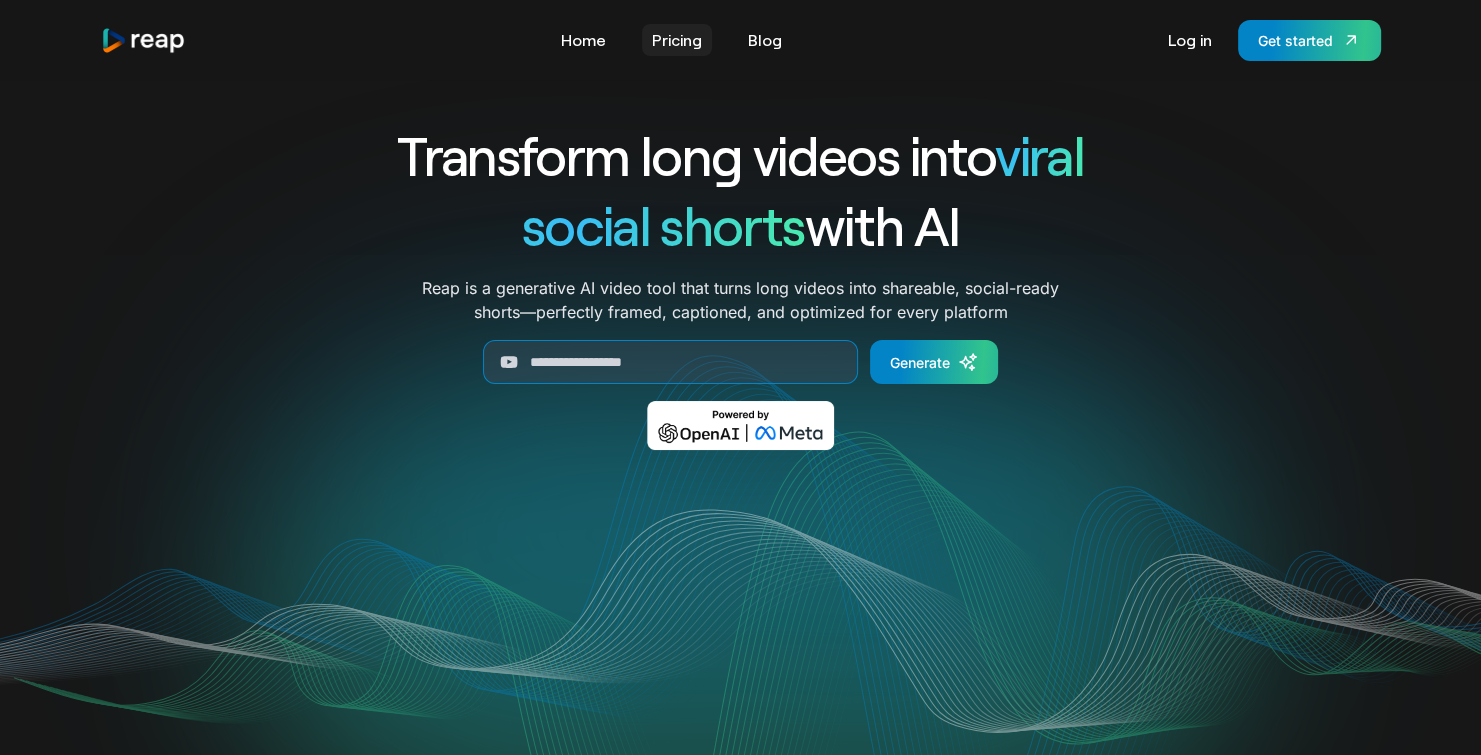 click on "Pricing" at bounding box center (677, 40) 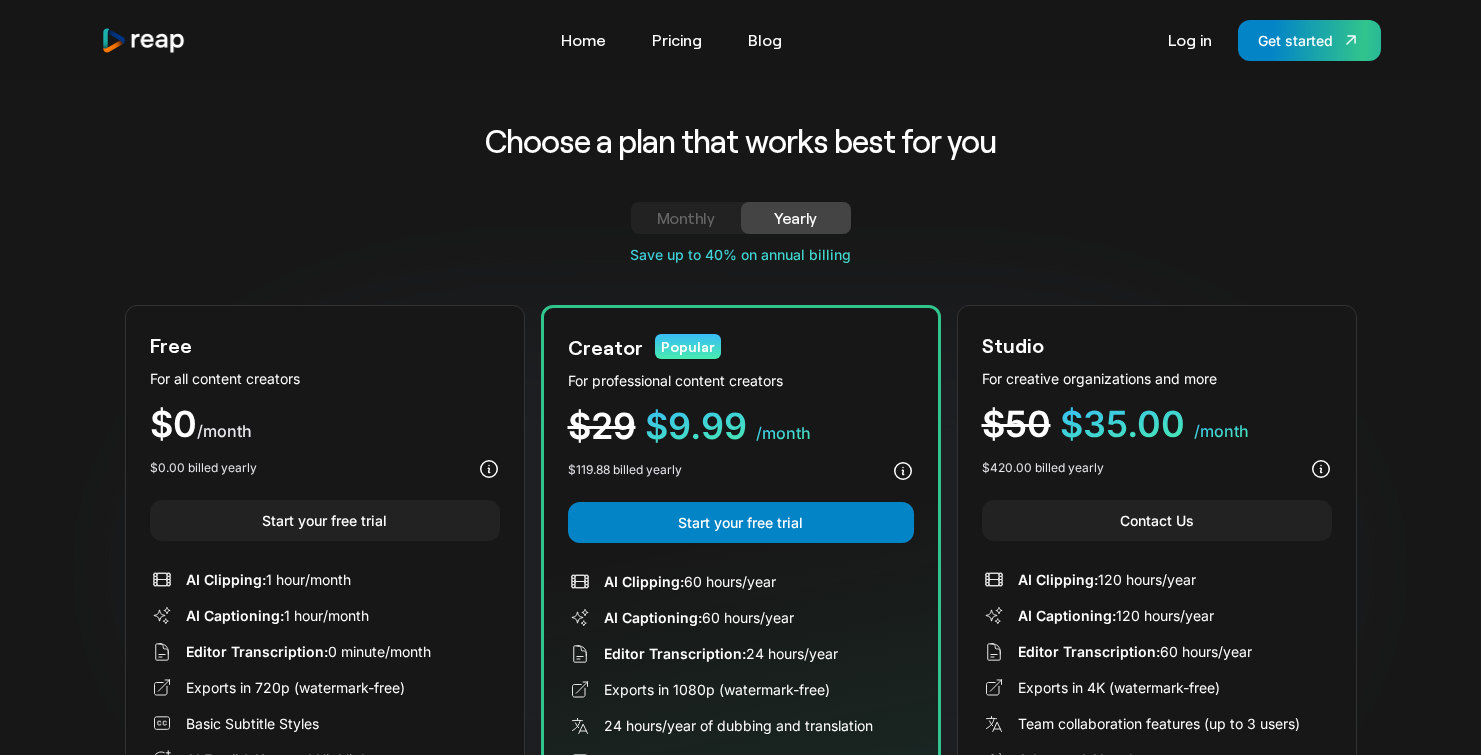 scroll, scrollTop: 0, scrollLeft: 0, axis: both 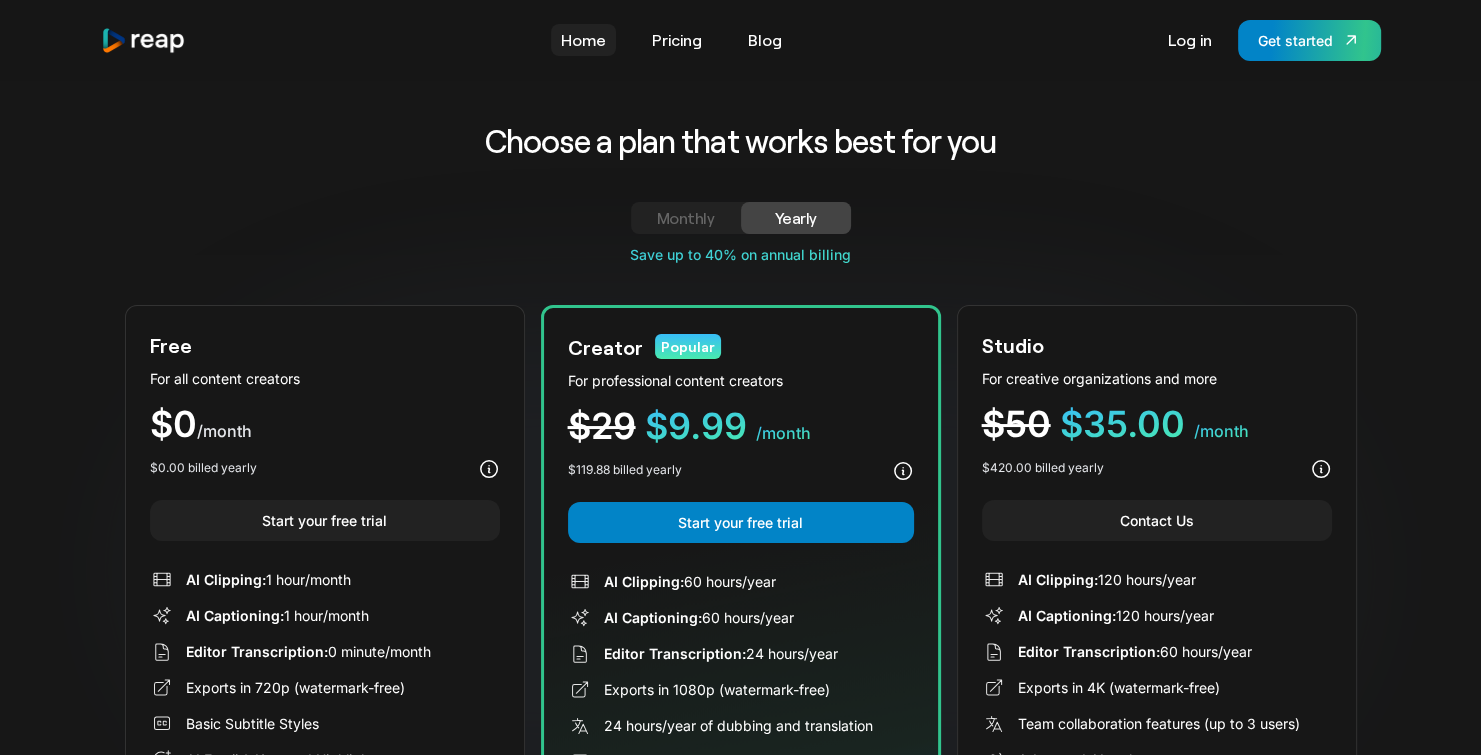 click on "Home" at bounding box center [583, 40] 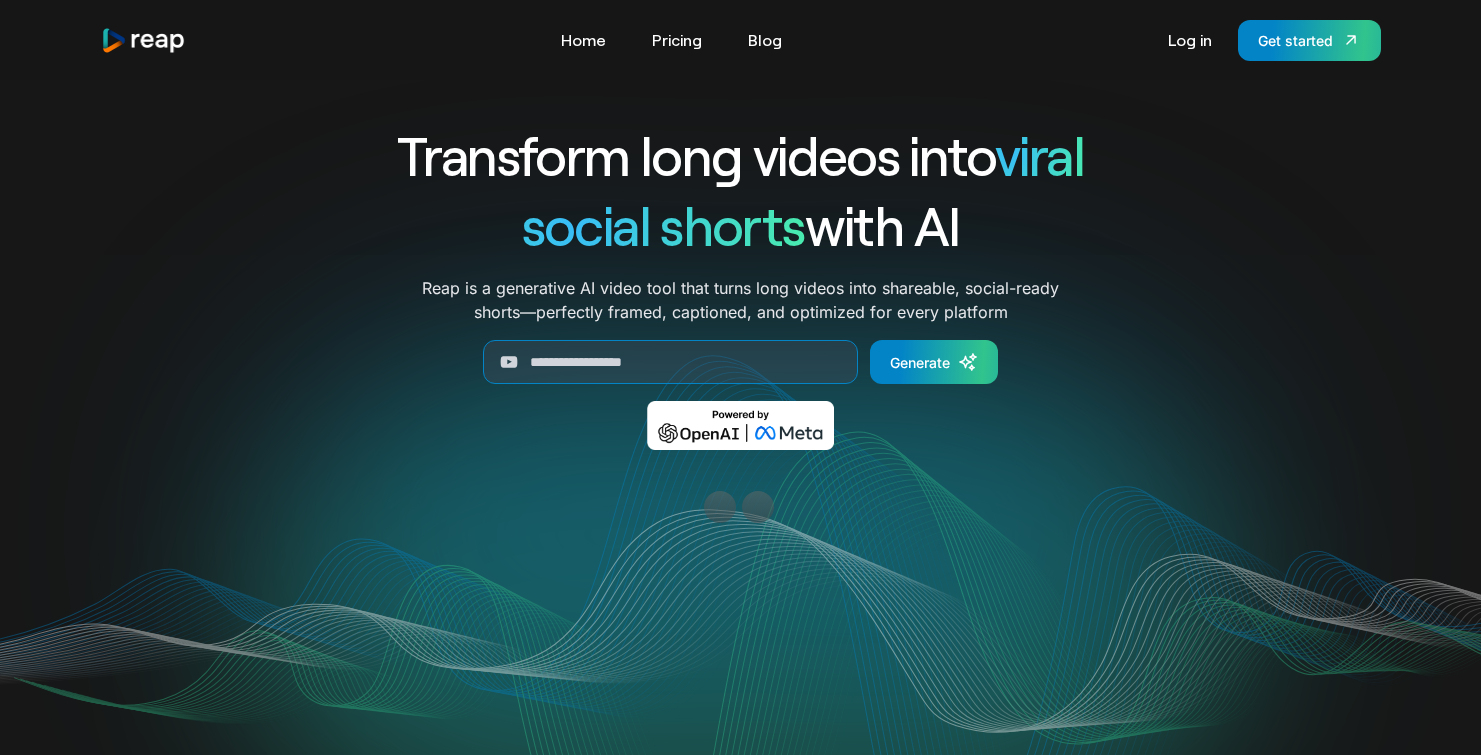 scroll, scrollTop: 0, scrollLeft: 0, axis: both 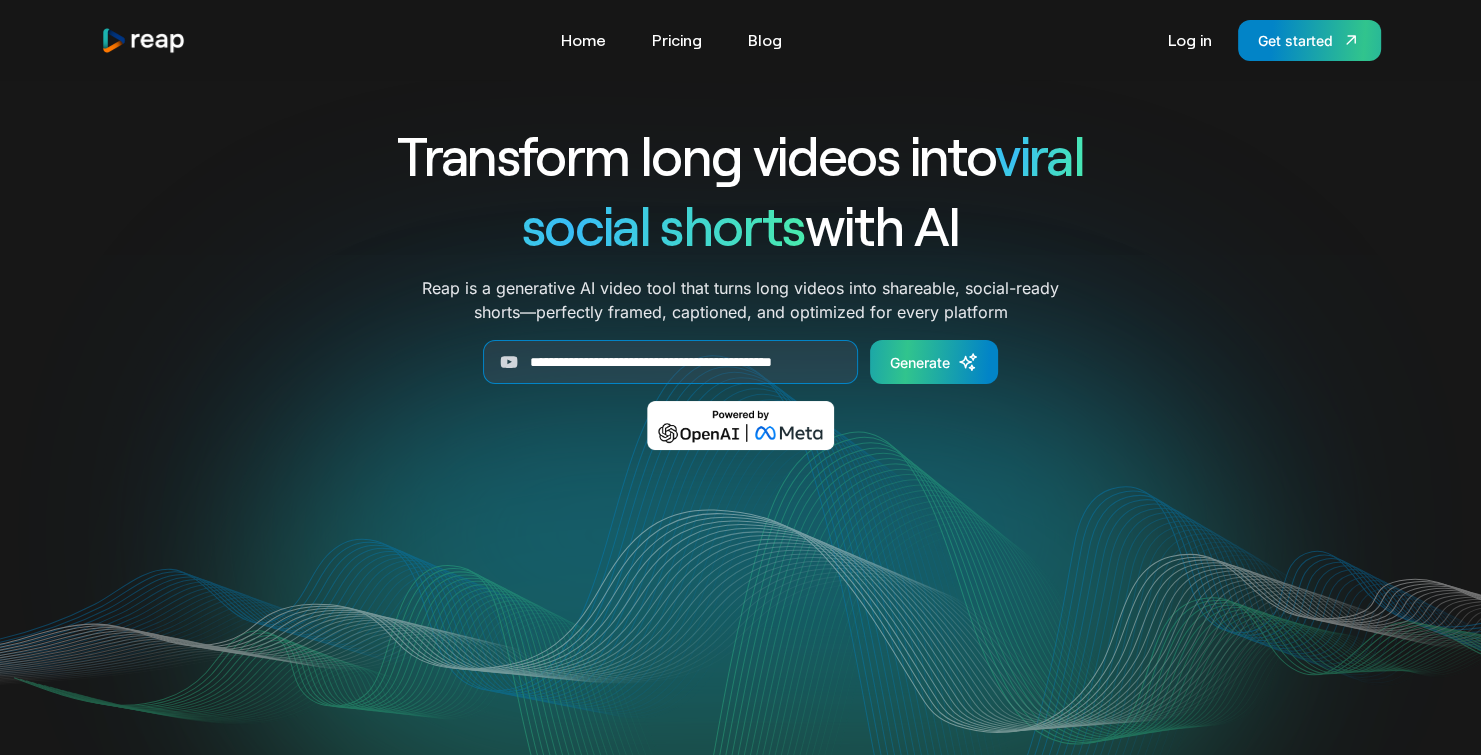 type on "**********" 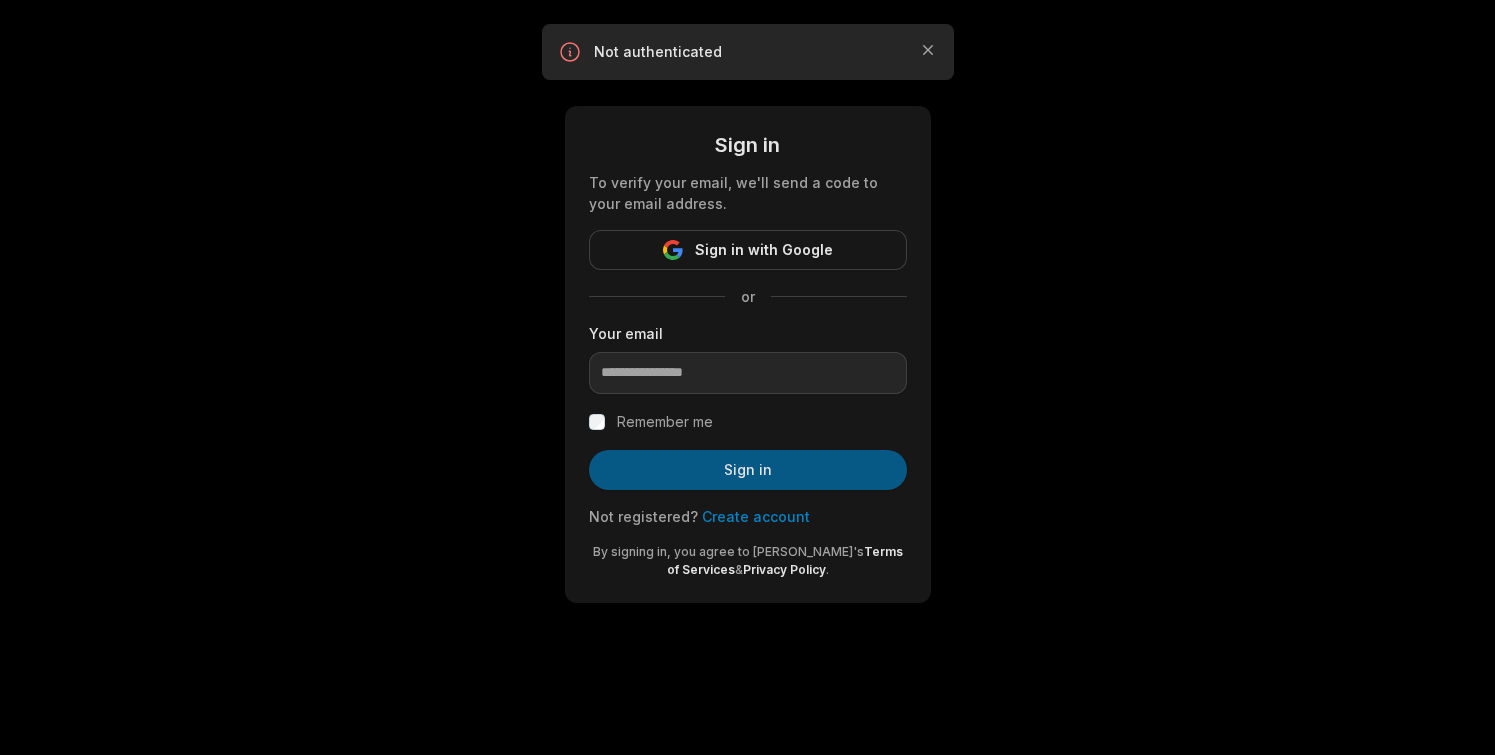 scroll, scrollTop: 0, scrollLeft: 0, axis: both 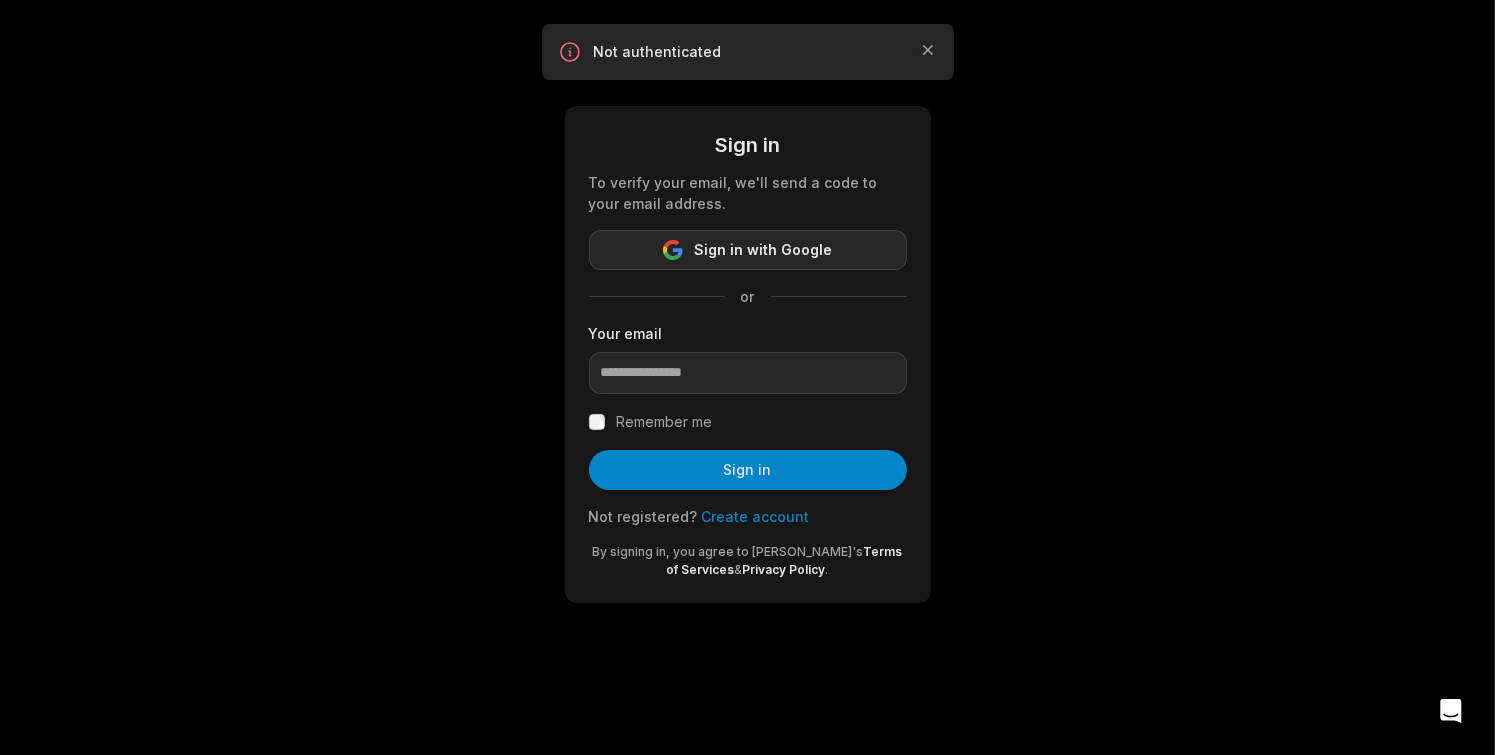 click on "Sign in with Google" at bounding box center [748, 250] 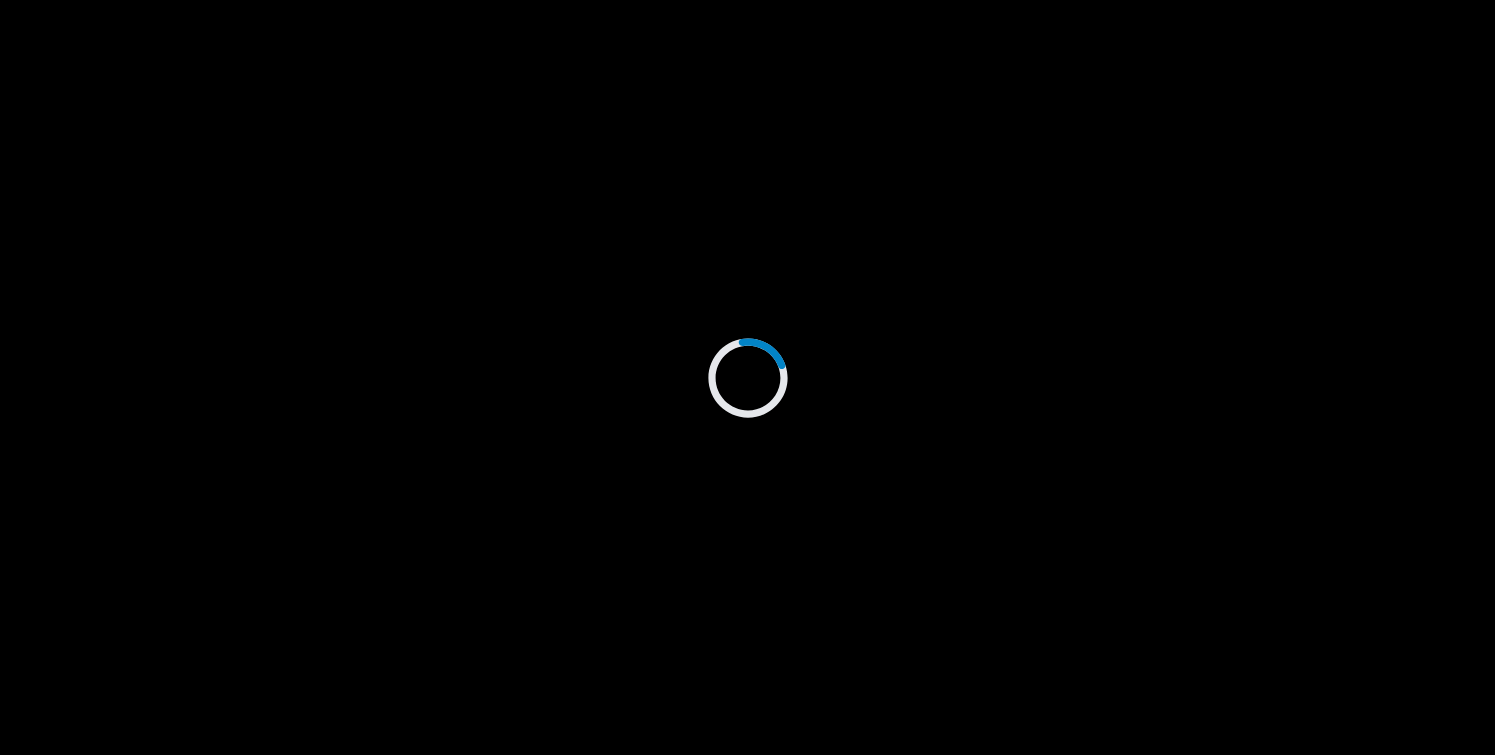 scroll, scrollTop: 0, scrollLeft: 0, axis: both 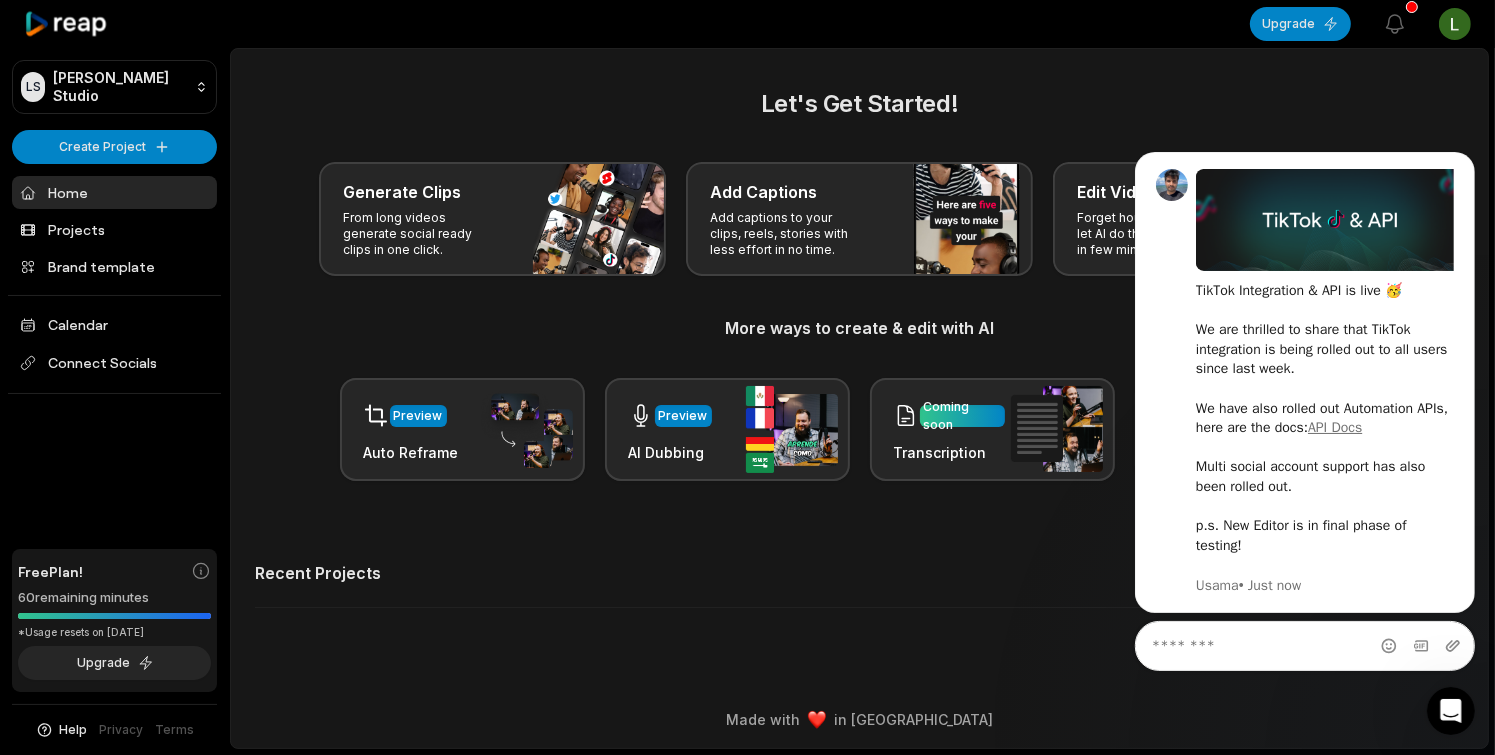 click on "Let's Get Started! Generate Clips From long videos generate social ready clips in one click. Add Captions Add captions to your clips, reels, stories with less effort in no time. Edit Videos Coming soon Forget hours of editing, let AI do the work for you in few minutes. More ways to create & edit with AI Preview Auto Reframe Preview AI Dubbing Coming soon Transcription Coming soon Noise removal Recent Projects View all" at bounding box center (859, 370) 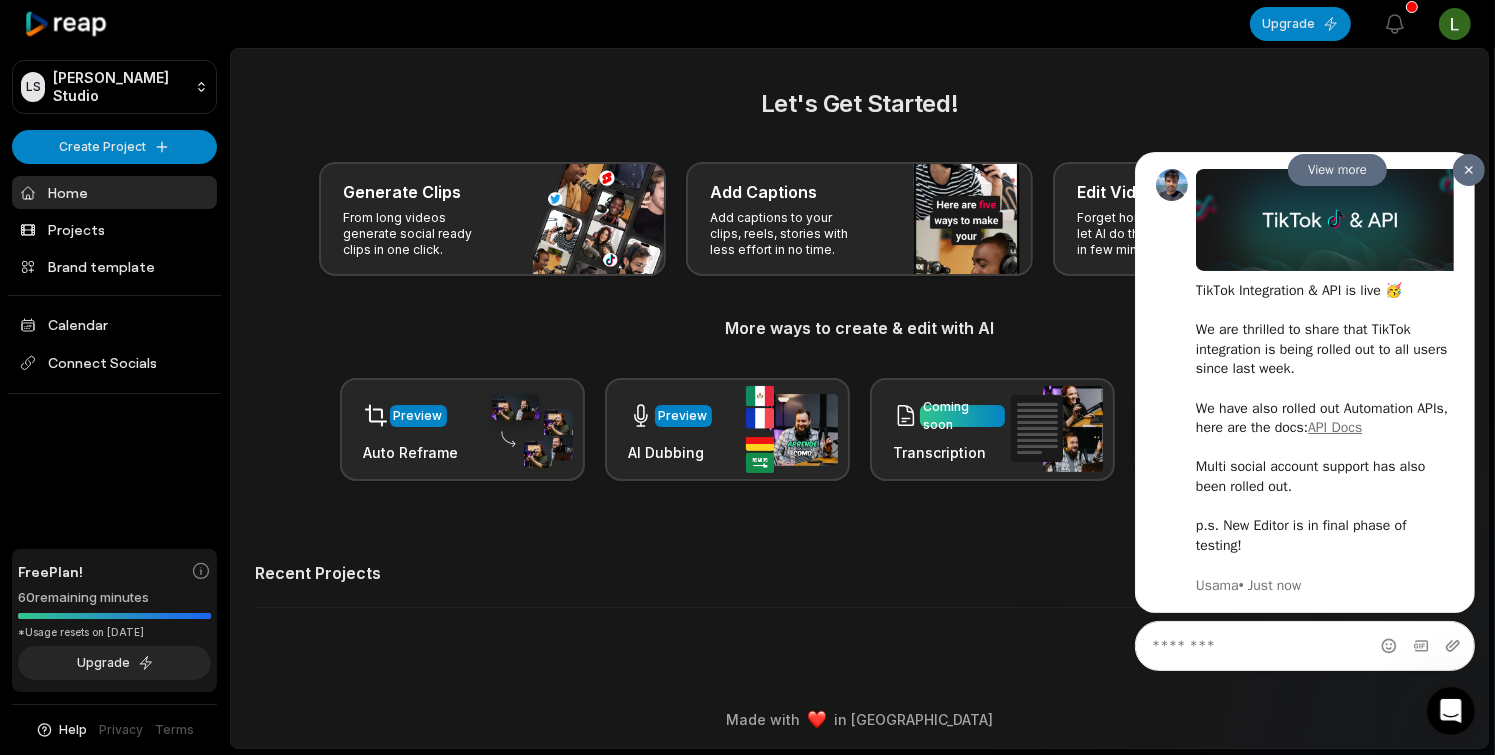 click at bounding box center (1468, 169) 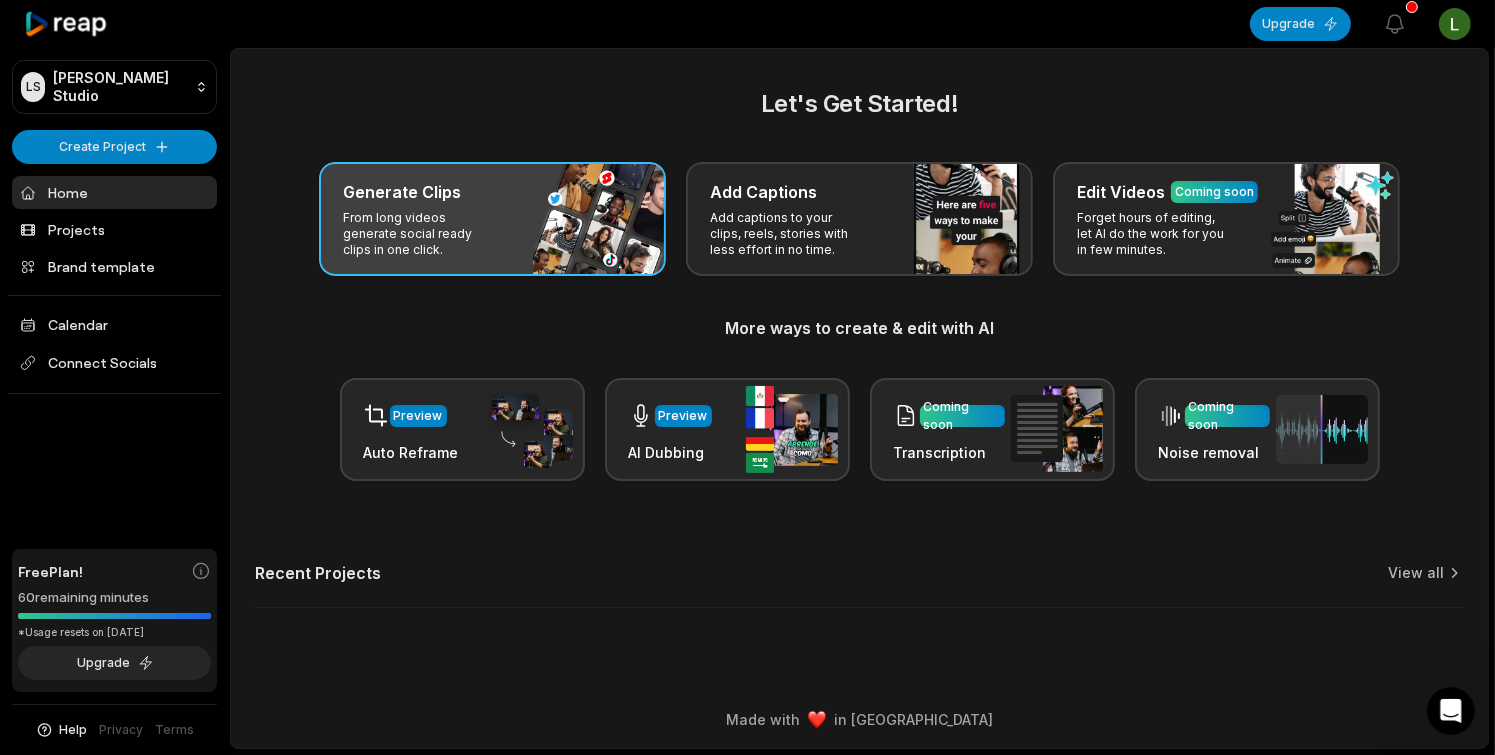 click on "Generate Clips From long videos generate social ready clips in one click." at bounding box center [492, 219] 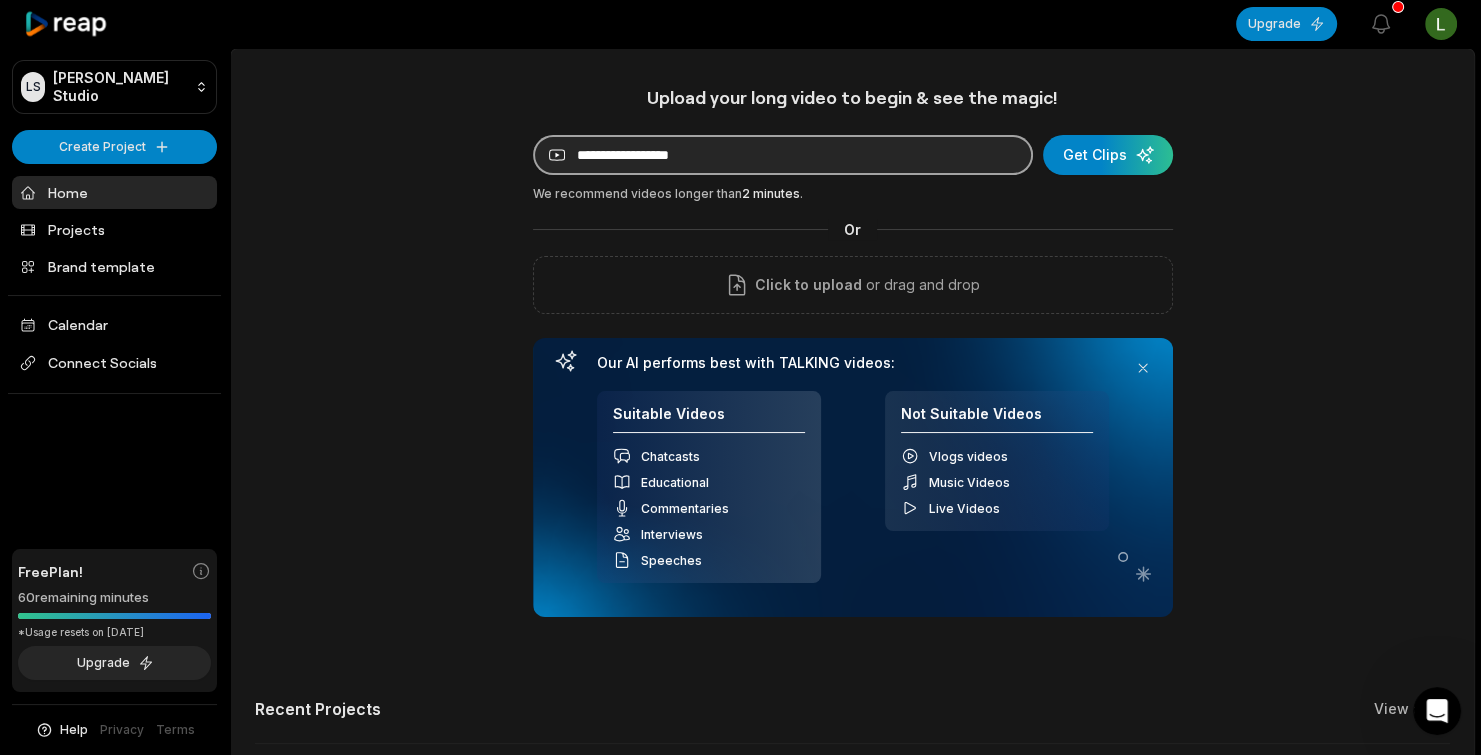 click at bounding box center (783, 155) 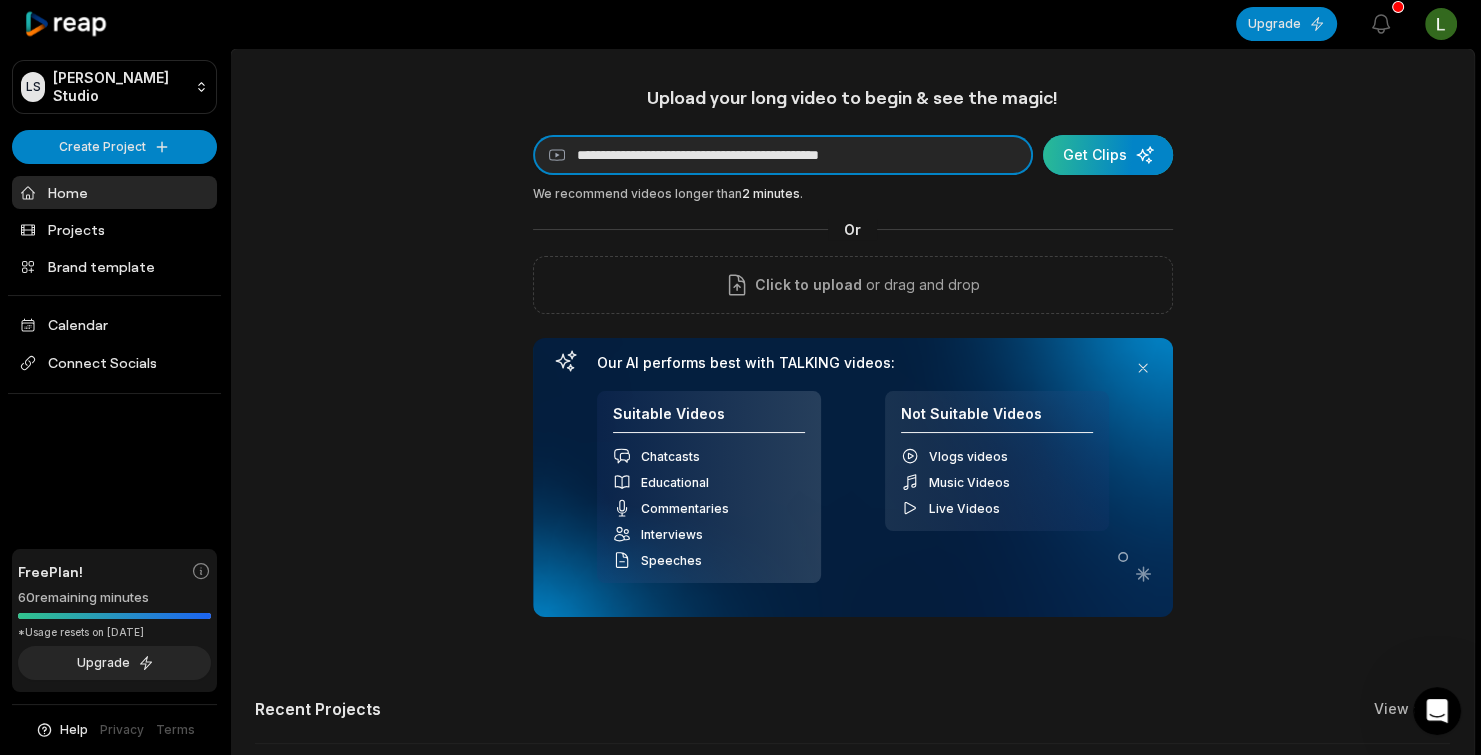 type on "**********" 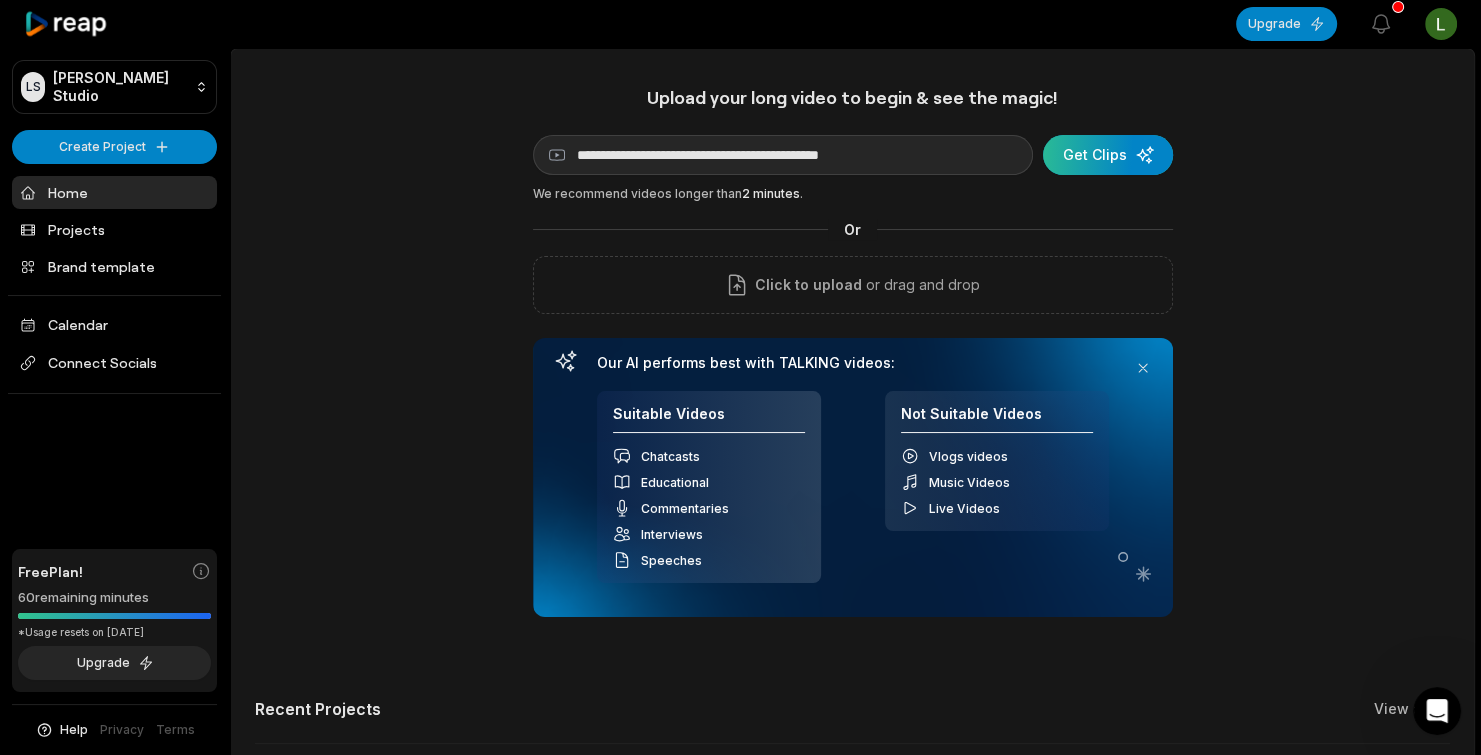 click at bounding box center (1108, 155) 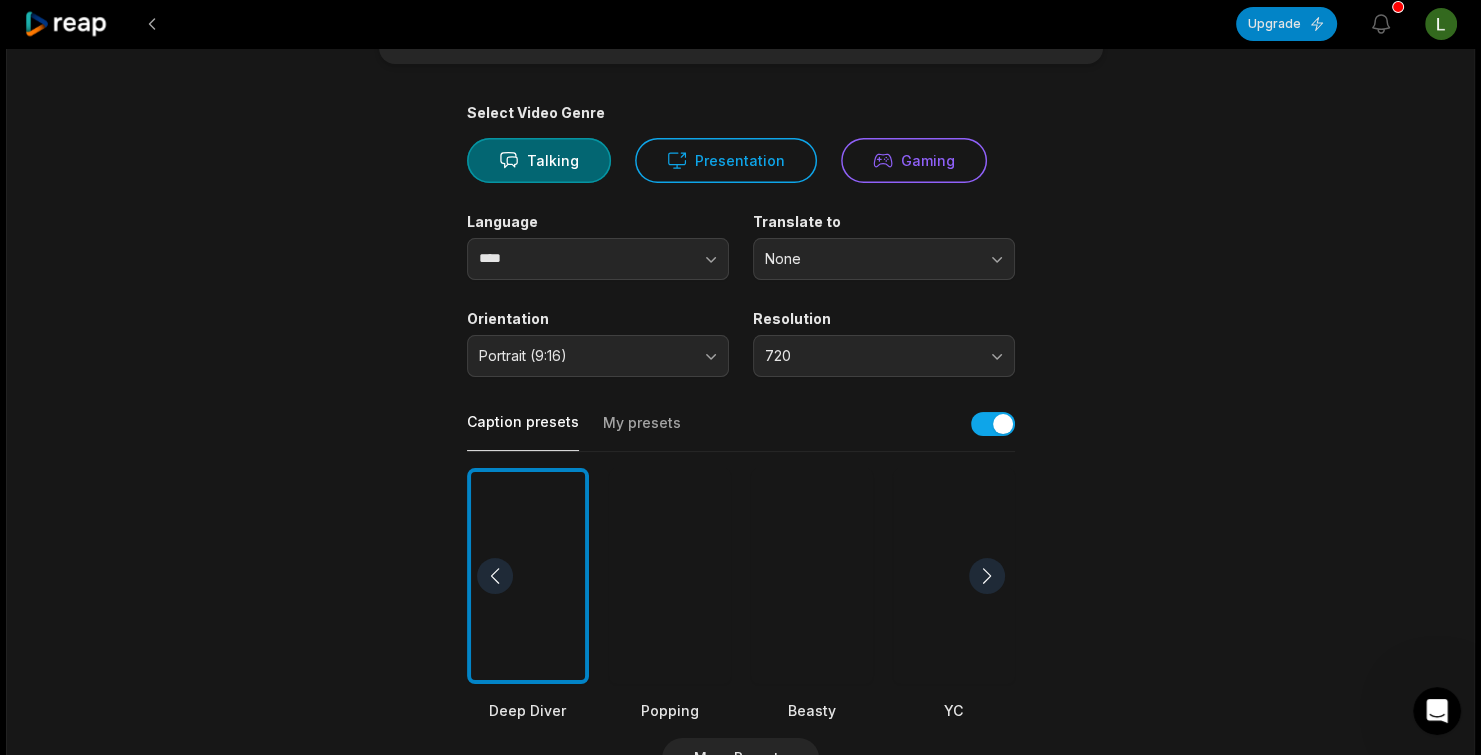 scroll, scrollTop: 133, scrollLeft: 0, axis: vertical 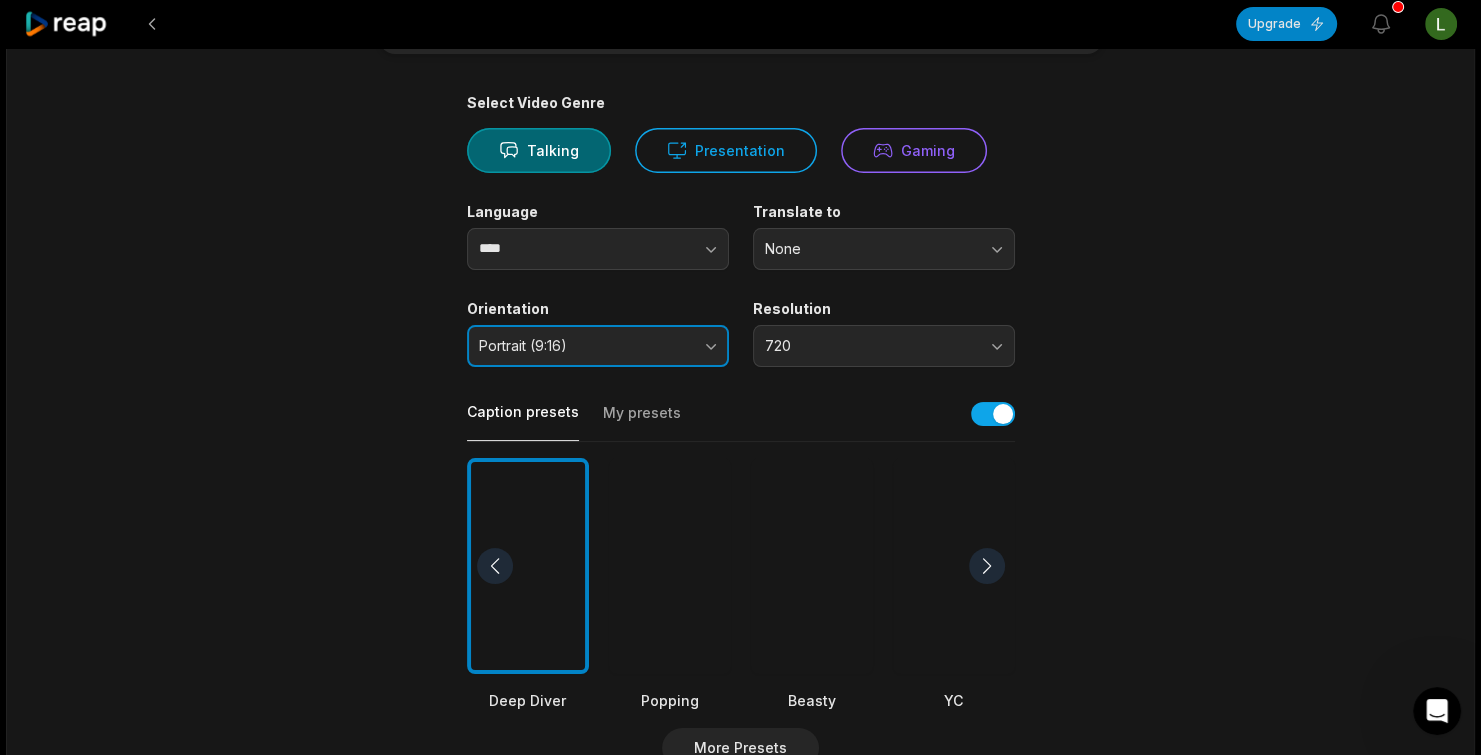 click on "Portrait (9:16)" at bounding box center [598, 346] 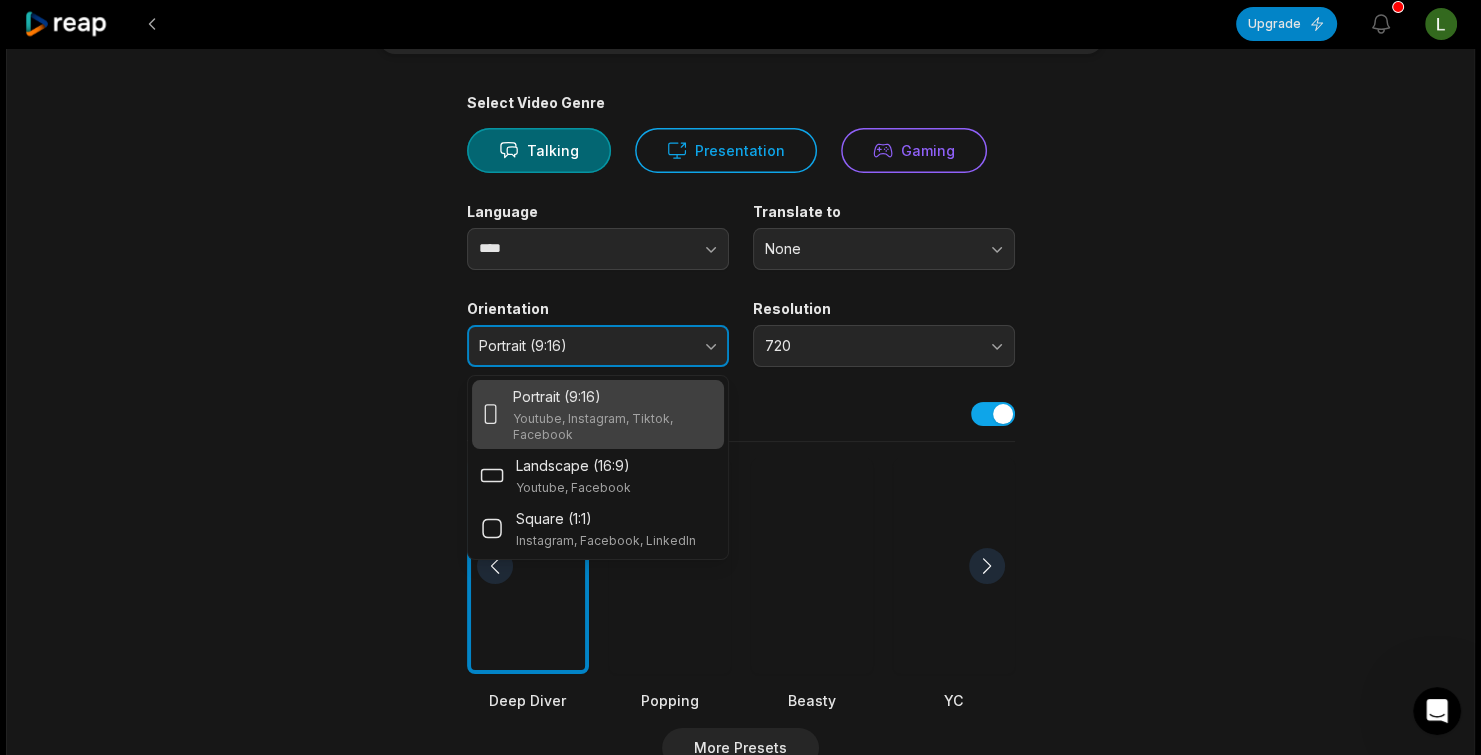 click on "Portrait (9:16)" at bounding box center [598, 346] 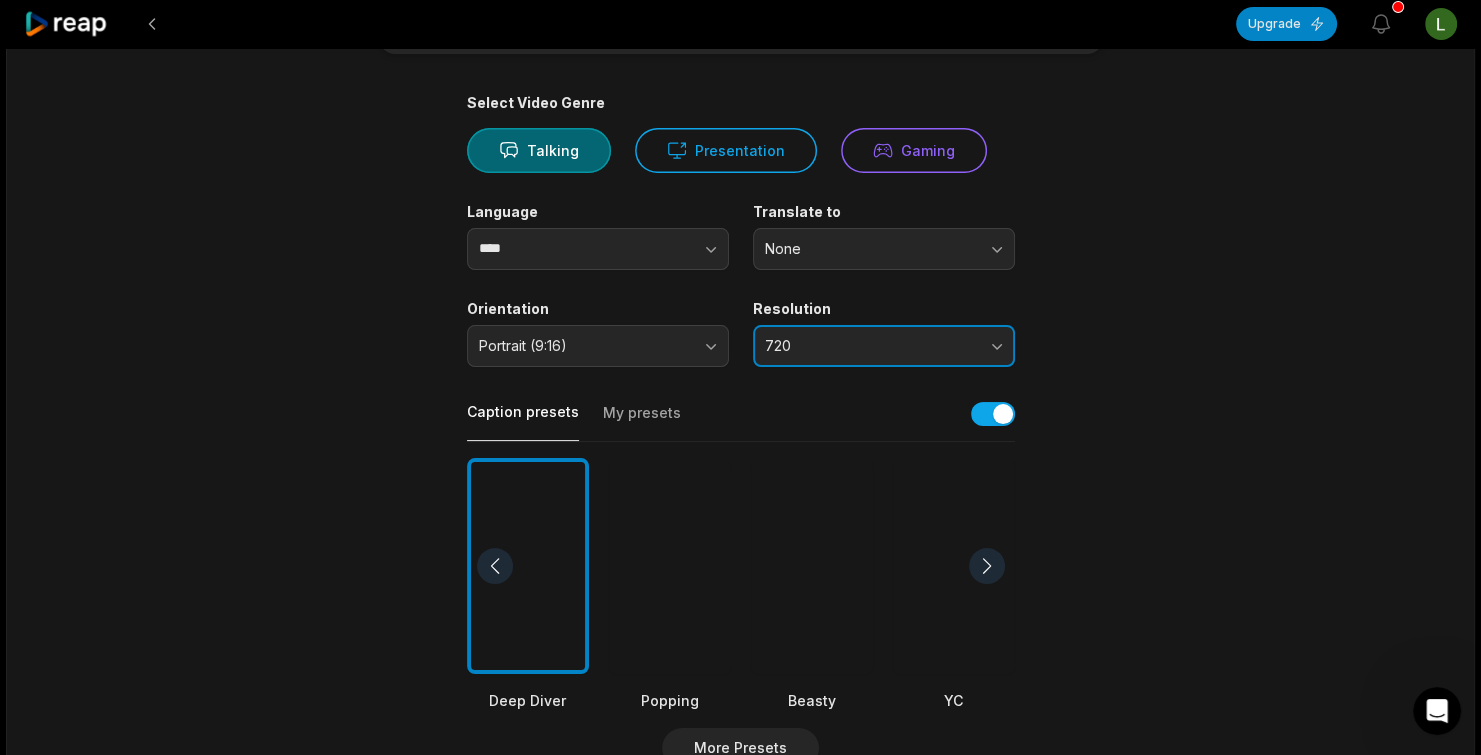 click on "720" at bounding box center [870, 346] 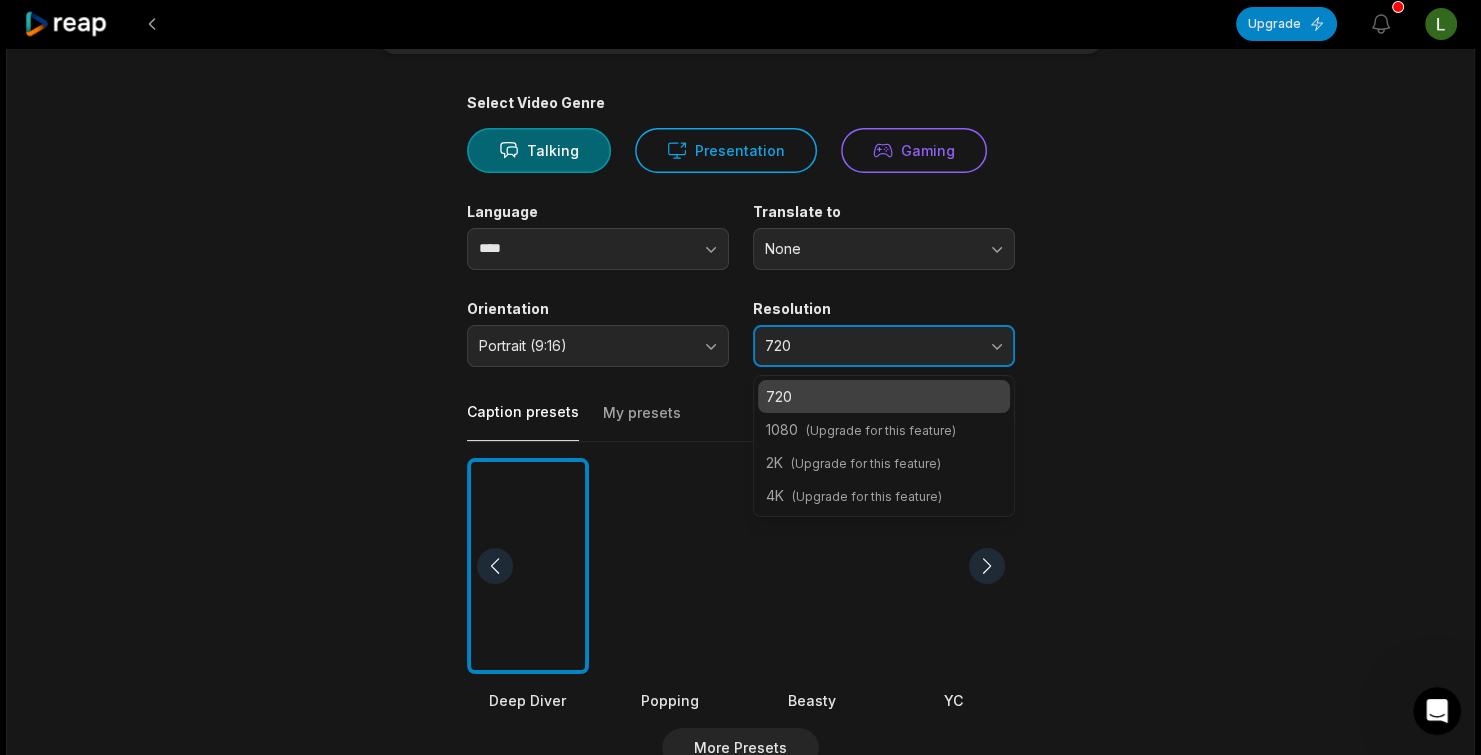 click on "720" at bounding box center (870, 346) 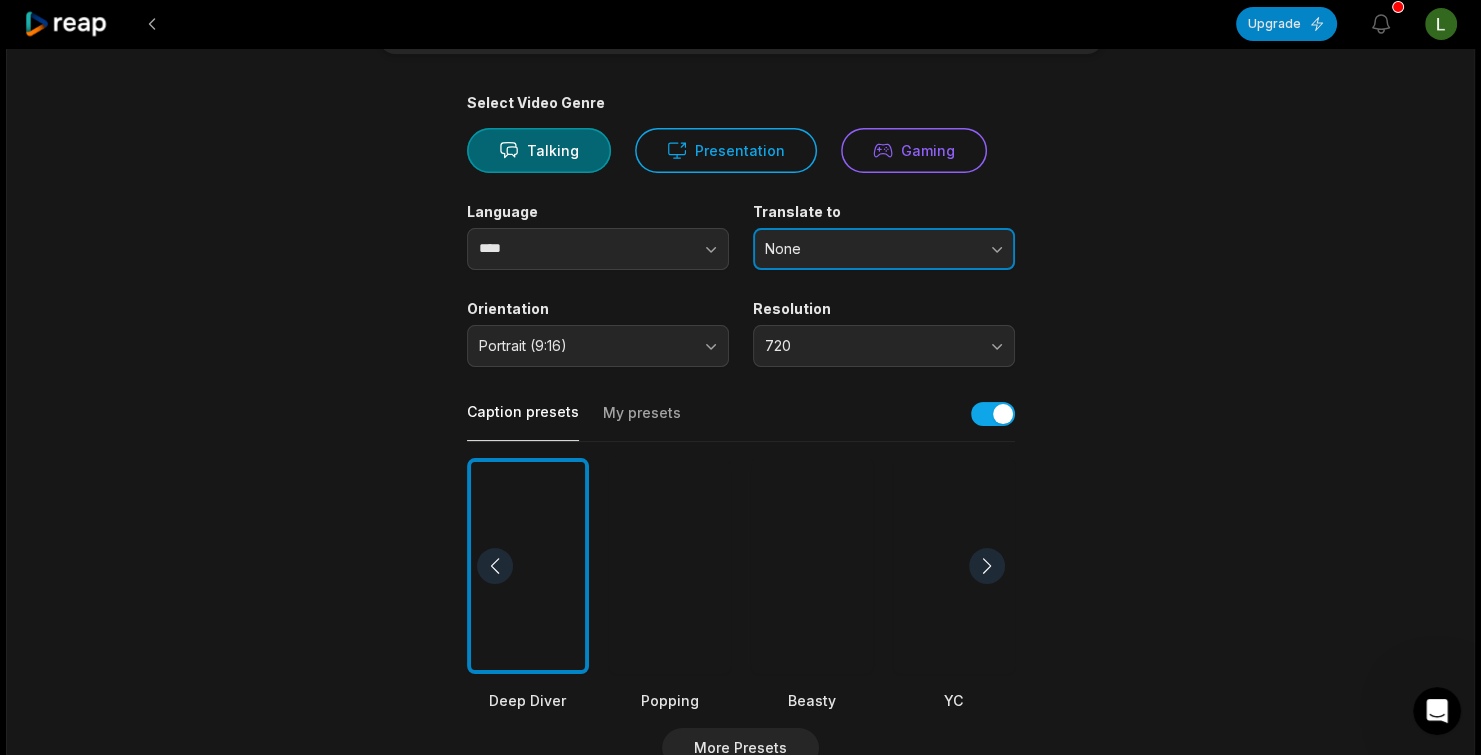click on "None" at bounding box center (884, 249) 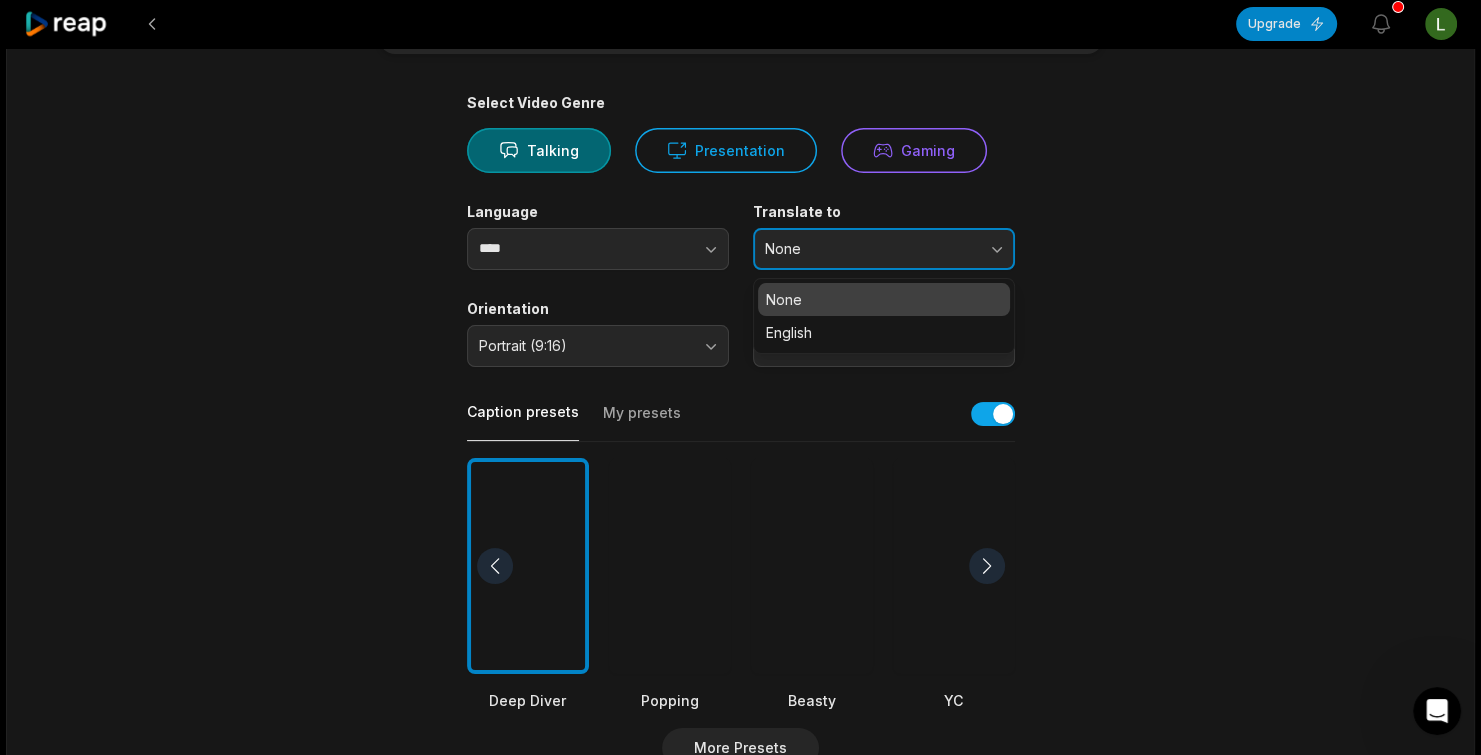 click on "None" at bounding box center (870, 249) 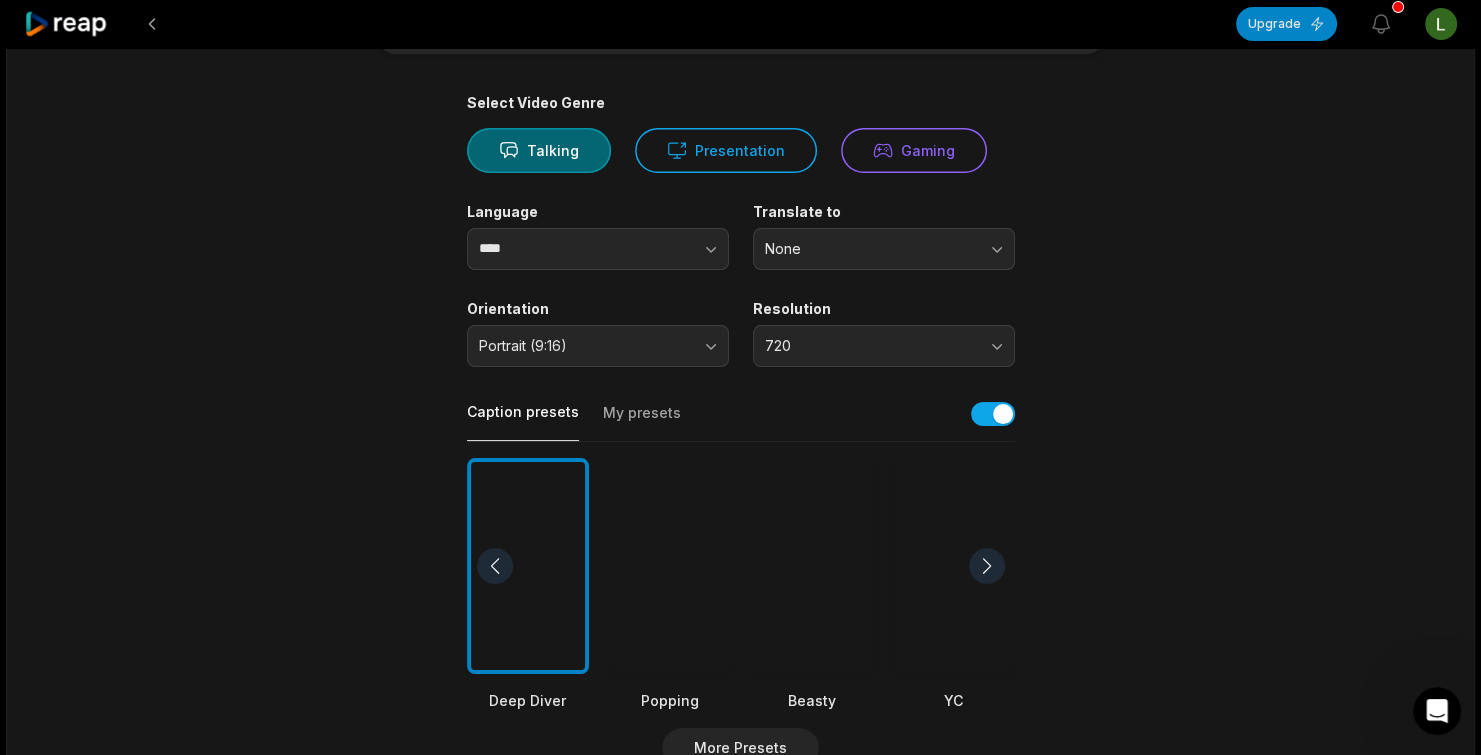 click on "Select Video Genre Talking Presentation Gaming Language **** Translate to None Orientation Portrait (9:16) Resolution 720 Caption presets My presets Deep Diver Popping Beasty YC Playdate Pet Zen More Presets Processing Time Frame 00:00 46:48 Auto Clip Length <30s 30s-60s 60s-90s 90s-3min Clip Topics (optional) Add specific topics that you want AI to clip from the video." at bounding box center [741, 633] 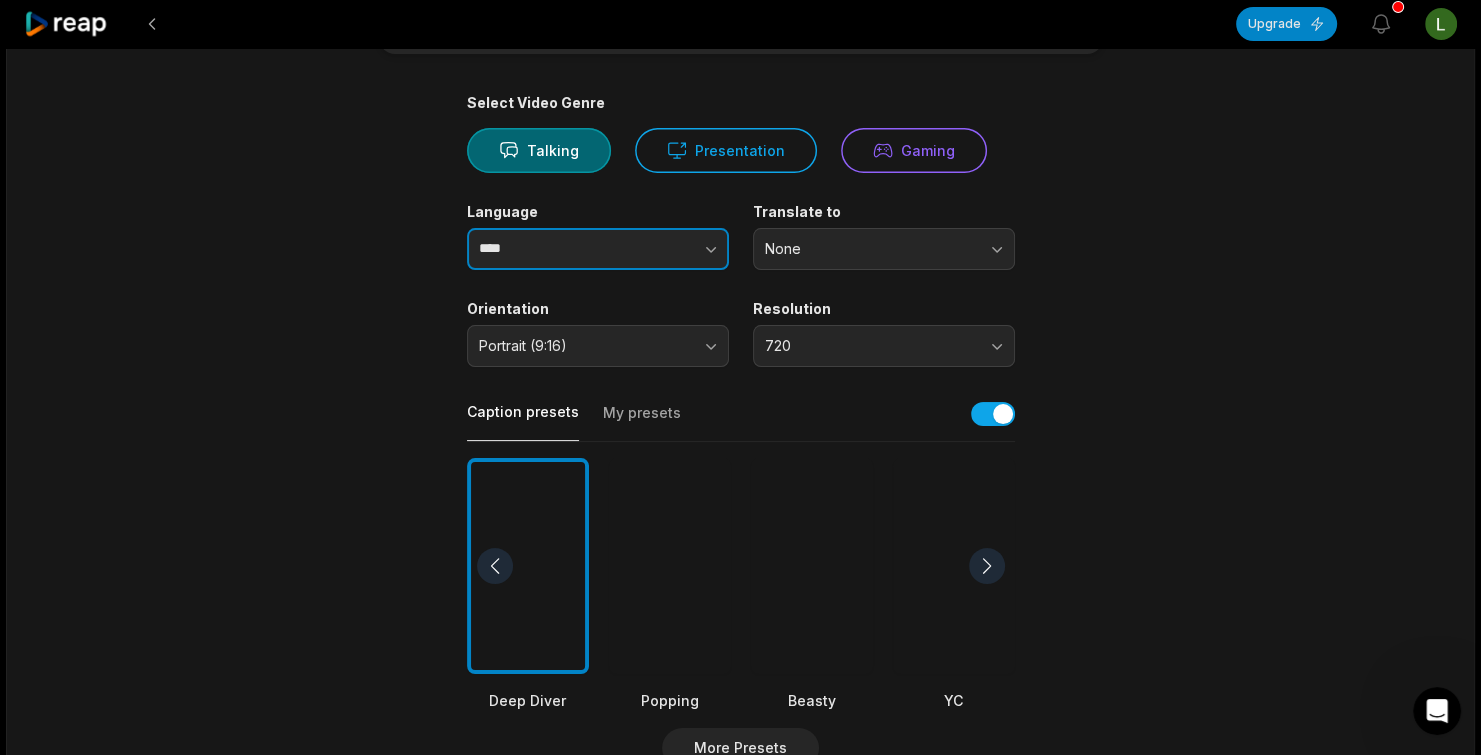 click on "****" at bounding box center (598, 249) 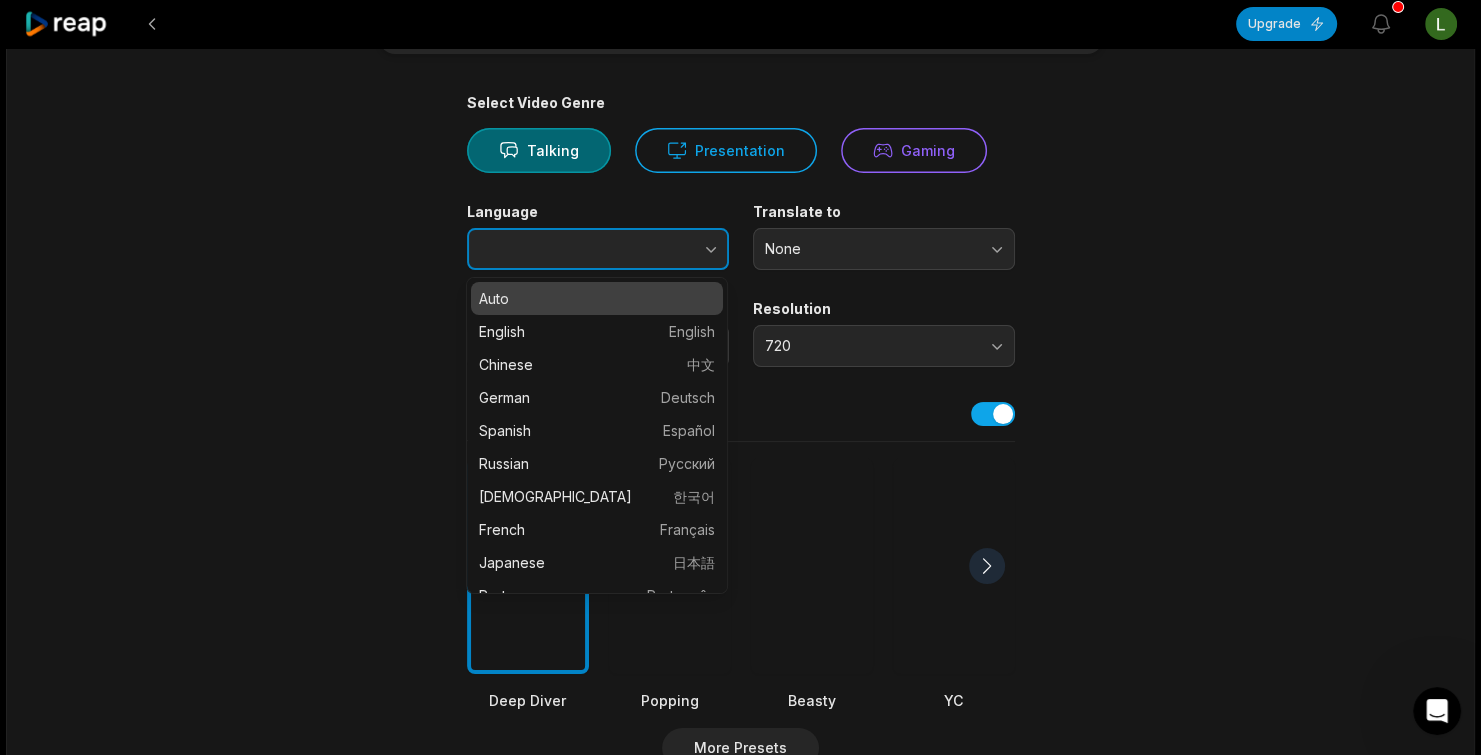type on "****" 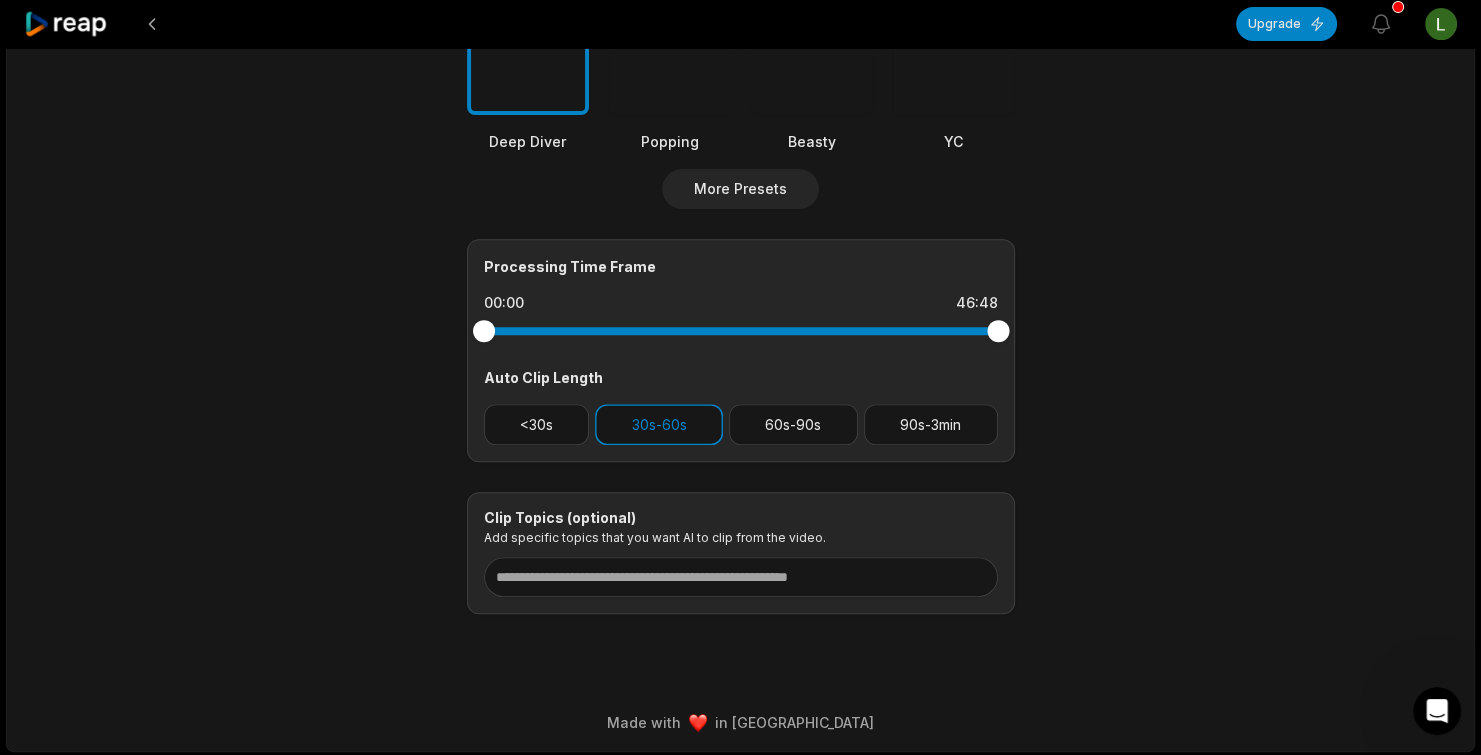 scroll, scrollTop: 693, scrollLeft: 0, axis: vertical 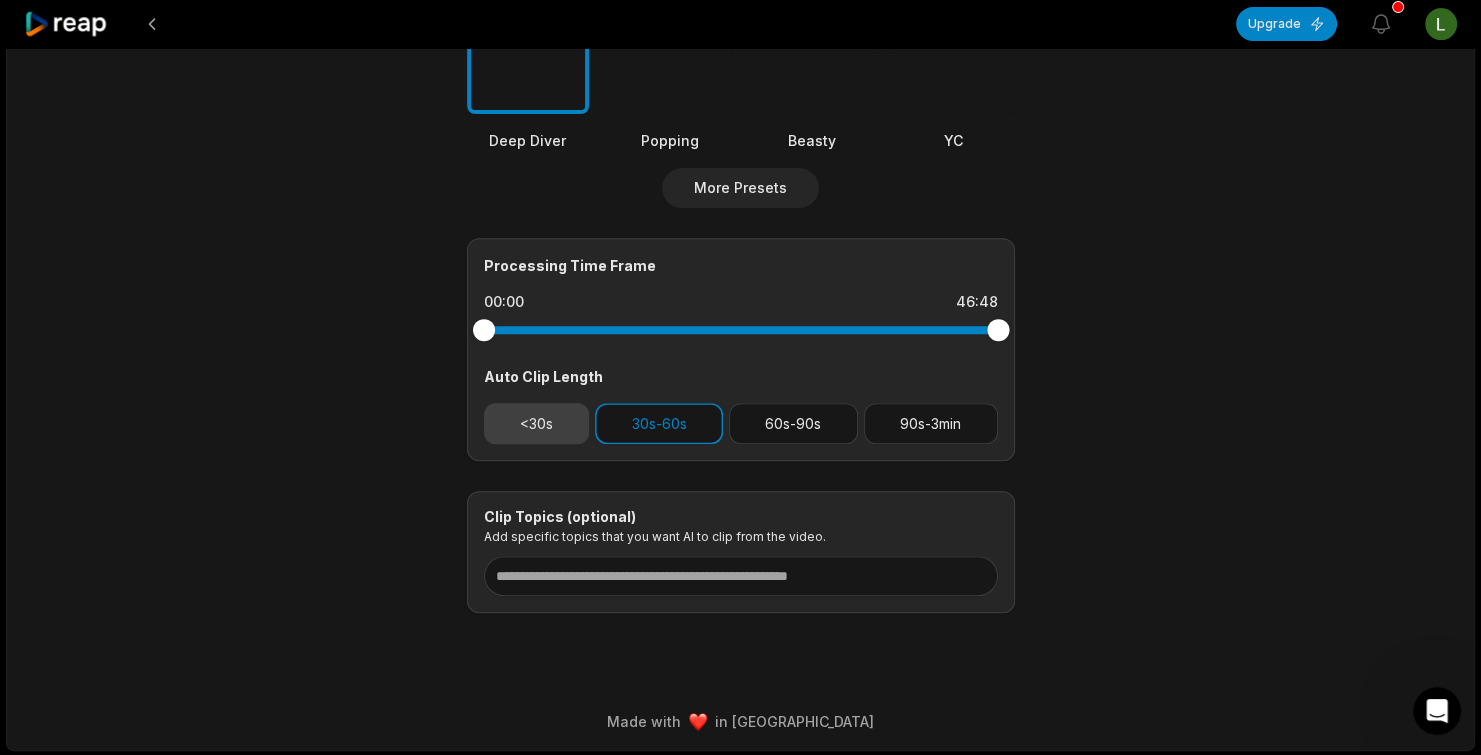 click on "<30s" at bounding box center (537, 423) 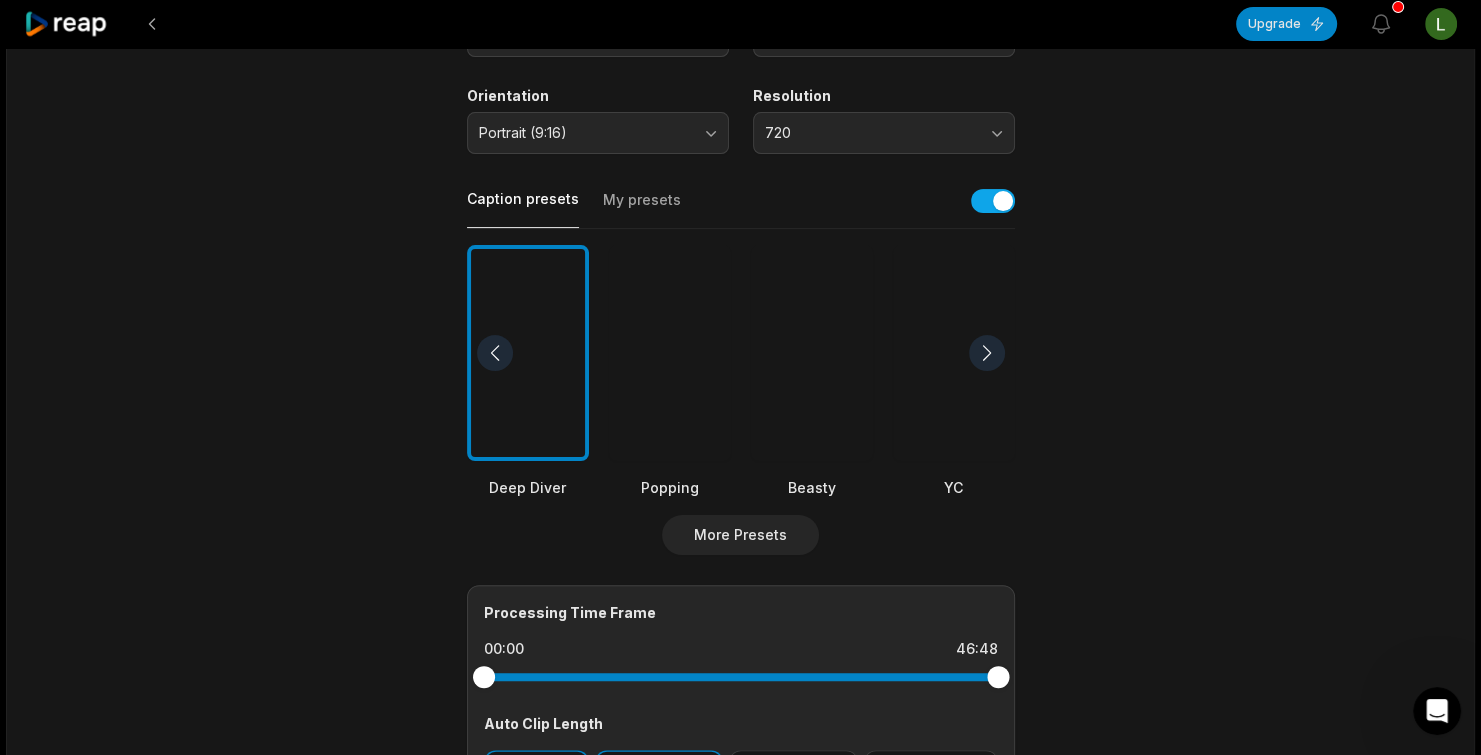 scroll, scrollTop: 327, scrollLeft: 0, axis: vertical 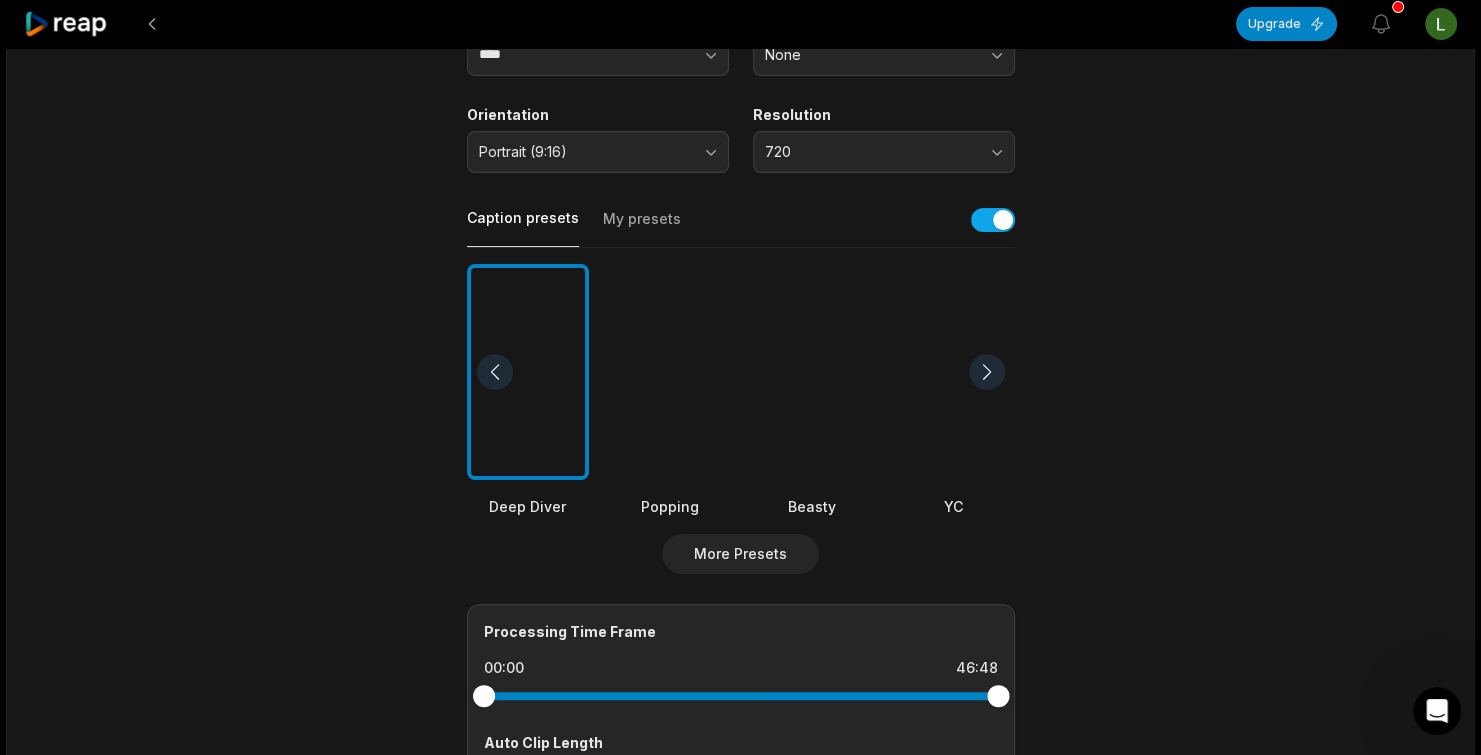 click at bounding box center [987, 372] 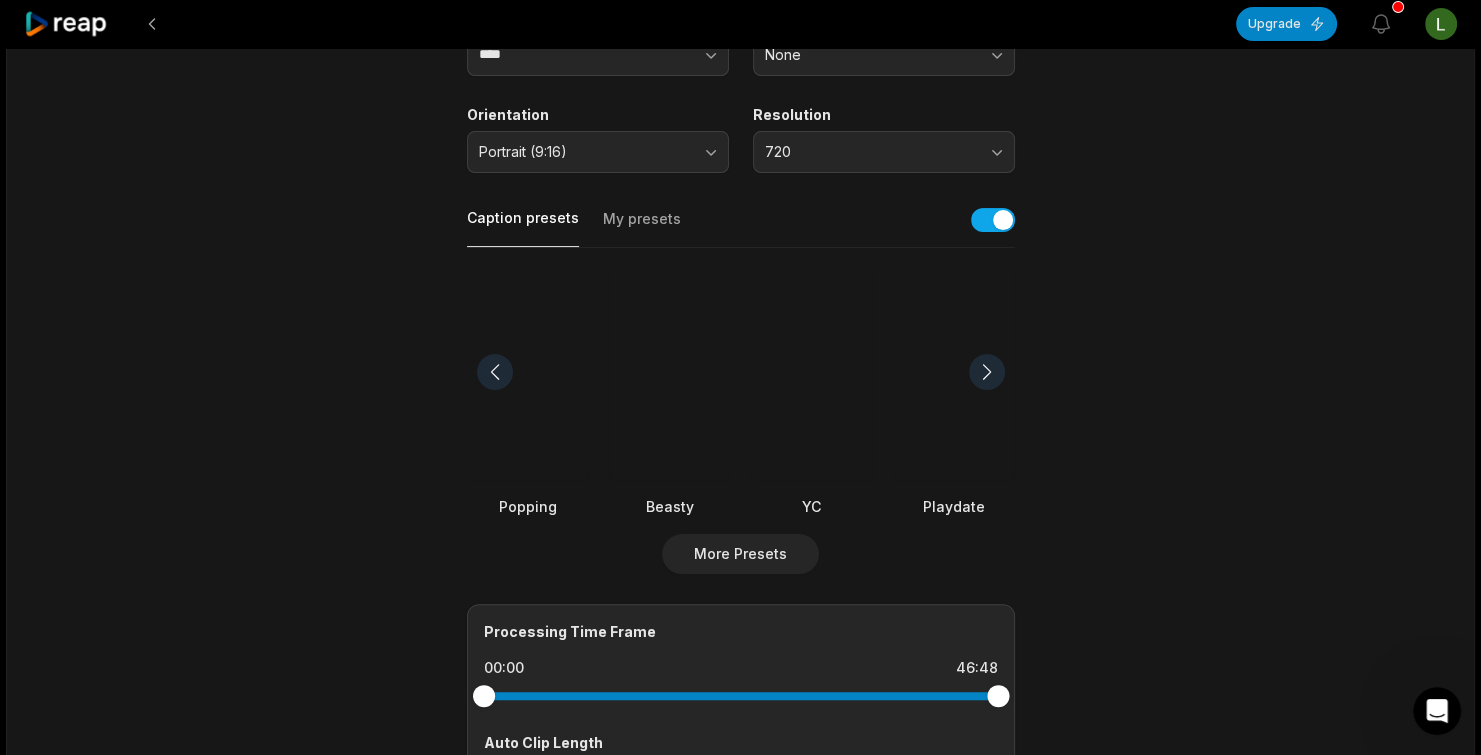 click at bounding box center (987, 372) 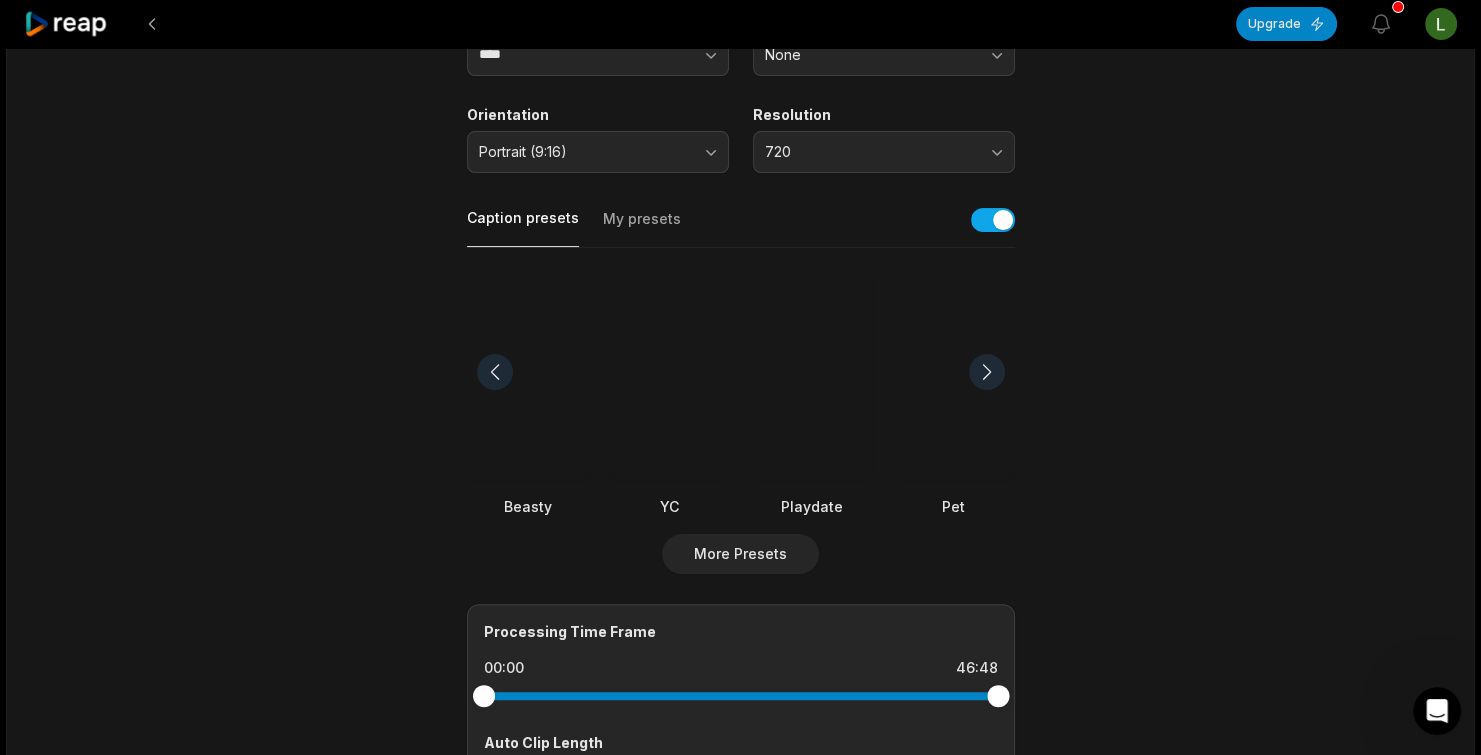 click at bounding box center (987, 372) 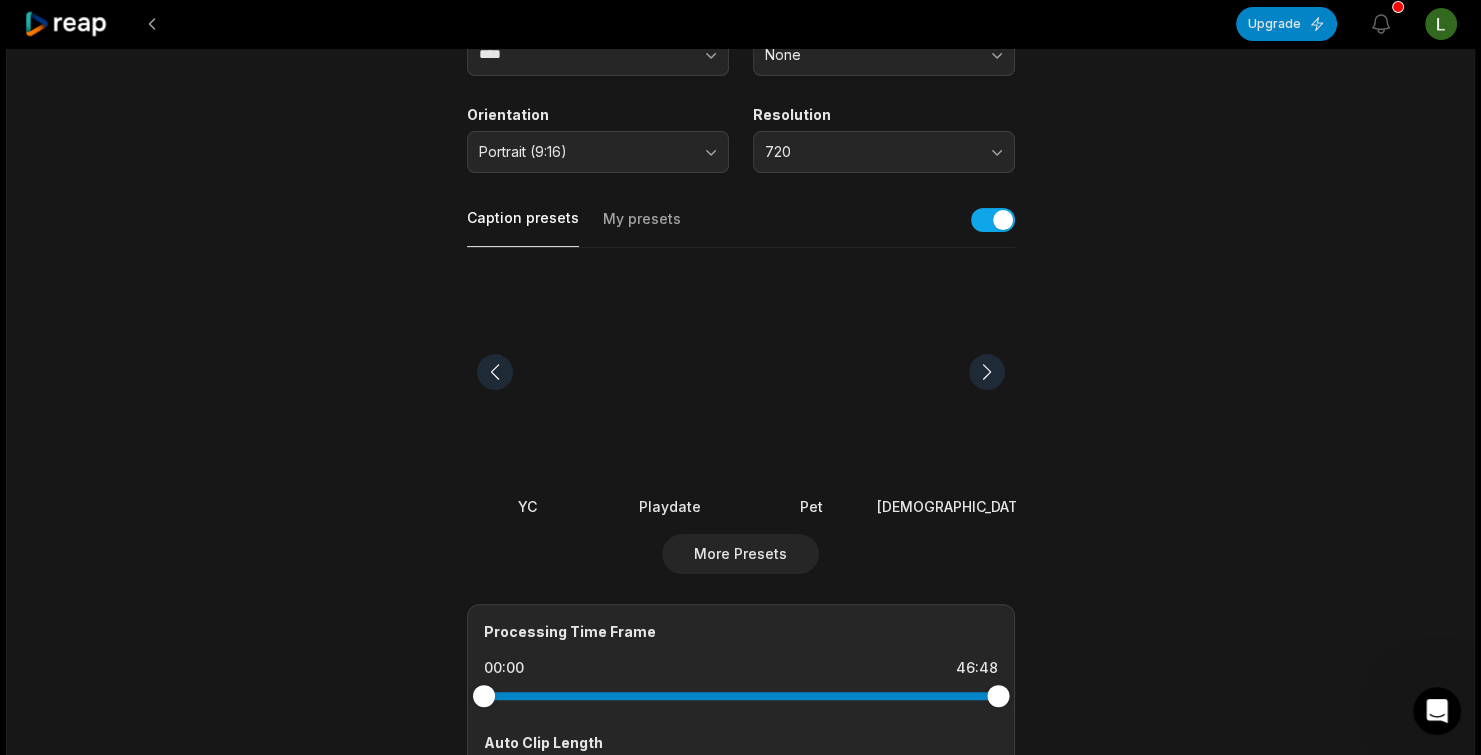 click at bounding box center [987, 372] 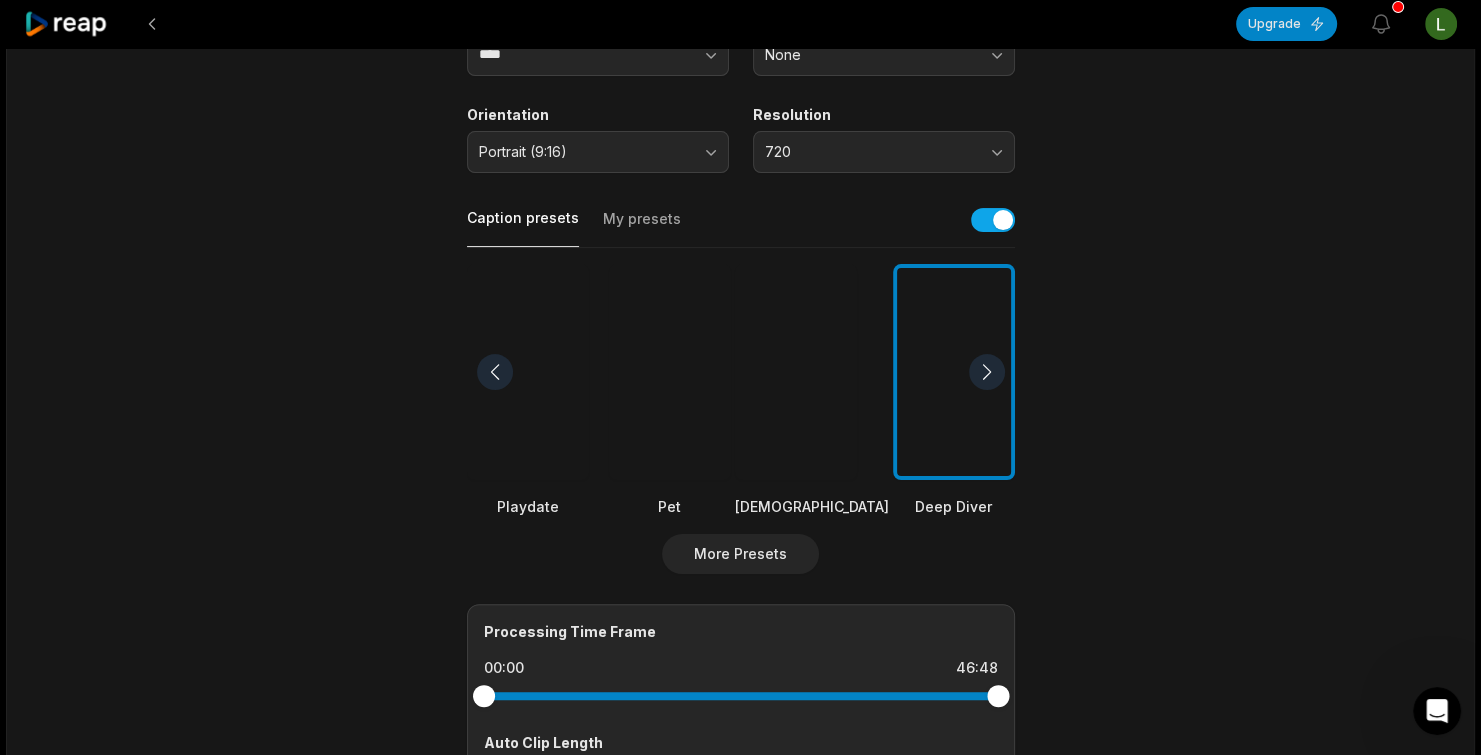 click at bounding box center (987, 372) 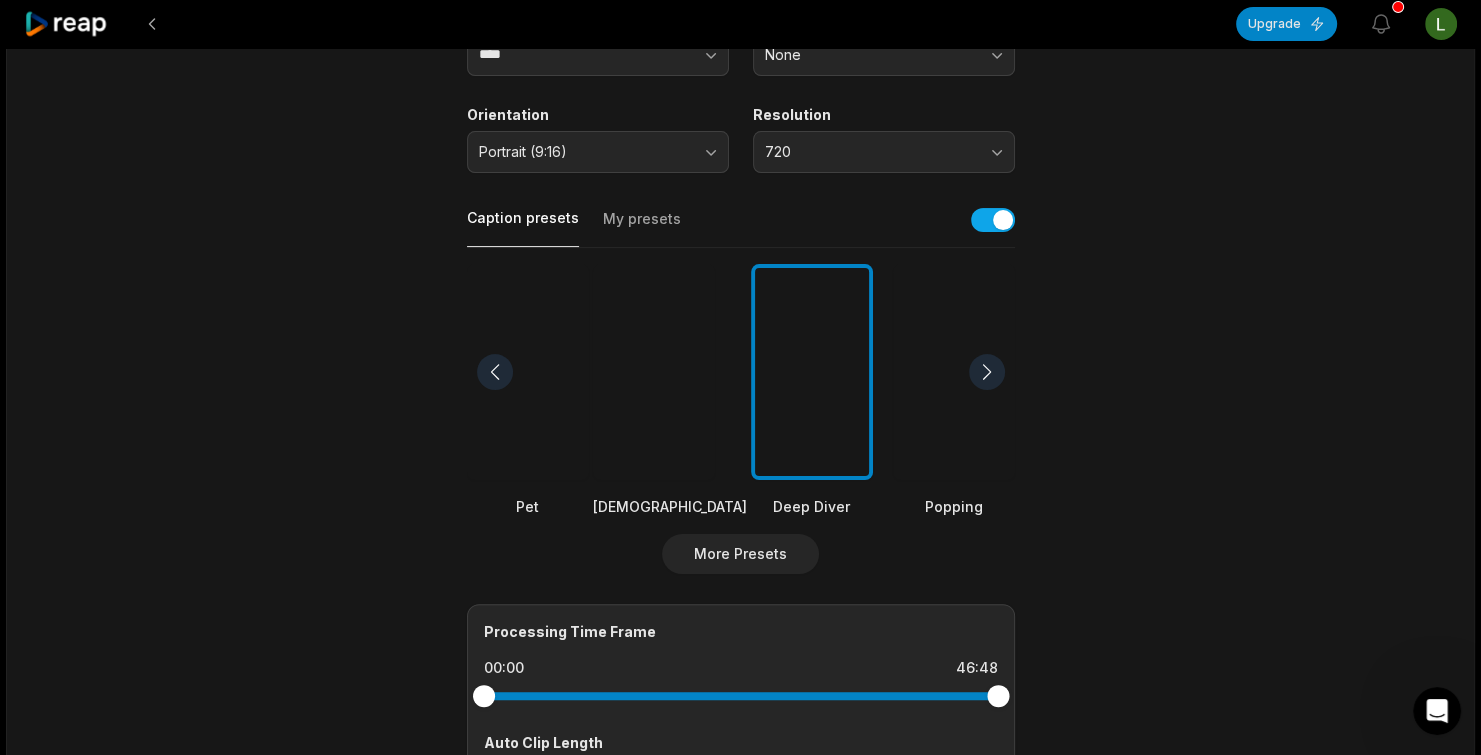 click at bounding box center [987, 372] 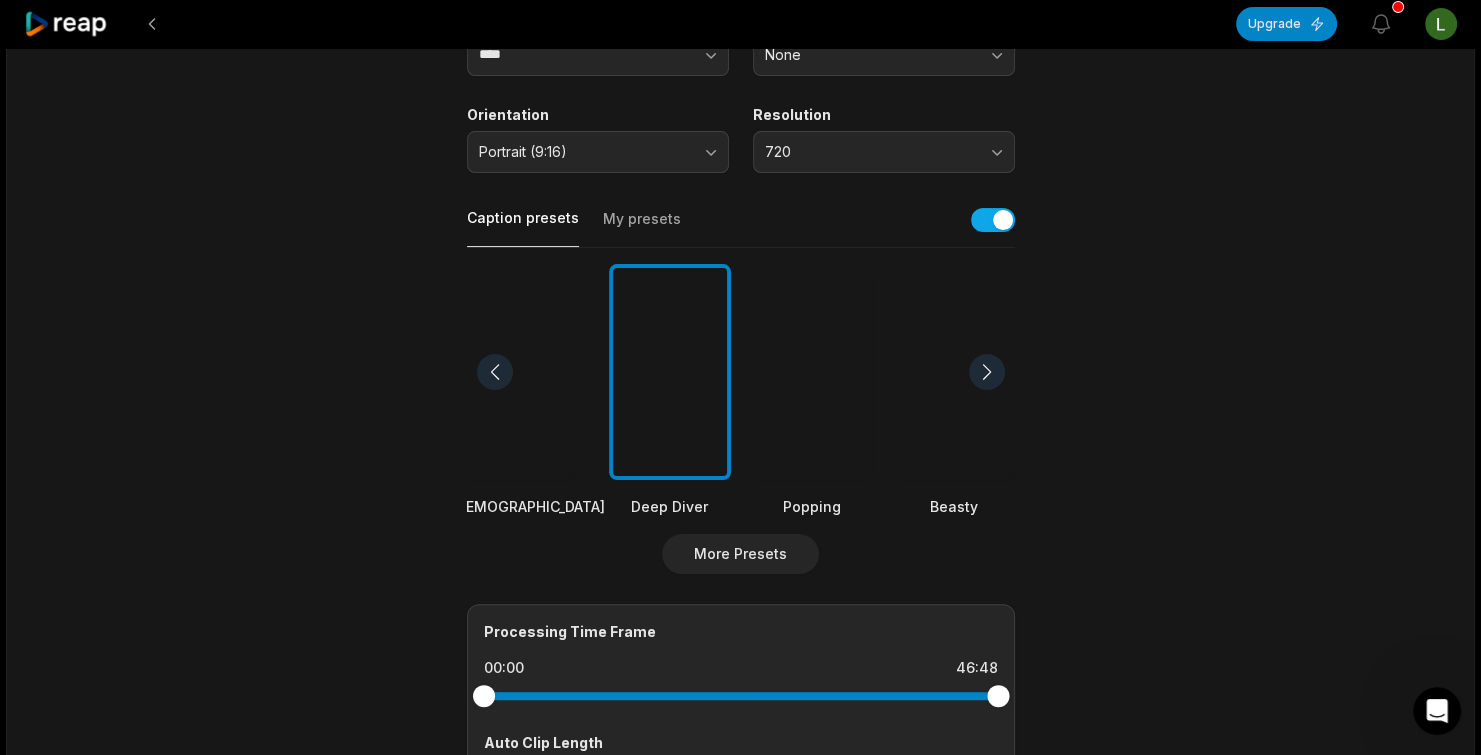 click at bounding box center (495, 372) 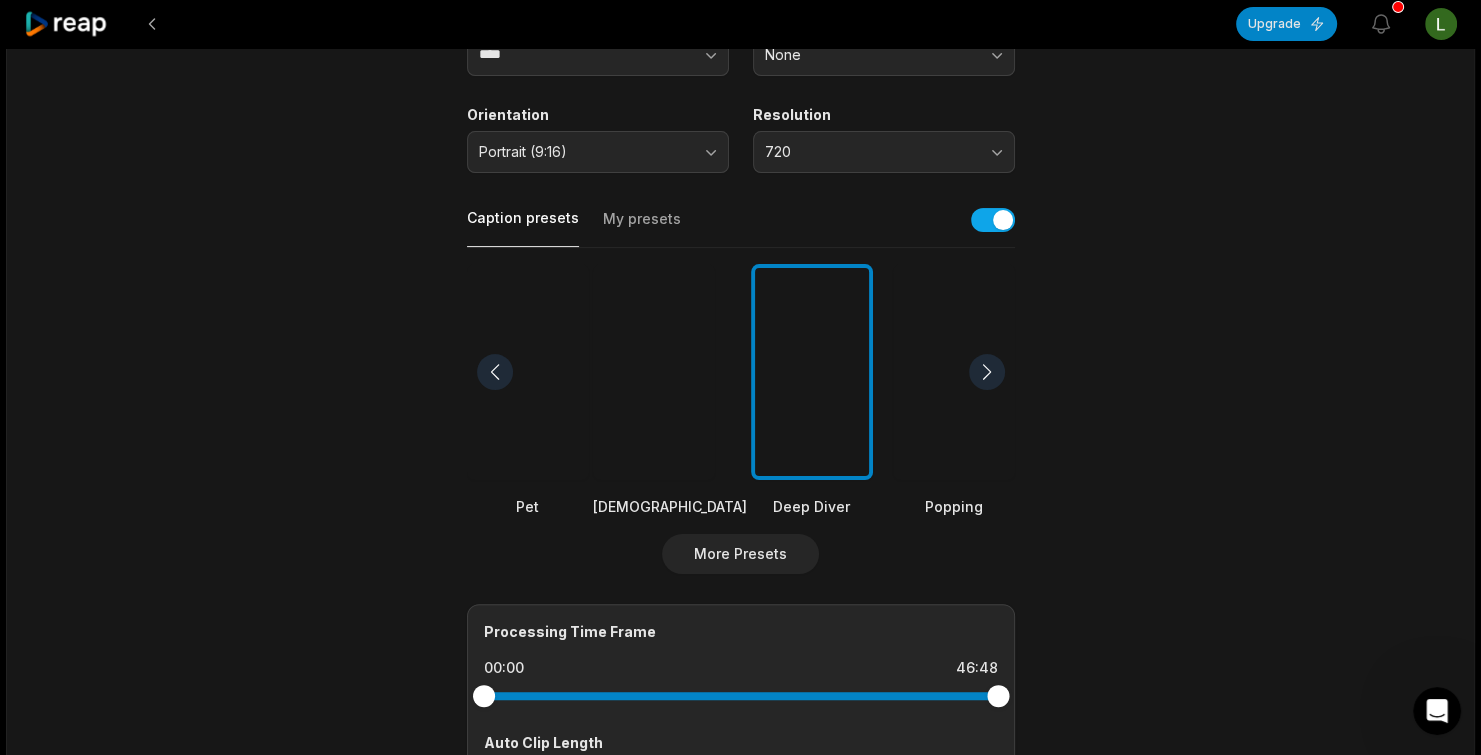click at bounding box center (495, 372) 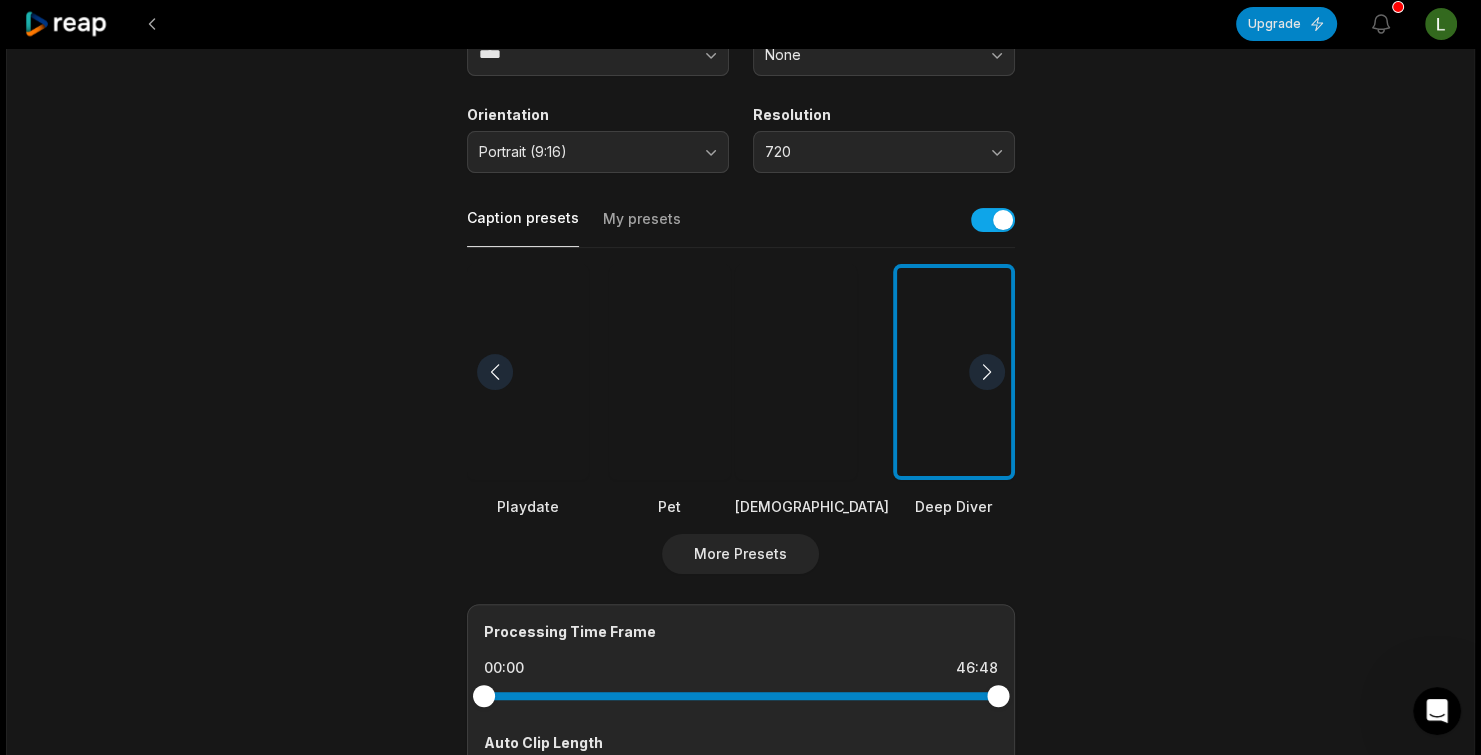 click at bounding box center [495, 372] 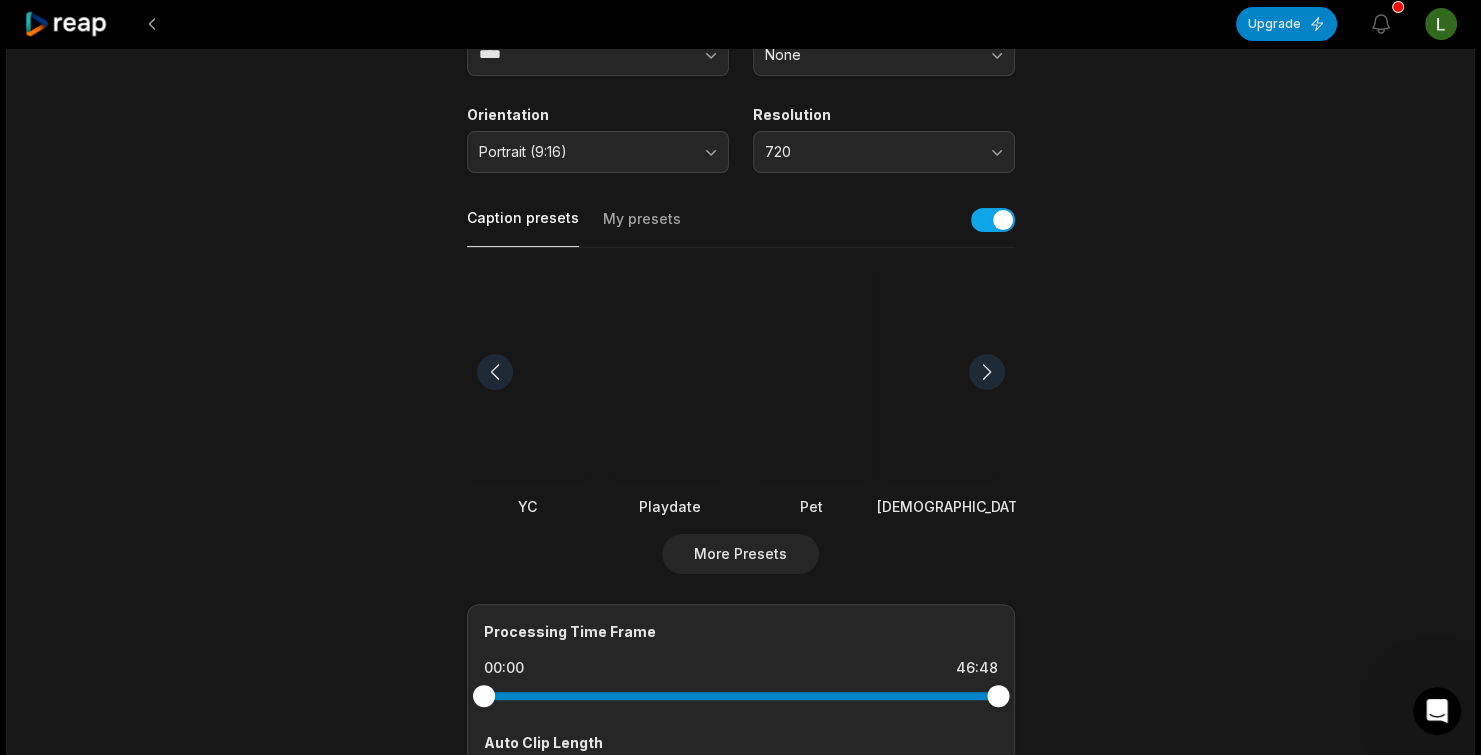 click at bounding box center [495, 372] 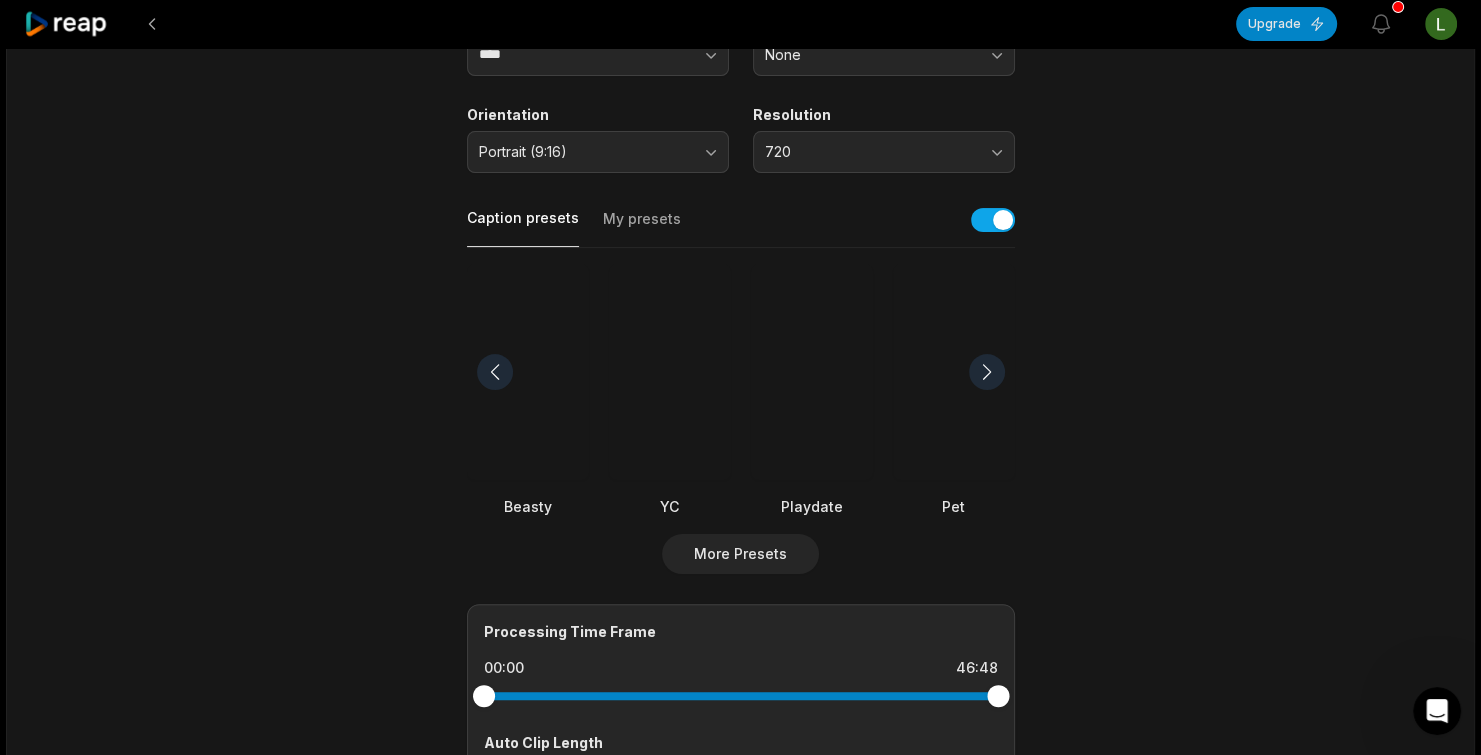 click at bounding box center (495, 372) 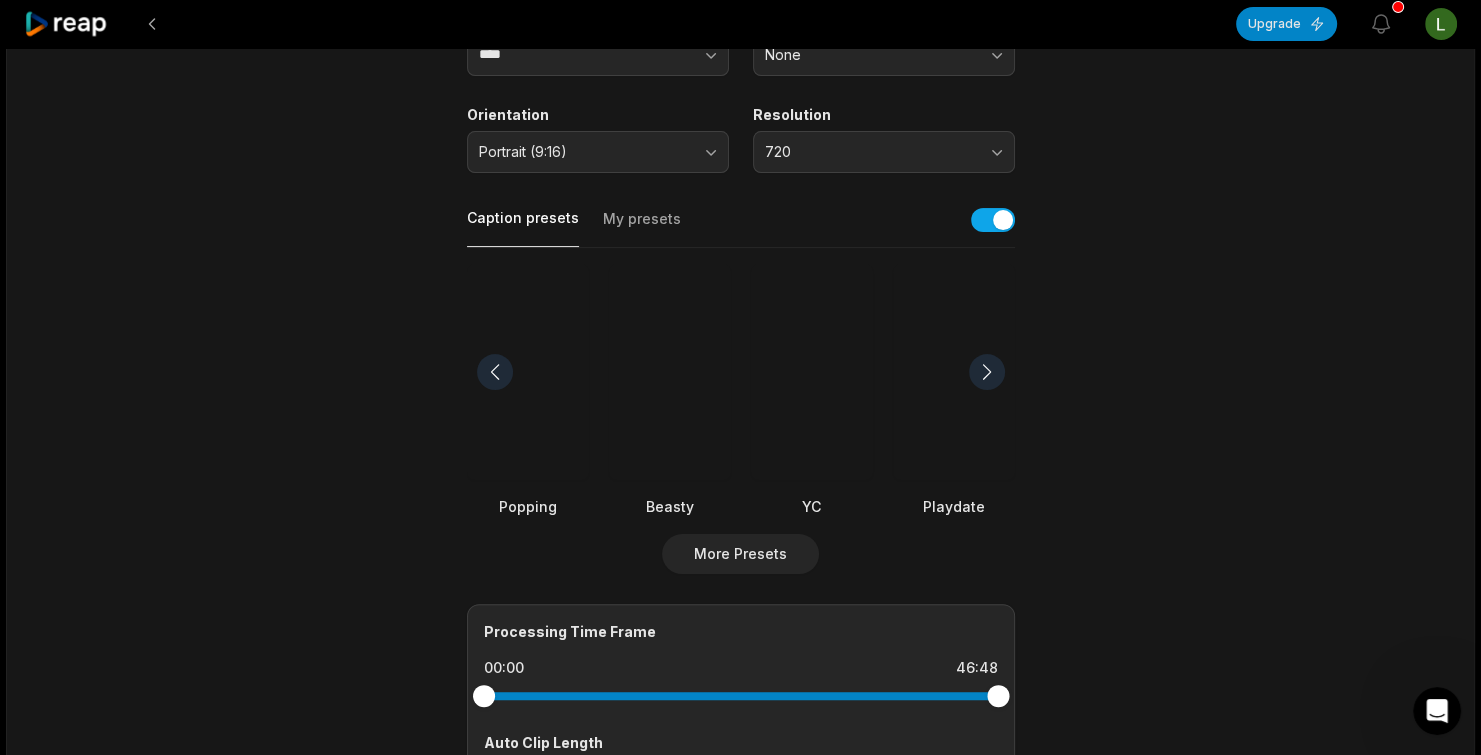 click at bounding box center (670, 372) 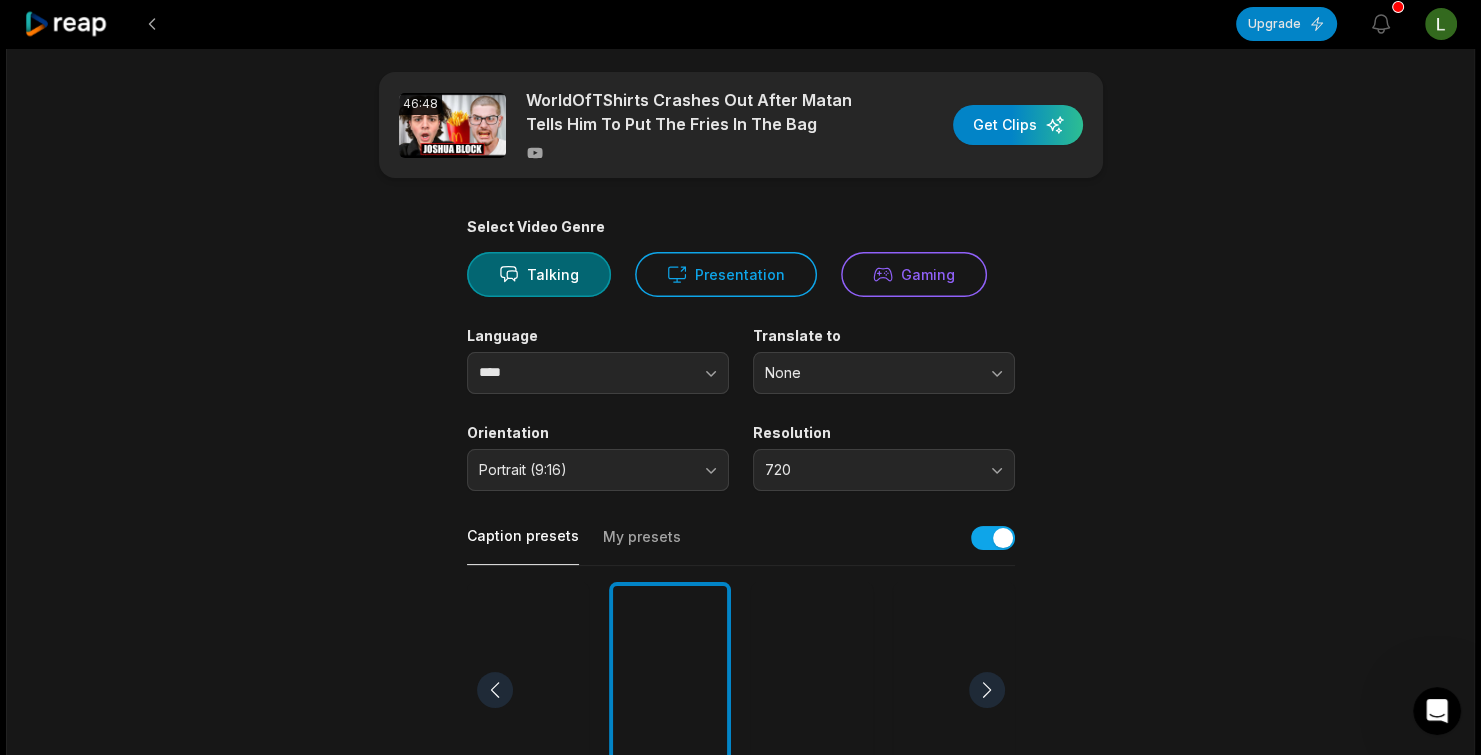 scroll, scrollTop: 0, scrollLeft: 0, axis: both 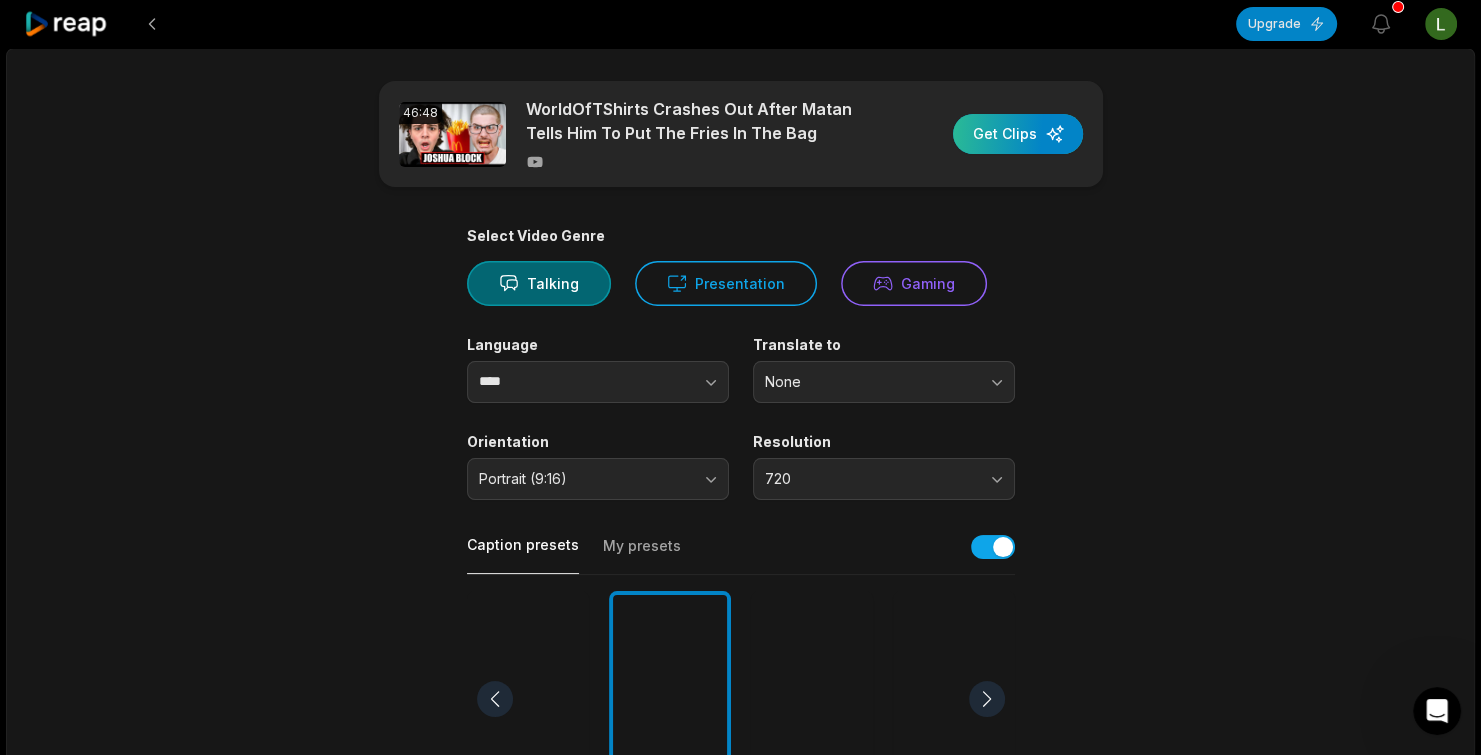 click at bounding box center (1018, 134) 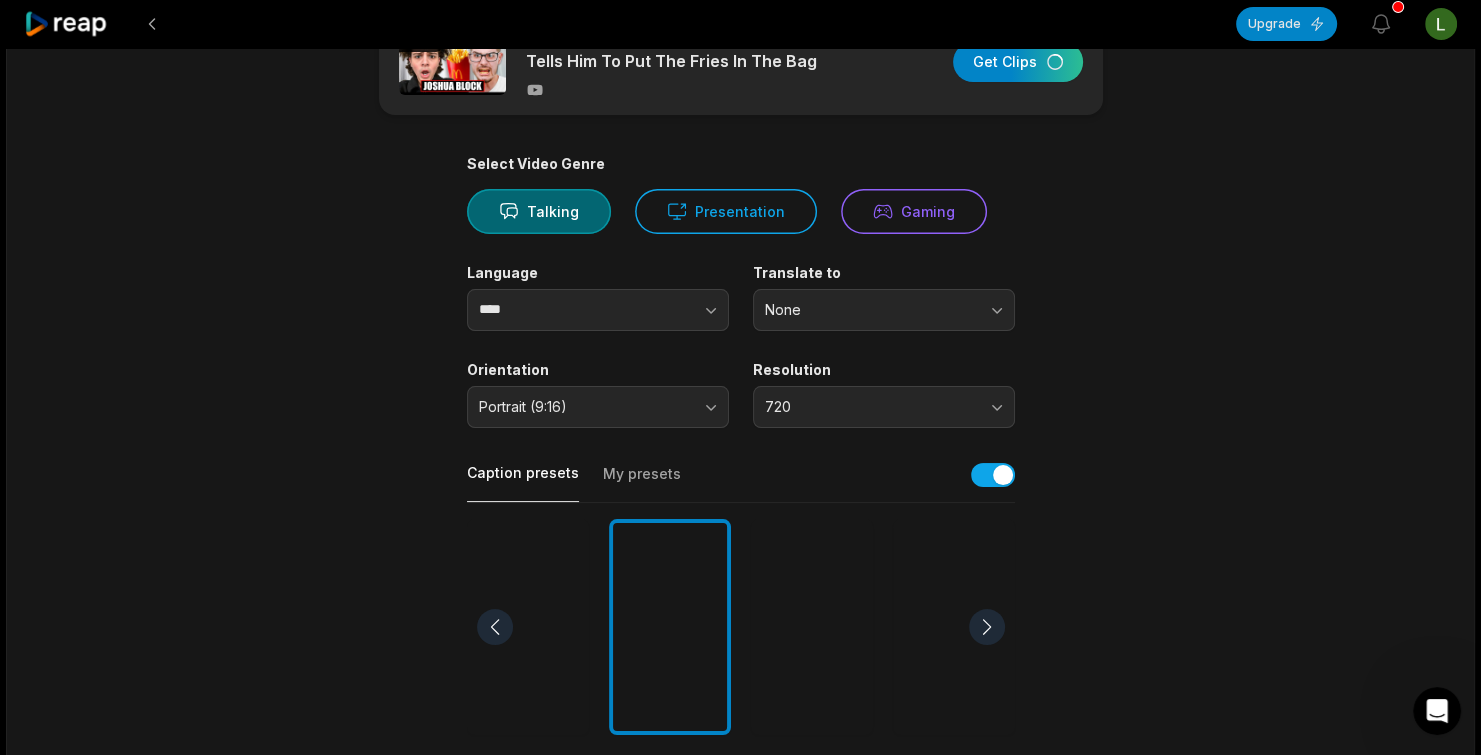 scroll, scrollTop: 0, scrollLeft: 0, axis: both 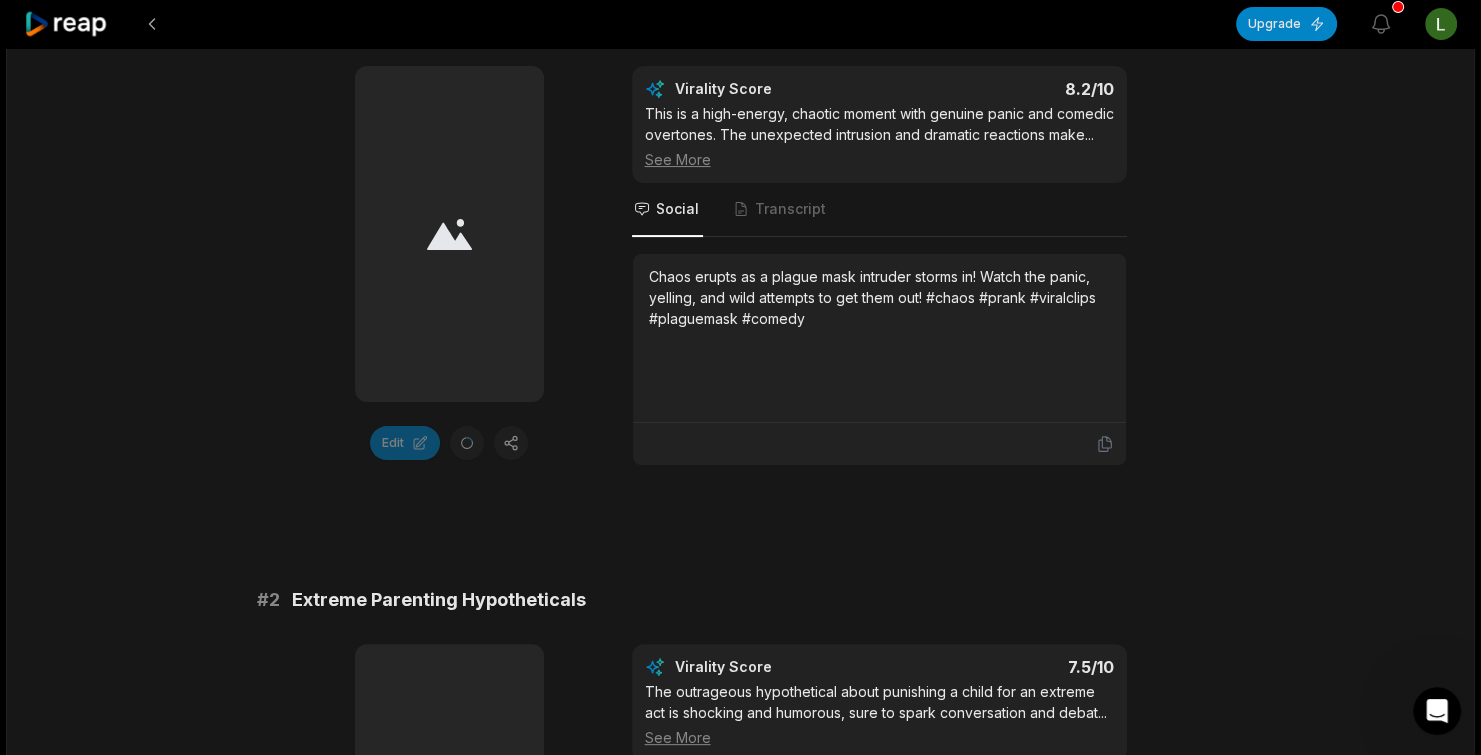 click at bounding box center (449, 234) 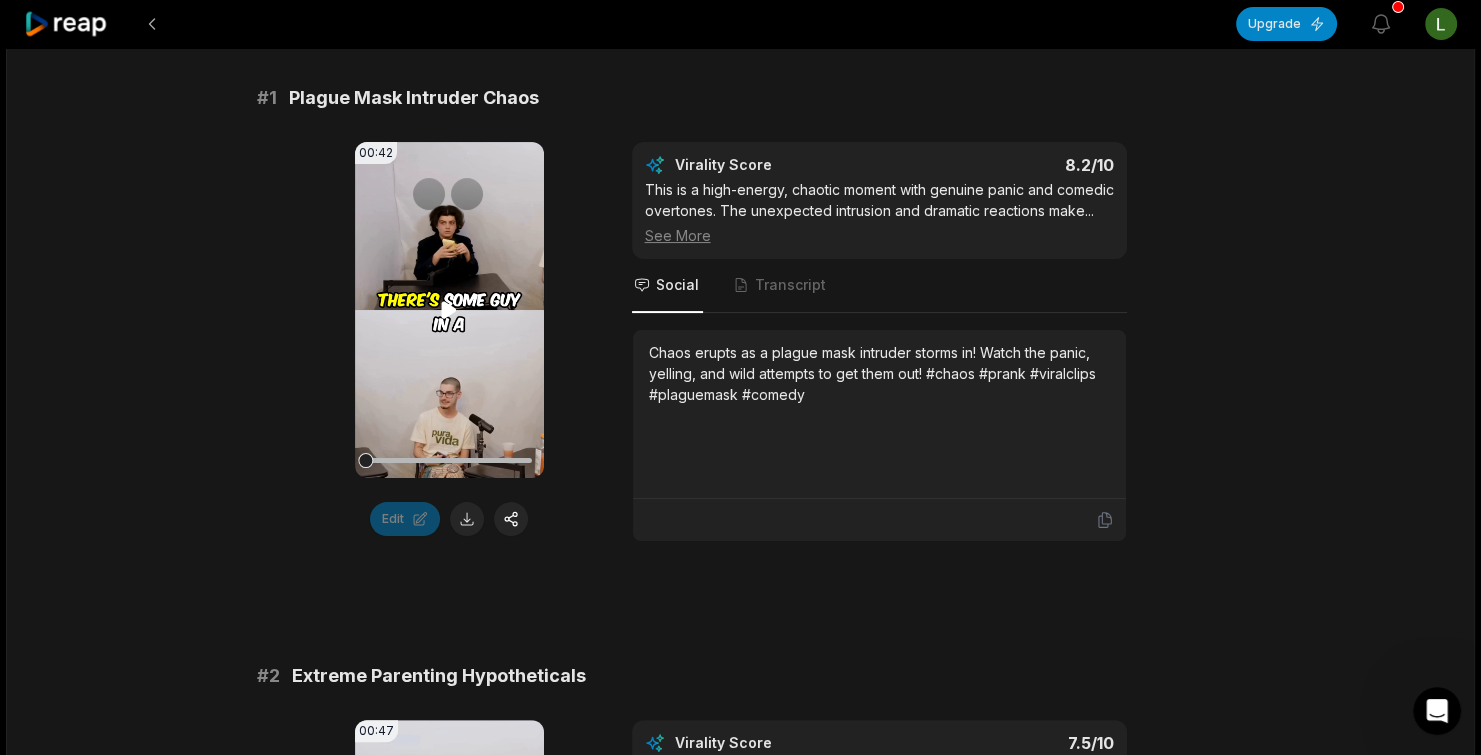 scroll, scrollTop: 300, scrollLeft: 0, axis: vertical 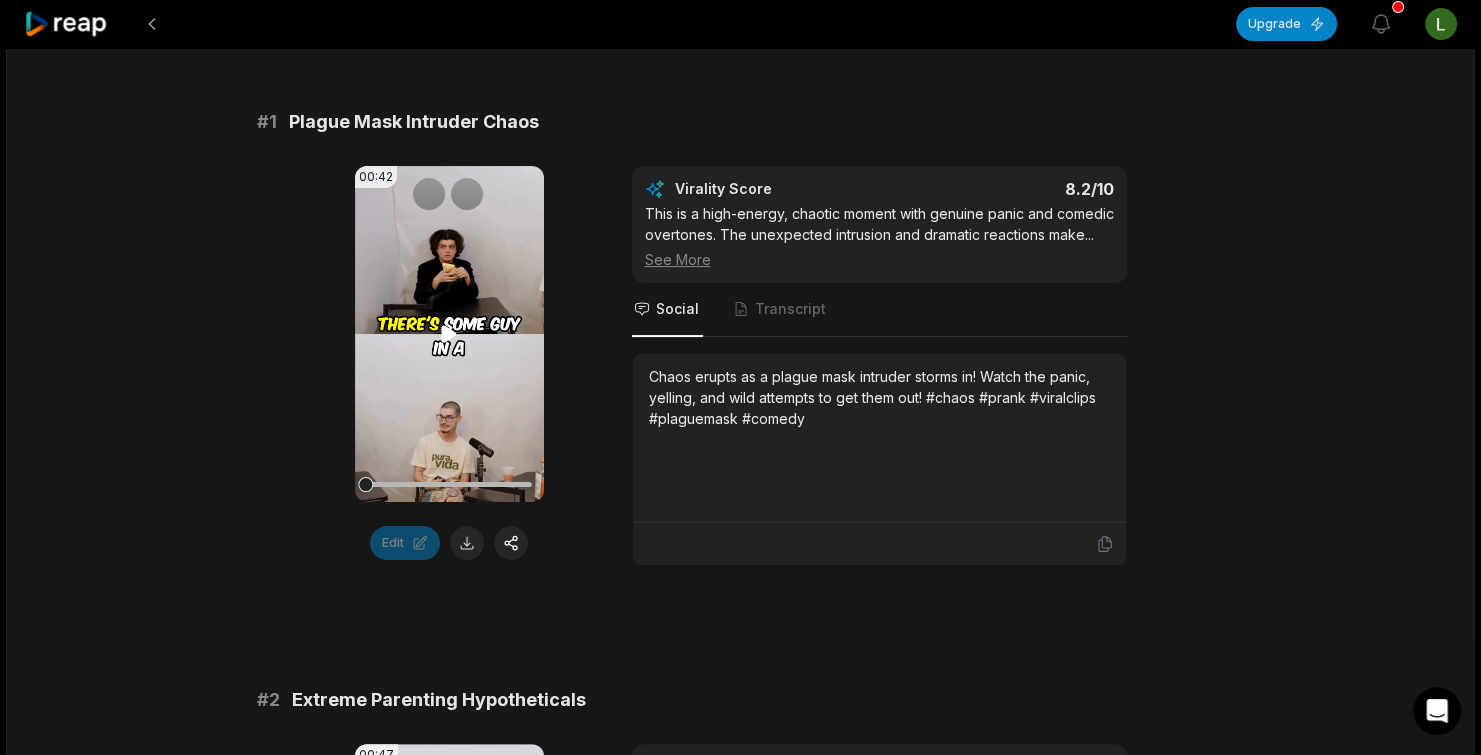 click on "Your browser does not support mp4 format." at bounding box center (449, 334) 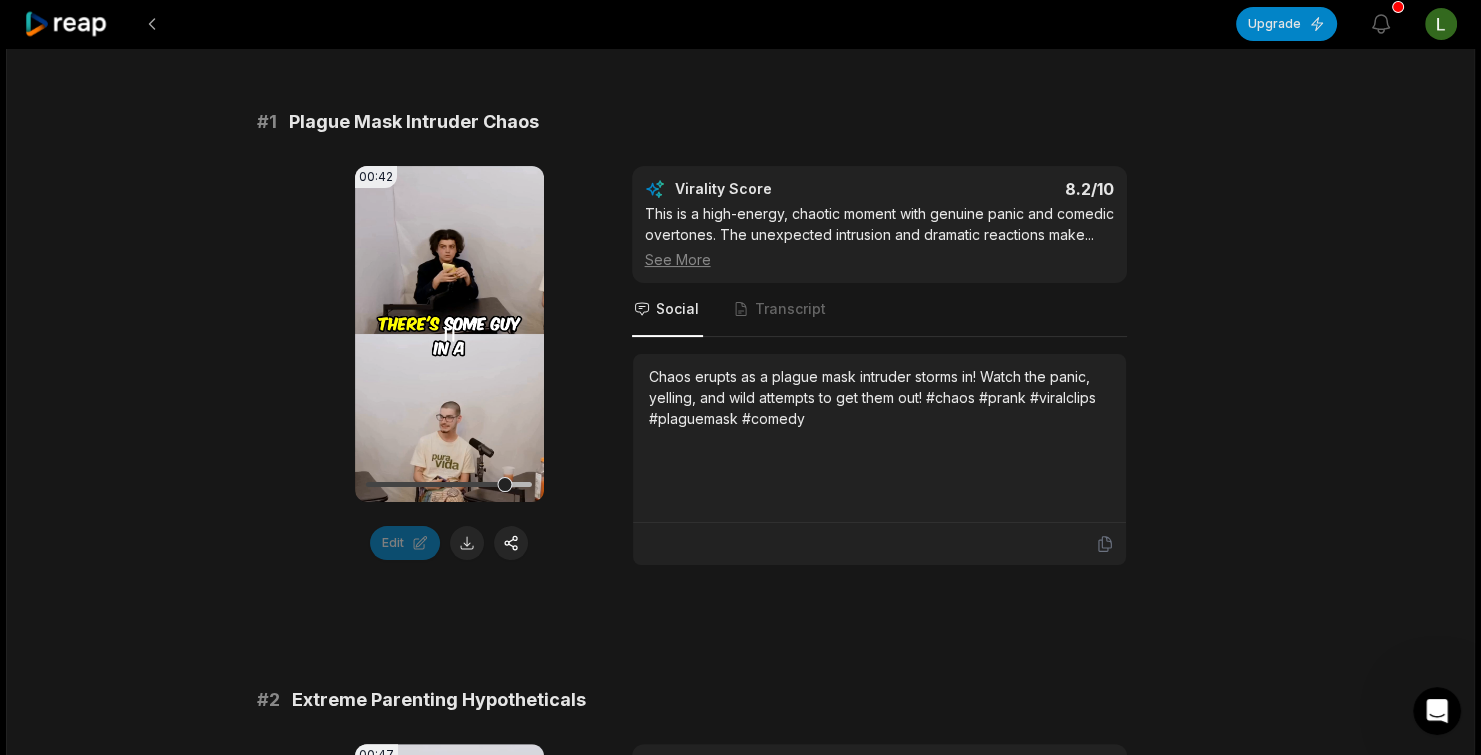 click 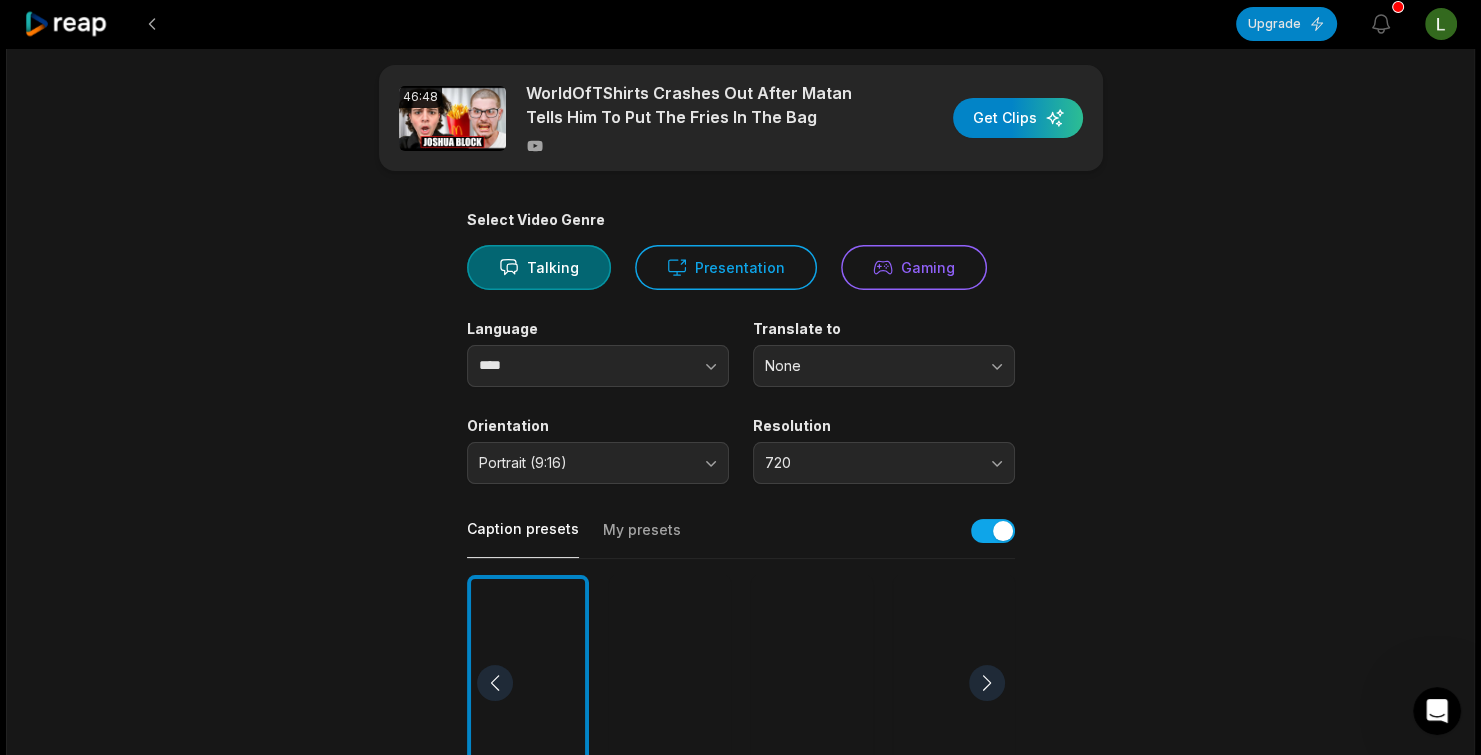 scroll, scrollTop: 0, scrollLeft: 0, axis: both 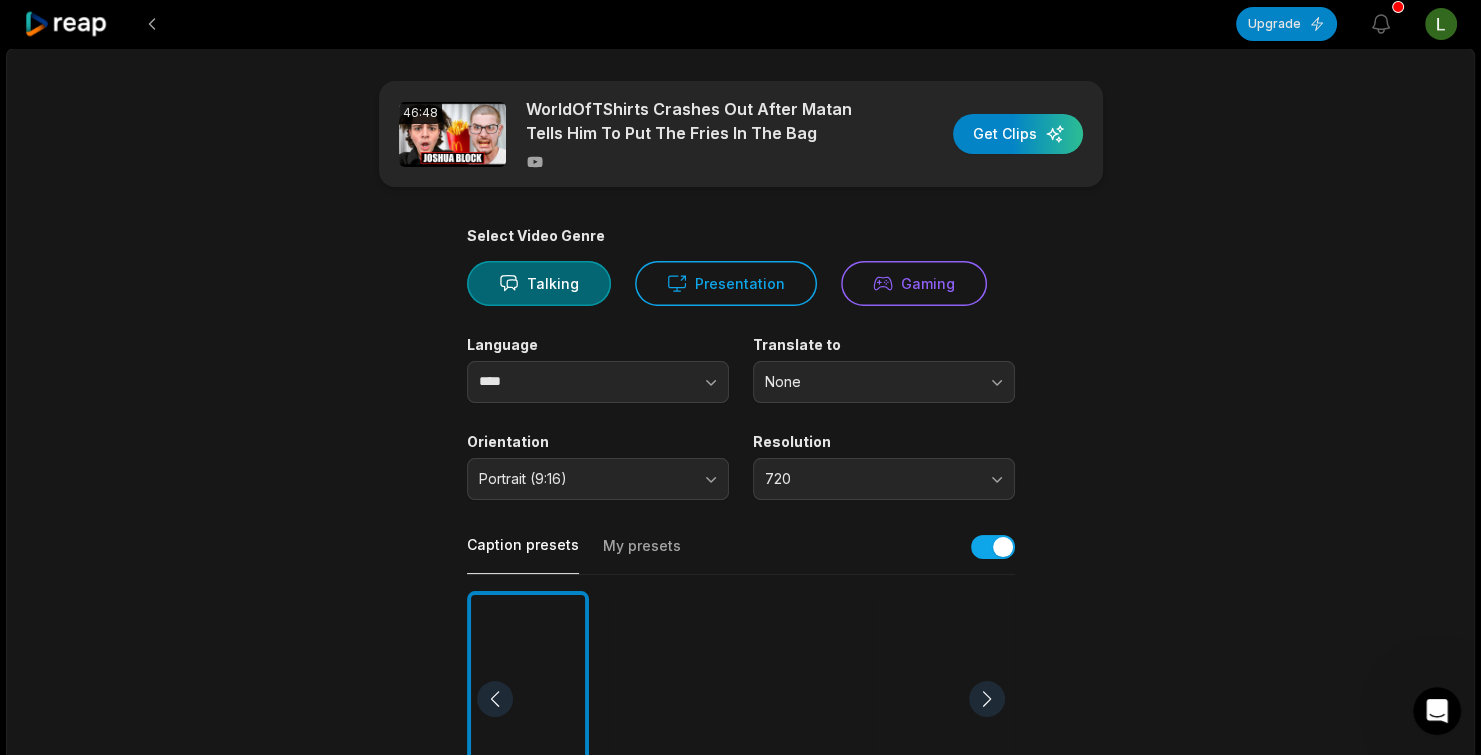 click at bounding box center [452, 134] 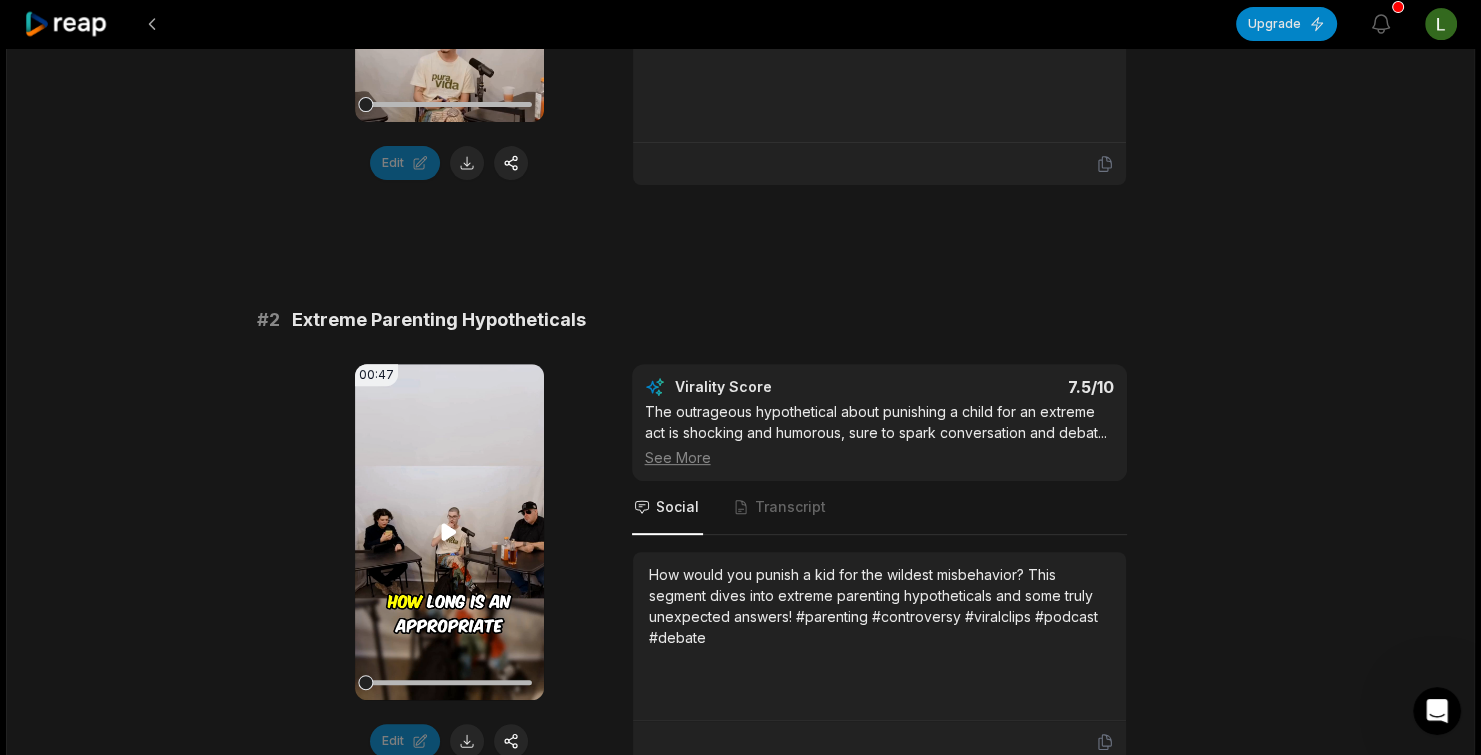 scroll, scrollTop: 733, scrollLeft: 0, axis: vertical 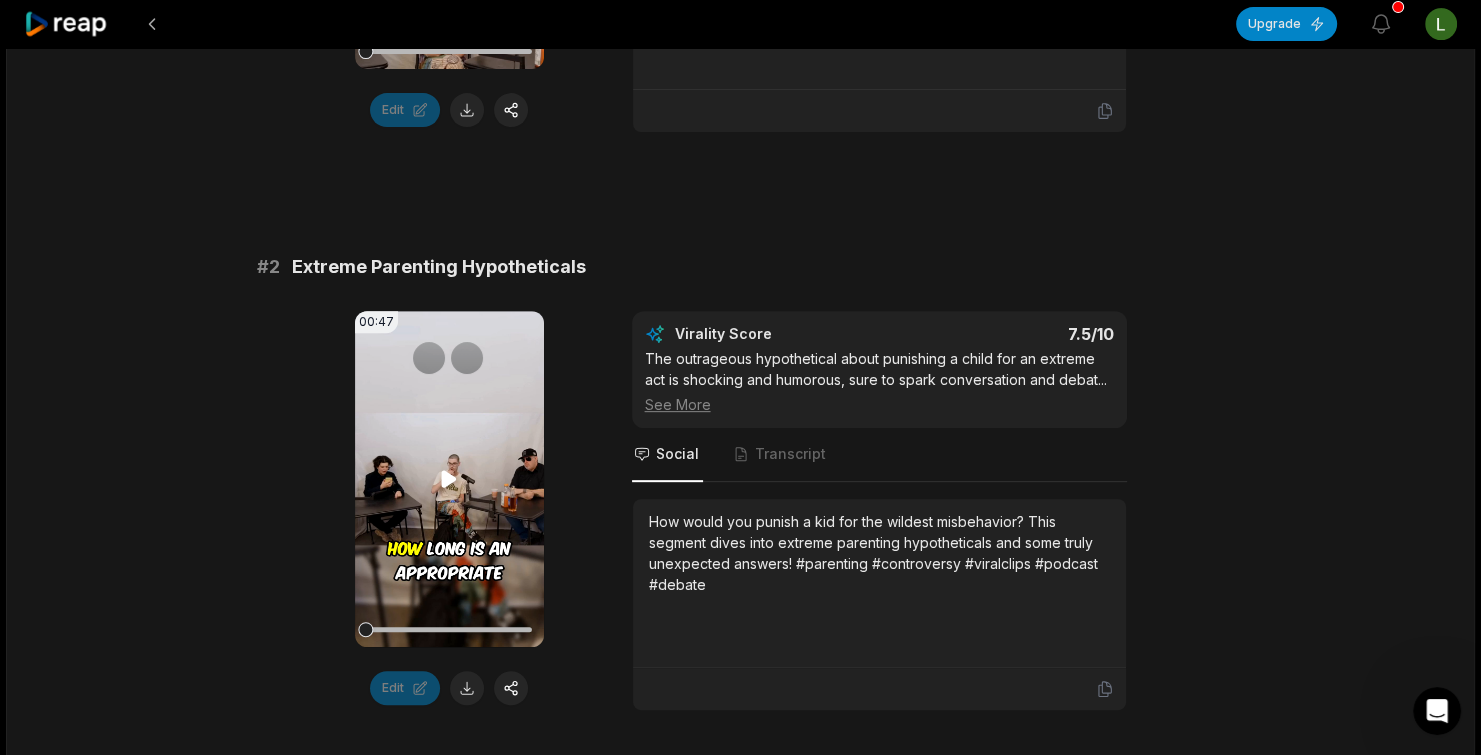 click on "Your browser does not support mp4 format." at bounding box center (449, 479) 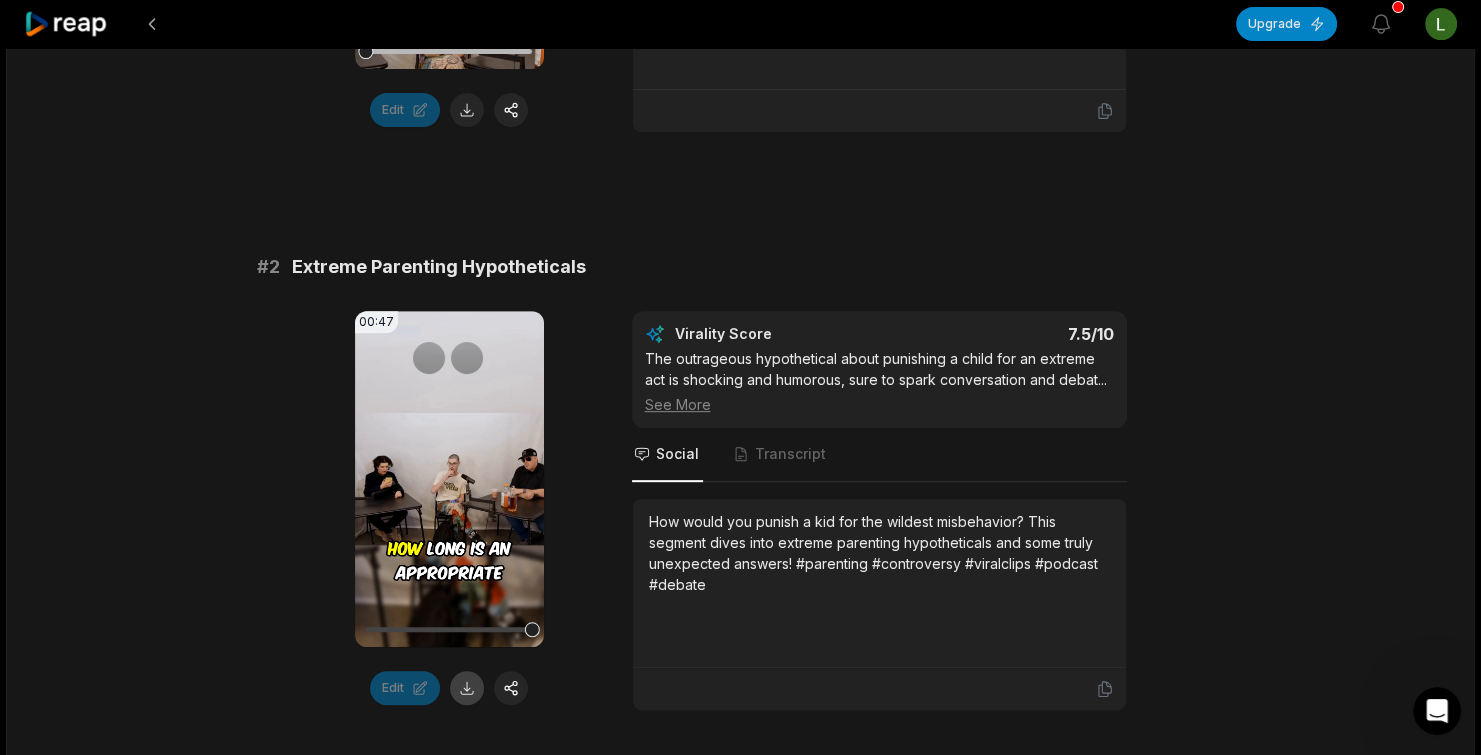 click at bounding box center [467, 688] 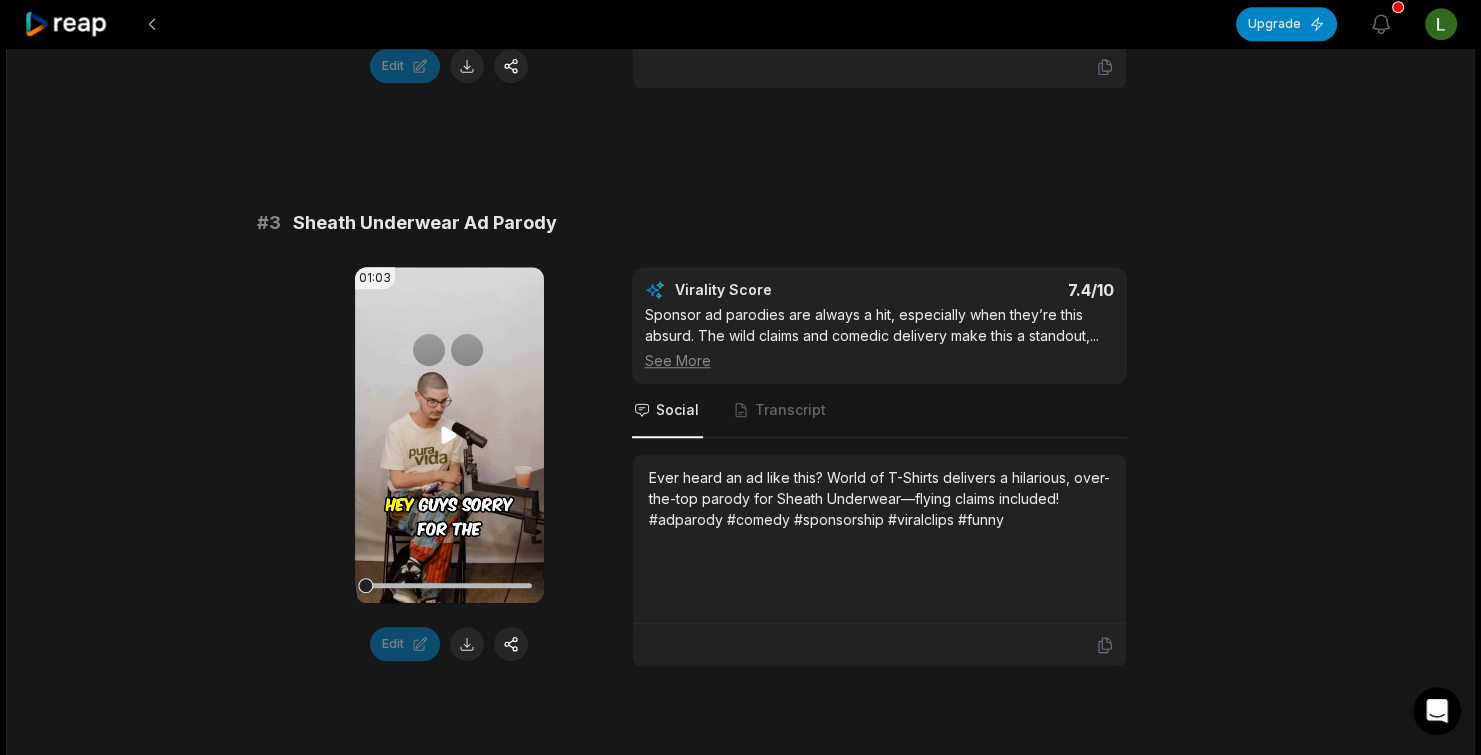 scroll, scrollTop: 1366, scrollLeft: 0, axis: vertical 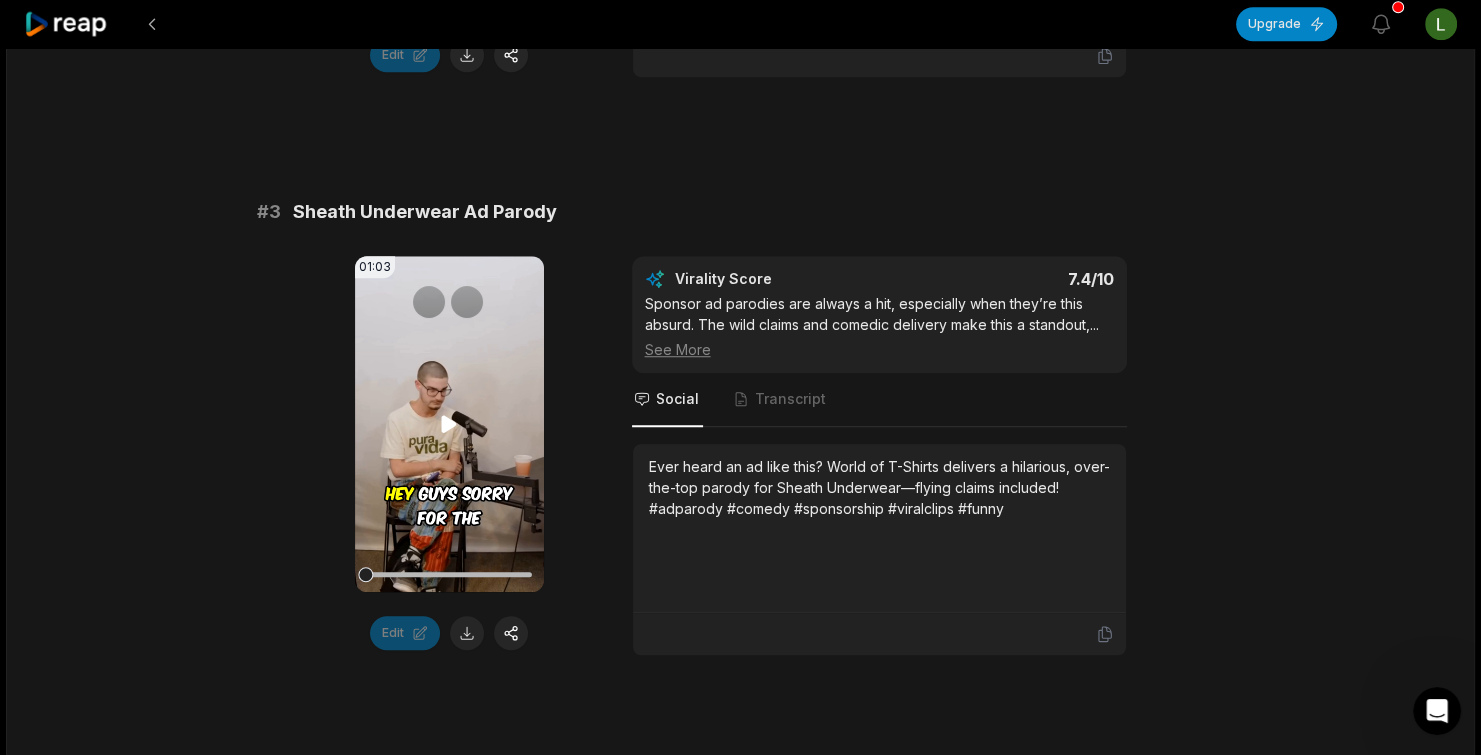 click on "Your browser does not support mp4 format." at bounding box center [449, 424] 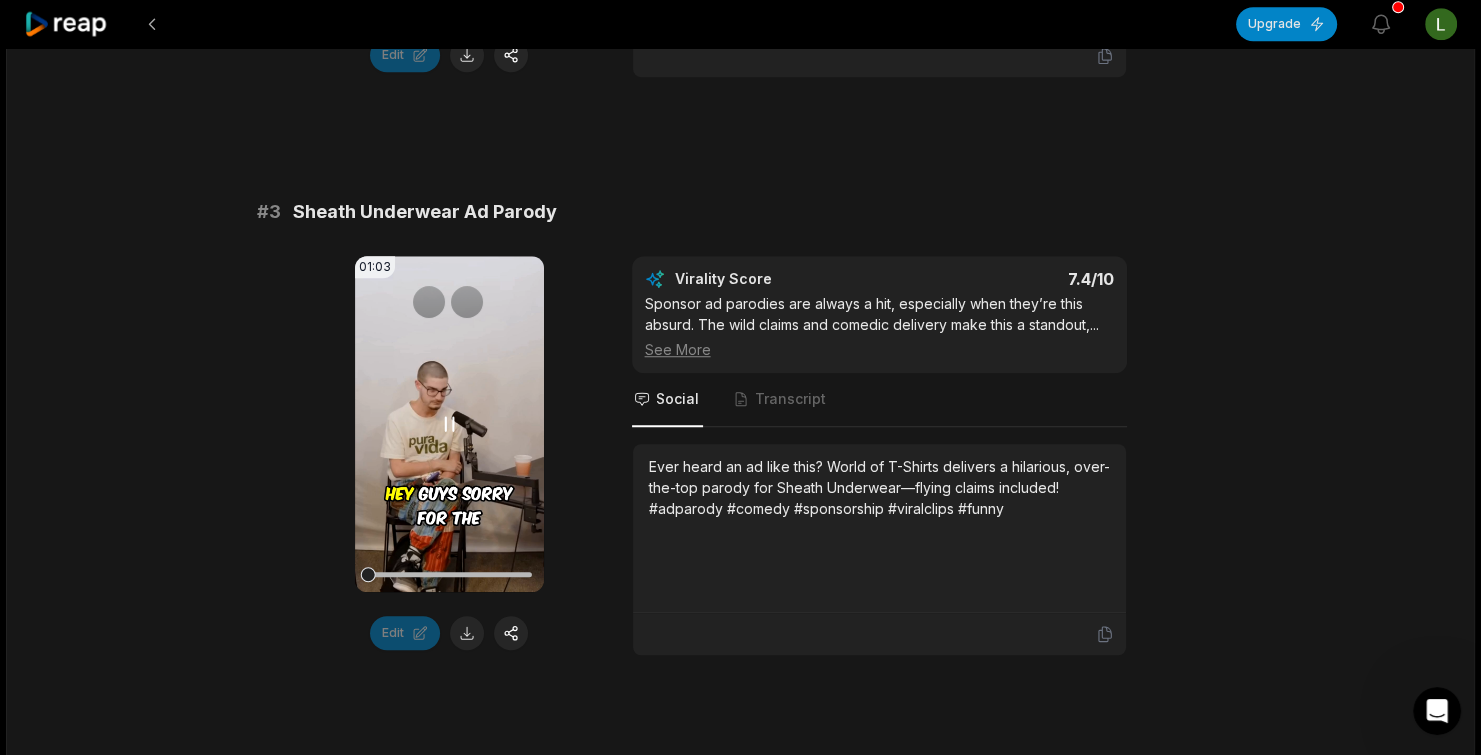 click 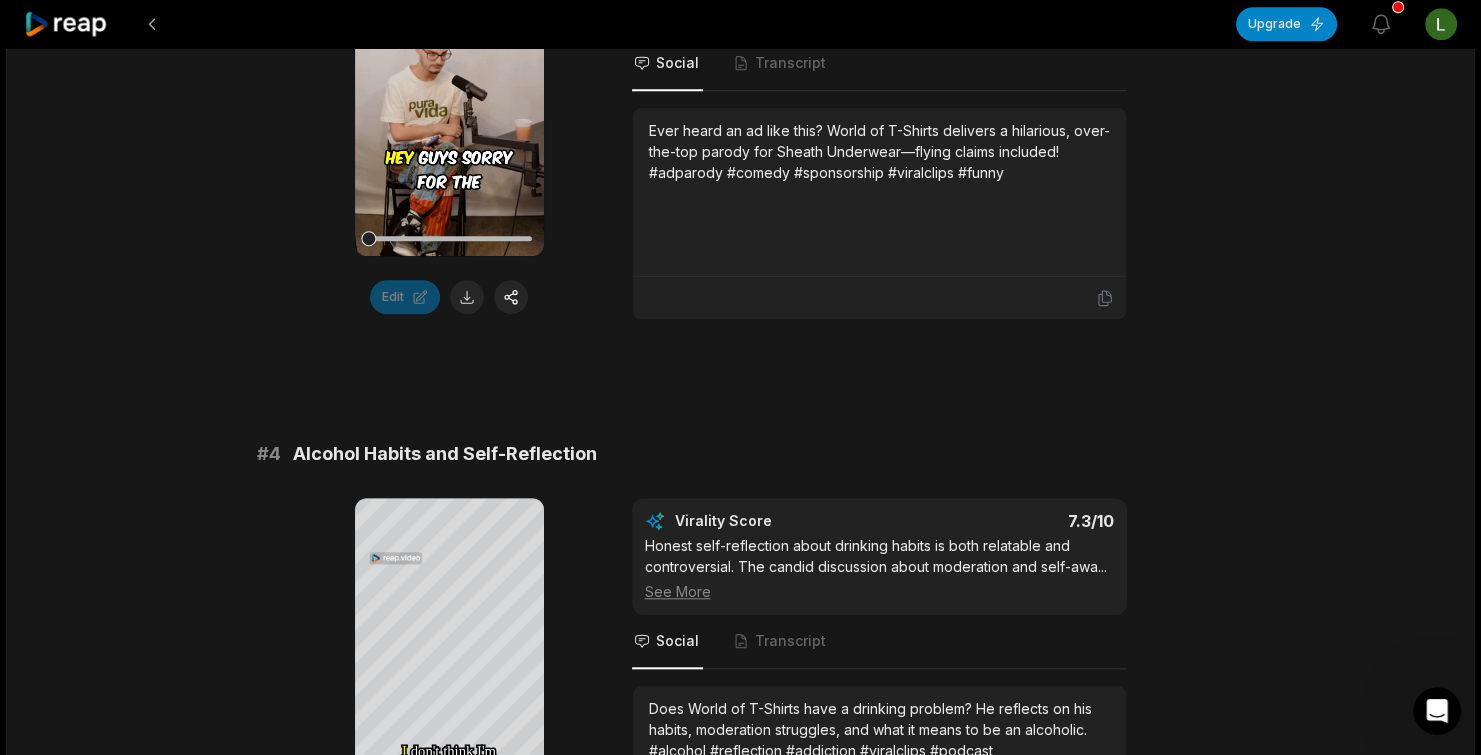 scroll, scrollTop: 1866, scrollLeft: 0, axis: vertical 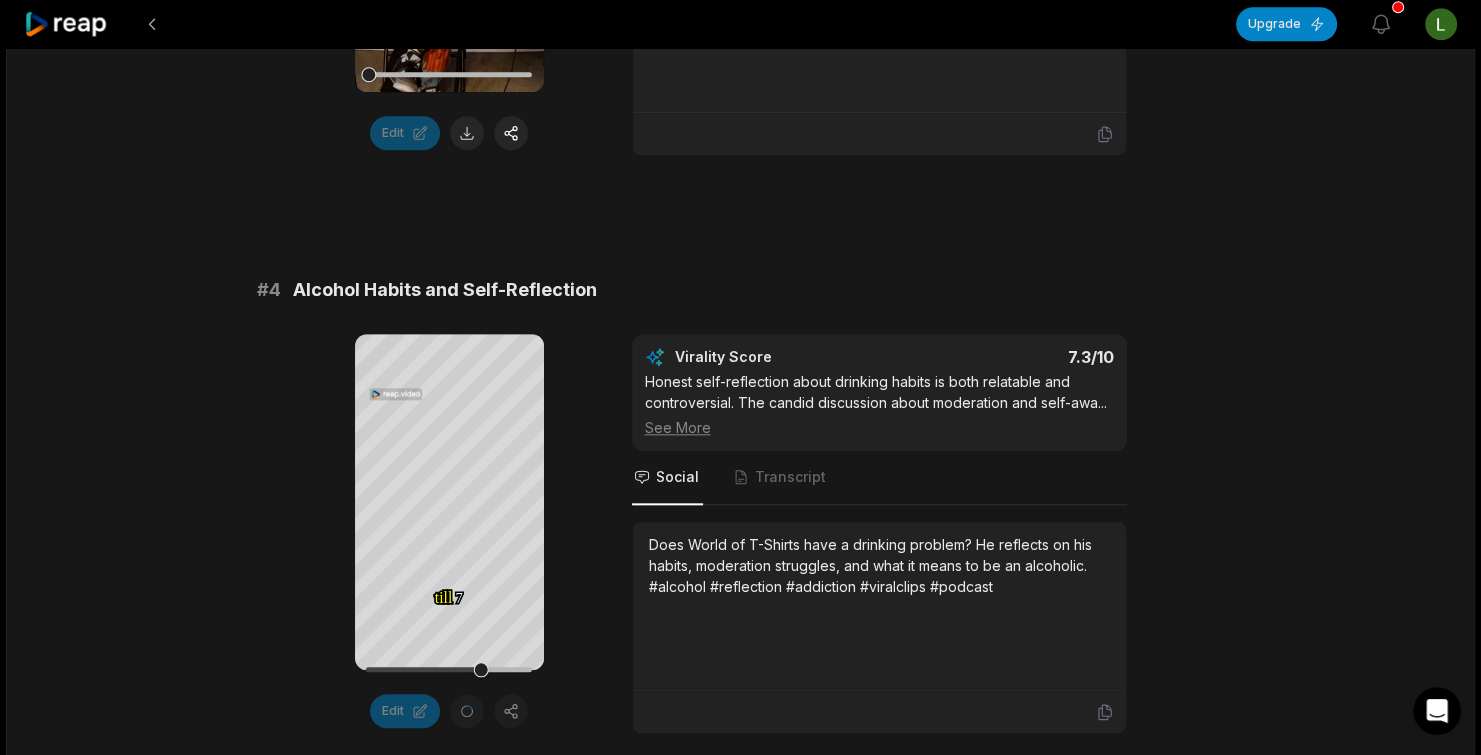 click on "# 1 Plague Mask Intruder Chaos 00:42 Your browser does not support mp4 format. Edit Virality Score 8.2 /10 This is a high-energy, chaotic moment with genuine panic and comedic overtones. The unexpected intrusion and dramatic reactions make  ...   See More Social Transcript Chaos erupts as a plague mask intruder storms in! Watch the panic, yelling, and wild attempts to get them out! #chaos #prank #viralclips #plaguemask #comedy # 2 Extreme Parenting Hypotheticals 00:47 Your browser does not support mp4 format. Edit Virality Score 7.5 /10 The outrageous hypothetical about punishing a child for an extreme act is shocking and humorous, sure to spark conversation and debat ...   See More Social Transcript How would you punish a kid for the wildest misbehavior? This segment dives into extreme parenting hypotheticals and some truly unexpected answers! #parenting #controversy #viralclips #podcast #debate # 3 Sheath Underwear Ad Parody 01:03 Your browser does not support mp4 format. Edit Virality Score 7.4 /10 ...   #" at bounding box center [741, 1403] 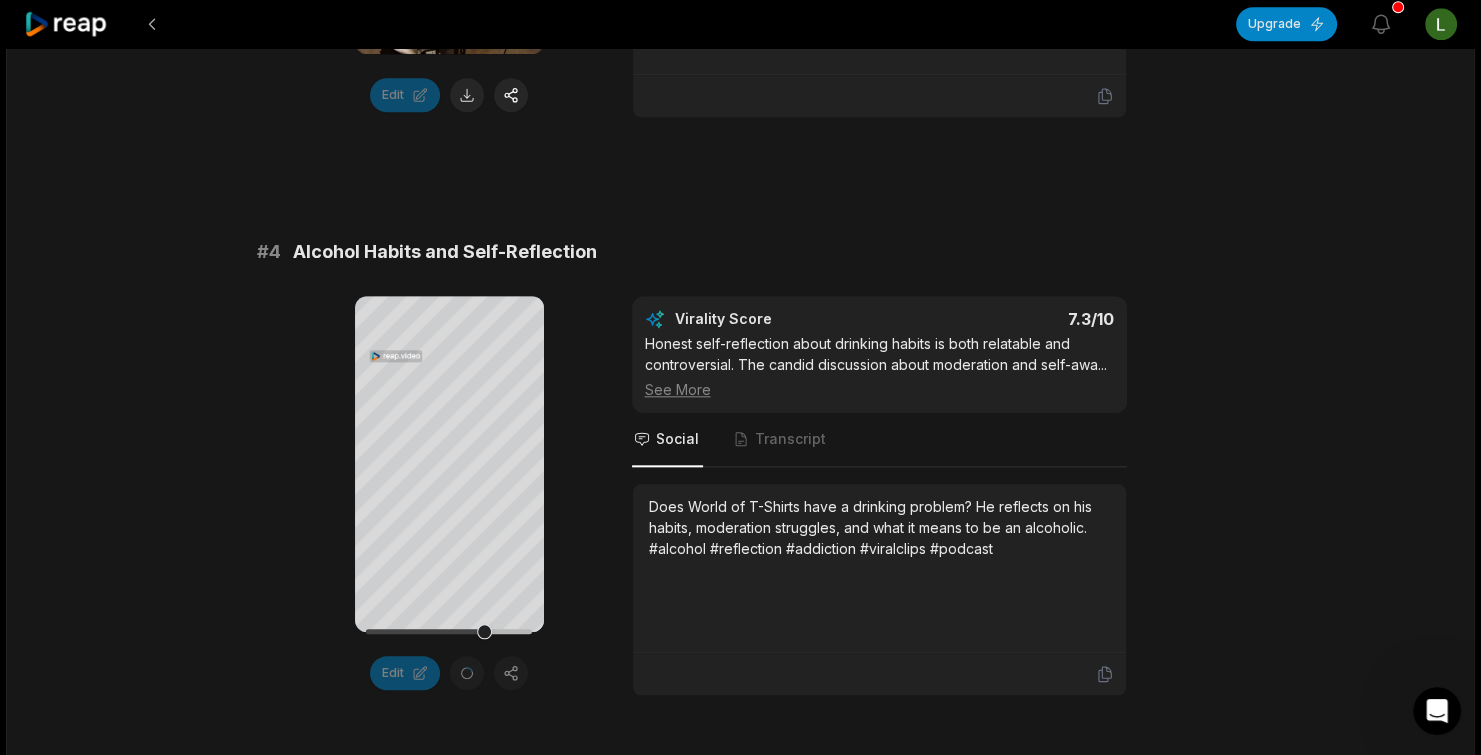 scroll, scrollTop: 1966, scrollLeft: 0, axis: vertical 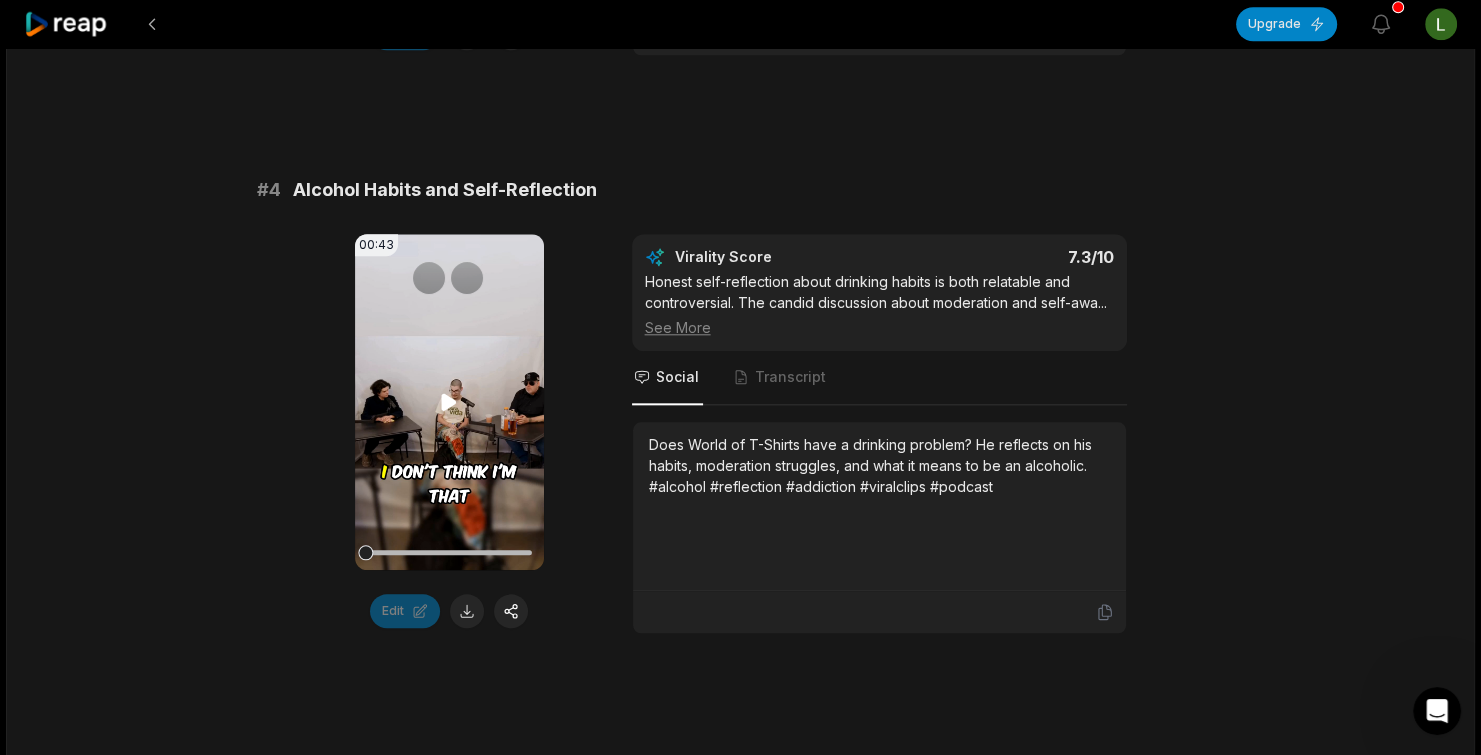 click on "Your browser does not support mp4 format." at bounding box center [449, 402] 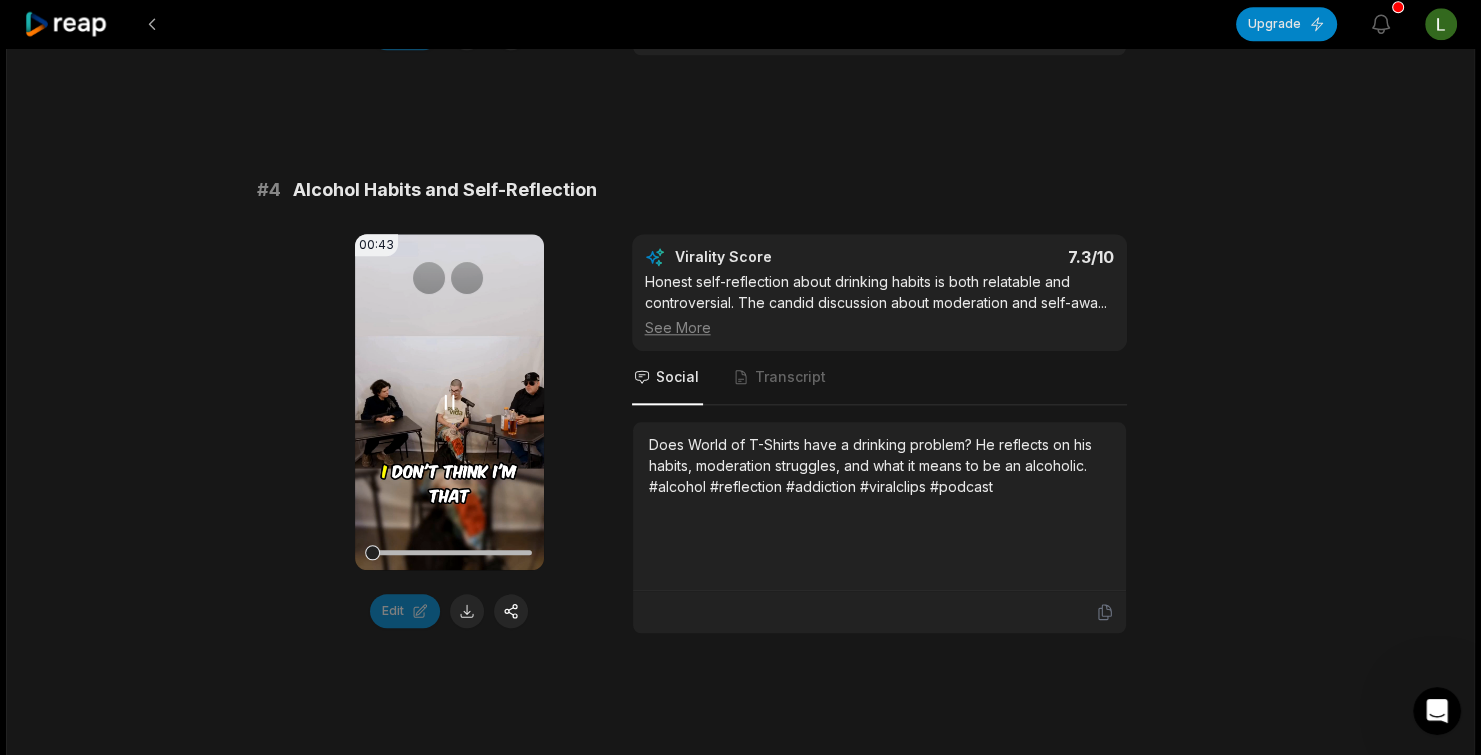 click on "Your browser does not support mp4 format." at bounding box center (449, 402) 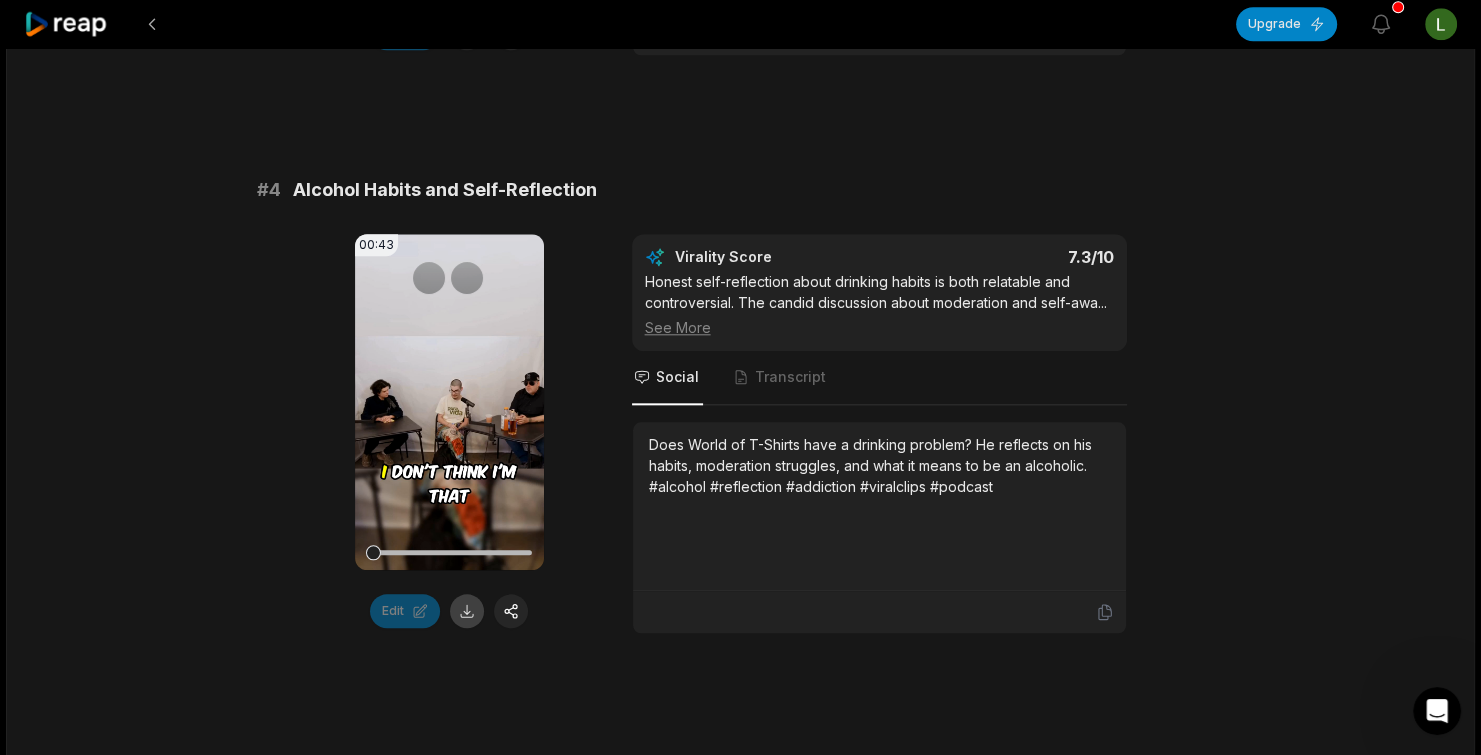 click at bounding box center [467, 611] 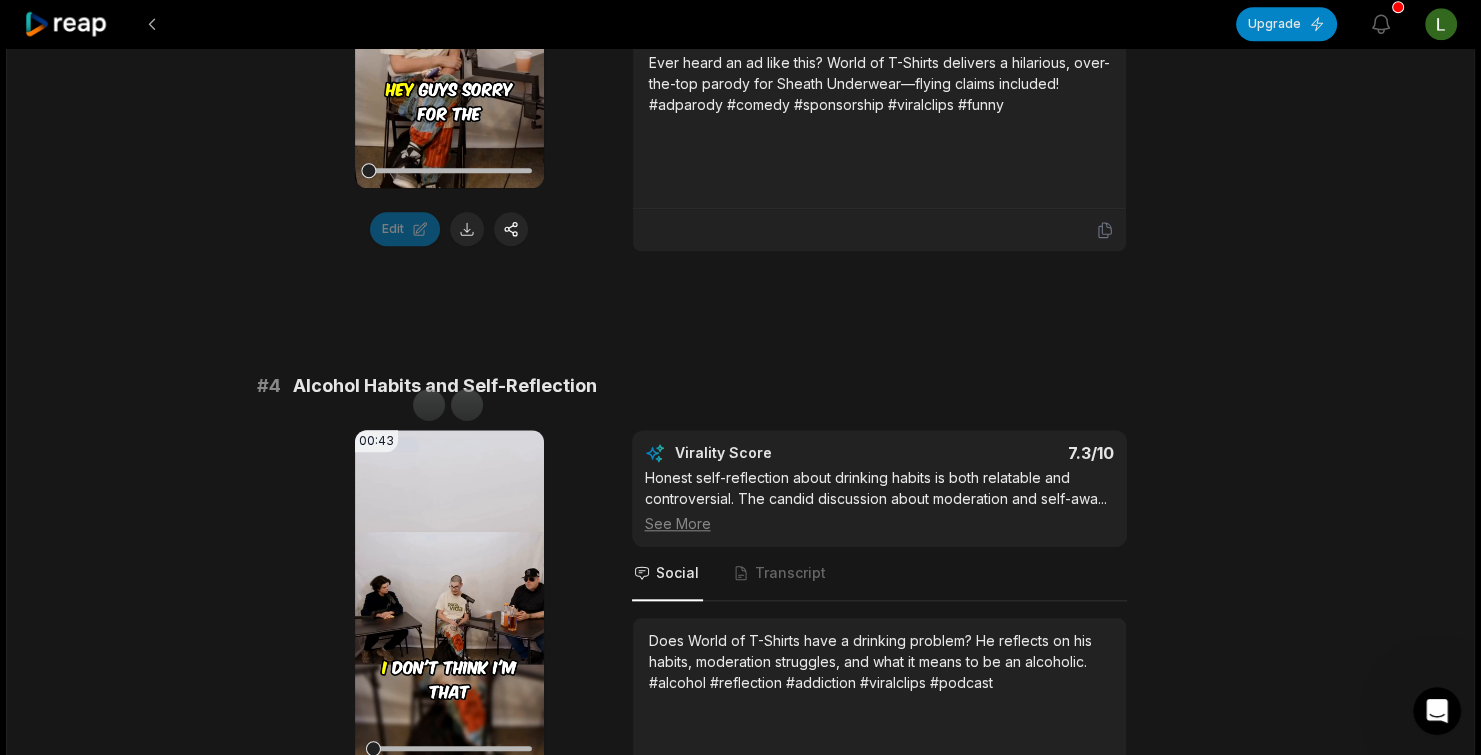 scroll, scrollTop: 1766, scrollLeft: 0, axis: vertical 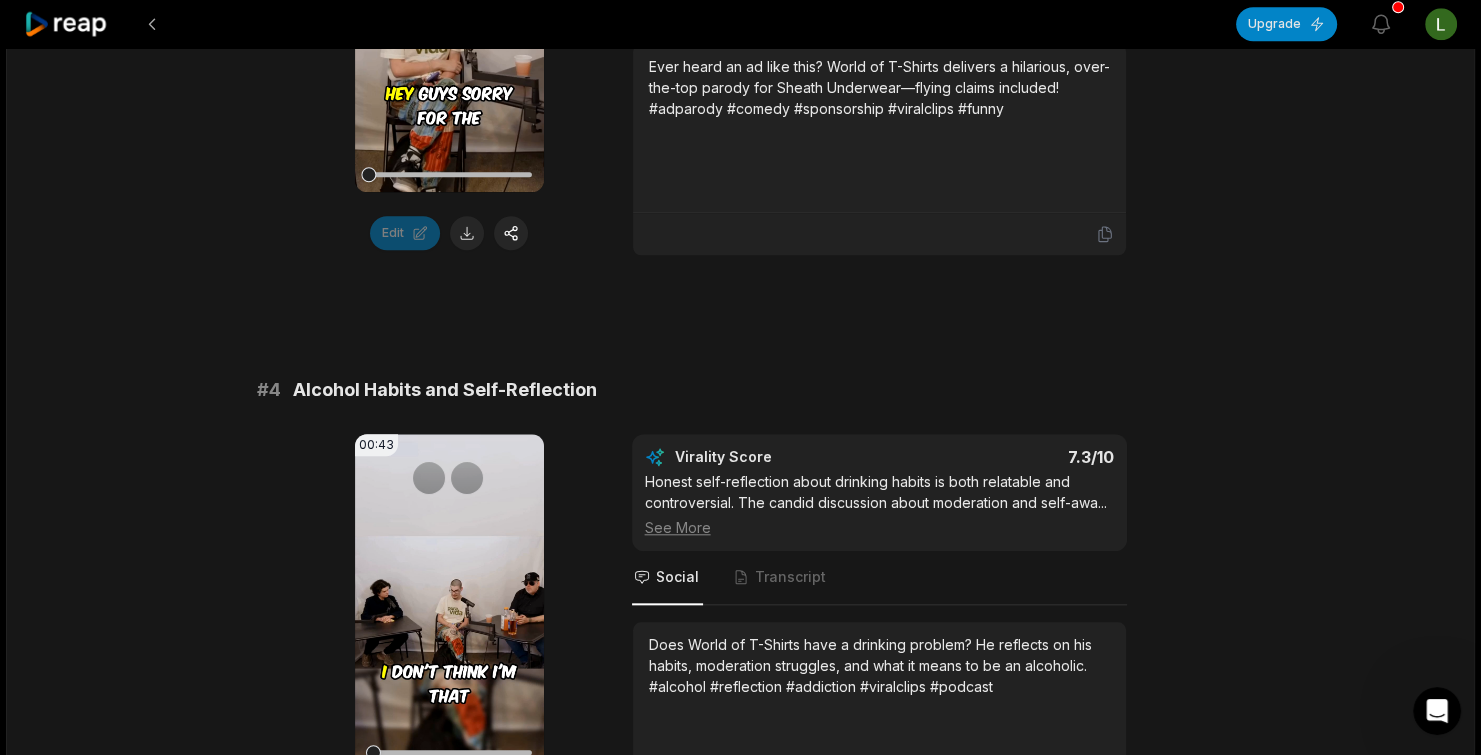 click on "46:48 WorldOfTShirts Crashes Out After Matan Tells Him To Put The Fries In The Bag 35 min ago English en 00:00  -  46:48 Portrait 60   fps Beasty Clips are  getting ready... Our AI is analyzing the video s . It will take few more minutes. # 1 Plague Mask Intruder Chaos 00:42 Your browser does not support mp4 format. Edit Virality Score 8.2 /10 This is a high-energy, chaotic moment with genuine panic and comedic overtones. The unexpected intrusion and dramatic reactions make  ...   See More Social Transcript Chaos erupts as a plague mask intruder storms in! Watch the panic, yelling, and wild attempts to get them out! #chaos #prank #viralclips #plaguemask #comedy # 2 Extreme Parenting Hypotheticals 00:47 Your browser does not support mp4 format. Edit Virality Score 7.5 /10 The outrageous hypothetical about punishing a child for an extreme act is shocking and humorous, sure to spark conversation and debat ...   See More Social Transcript # 3 Sheath Underwear Ad Parody 01:03 Edit Virality Score 7.4 /10 ...   # 4" at bounding box center [740, 1420] 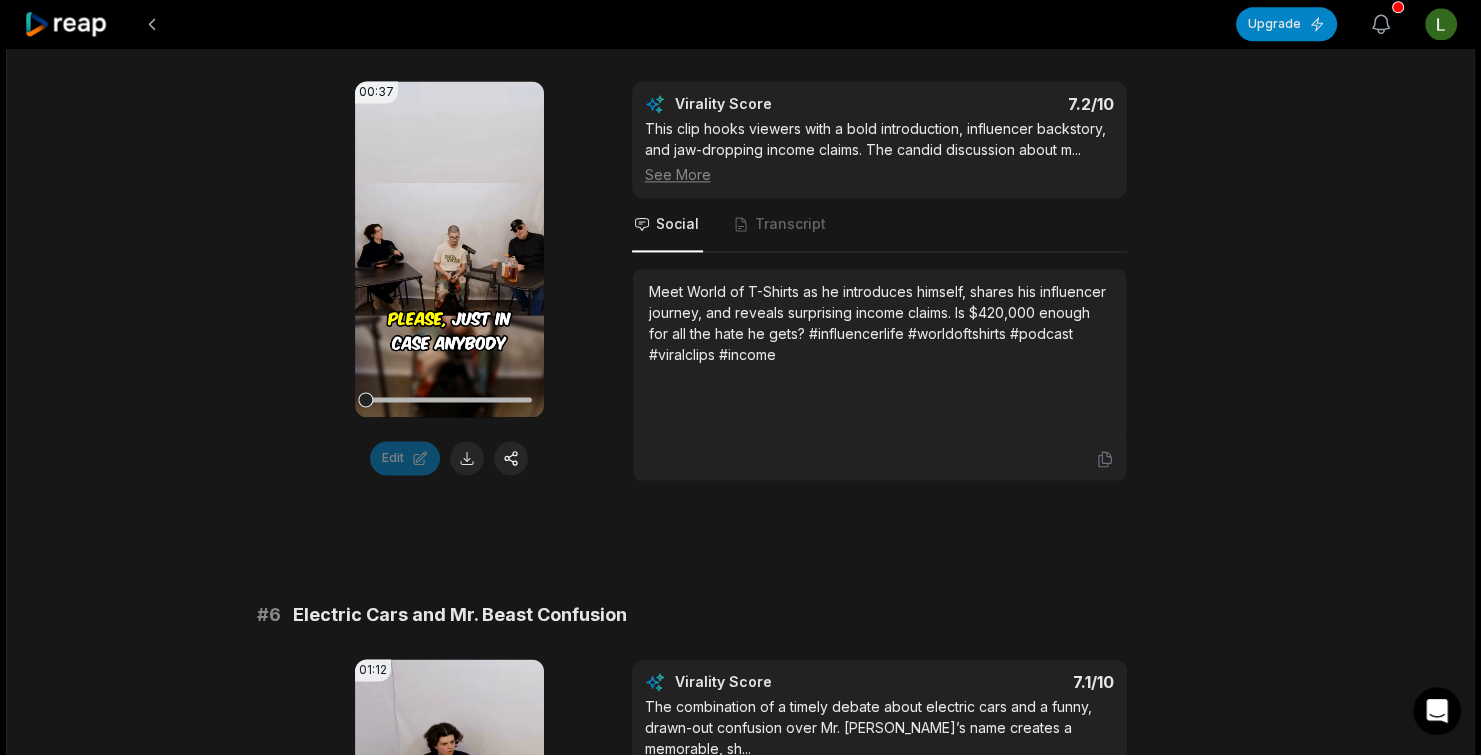 scroll, scrollTop: 2600, scrollLeft: 0, axis: vertical 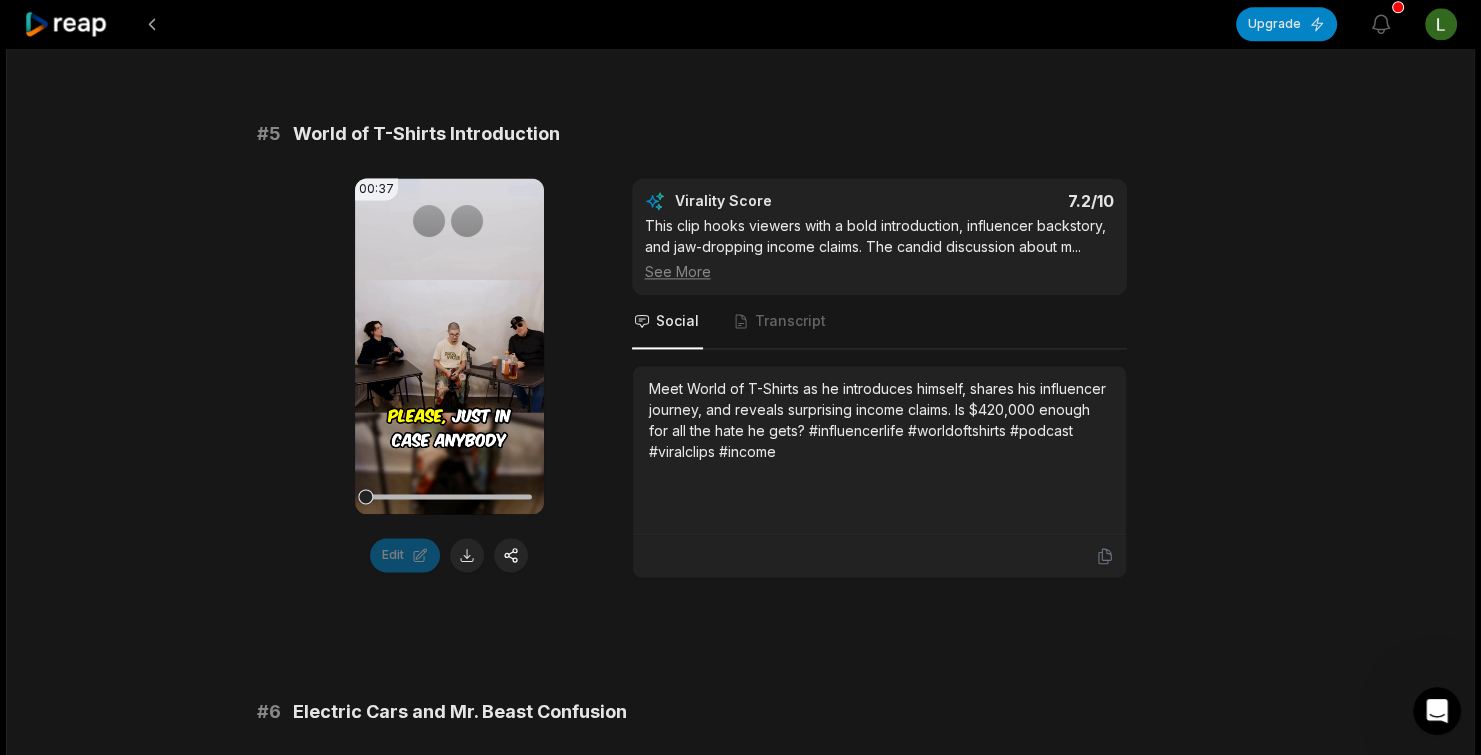 click on "46:48 WorldOfTShirts Crashes Out After Matan Tells Him To Put The Fries In The Bag an hour ago English en 00:00  -  46:48 Portrait 60   fps Beasty Clips are  getting ready... Our AI is analyzing the video s . It will take few more minutes. # 1 Plague Mask Intruder Chaos 00:42 Your browser does not support mp4 format. Edit Virality Score 8.2 /10 This is a high-energy, chaotic moment with genuine panic and comedic overtones. The unexpected intrusion and dramatic reactions make  ...   See More Social Transcript Chaos erupts as a plague mask intruder storms in! Watch the panic, yelling, and wild attempts to get them out! #chaos #prank #viralclips #plaguemask #comedy # 2 Extreme Parenting Hypotheticals 00:47 Your browser does not support mp4 format. Edit Virality Score 7.5 /10 The outrageous hypothetical about punishing a child for an extreme act is shocking and humorous, sure to spark conversation and debat ...   See More Social Transcript # 3 Sheath Underwear Ad Parody 01:03 Edit Virality Score 7.4 /10 ...   # 4" at bounding box center [740, 586] 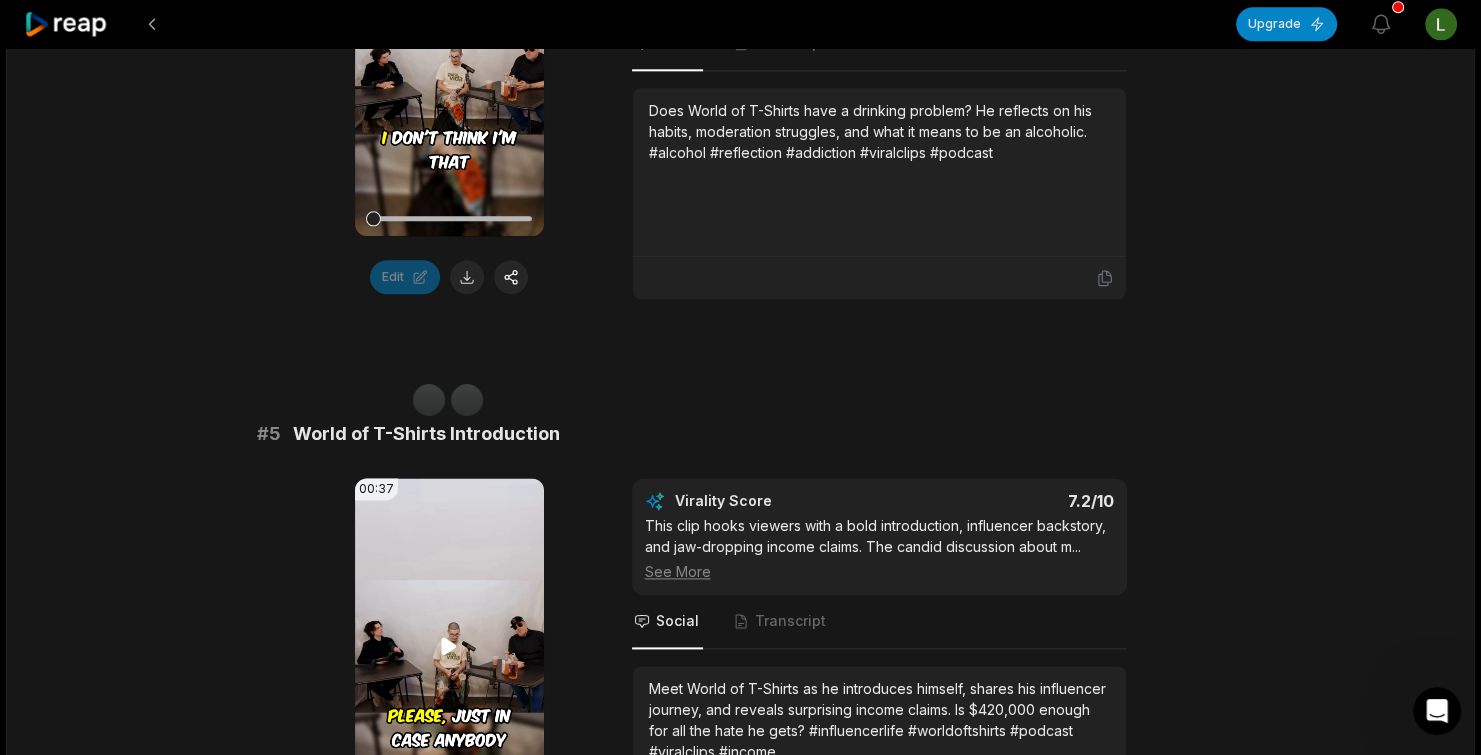 scroll, scrollTop: 2433, scrollLeft: 0, axis: vertical 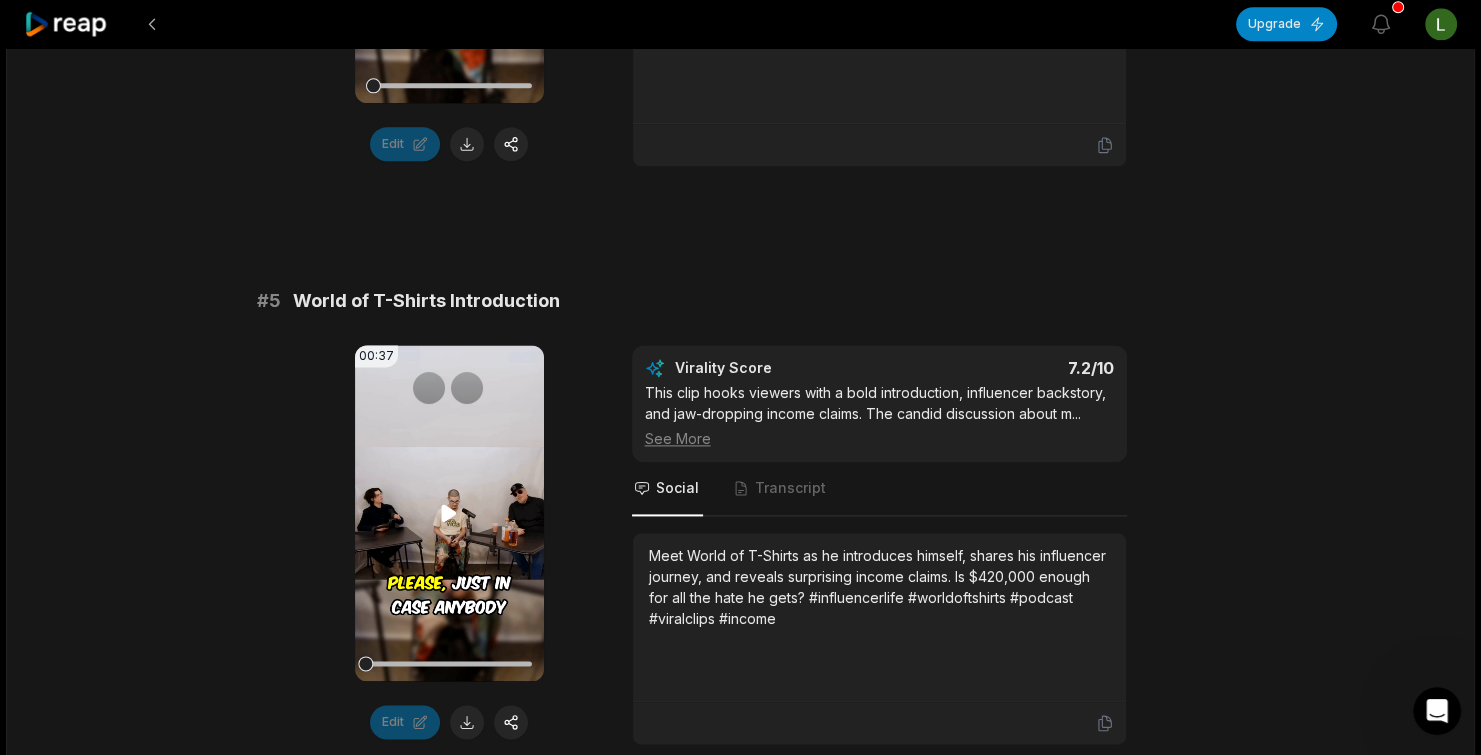 click on "Your browser does not support mp4 format." at bounding box center [449, 513] 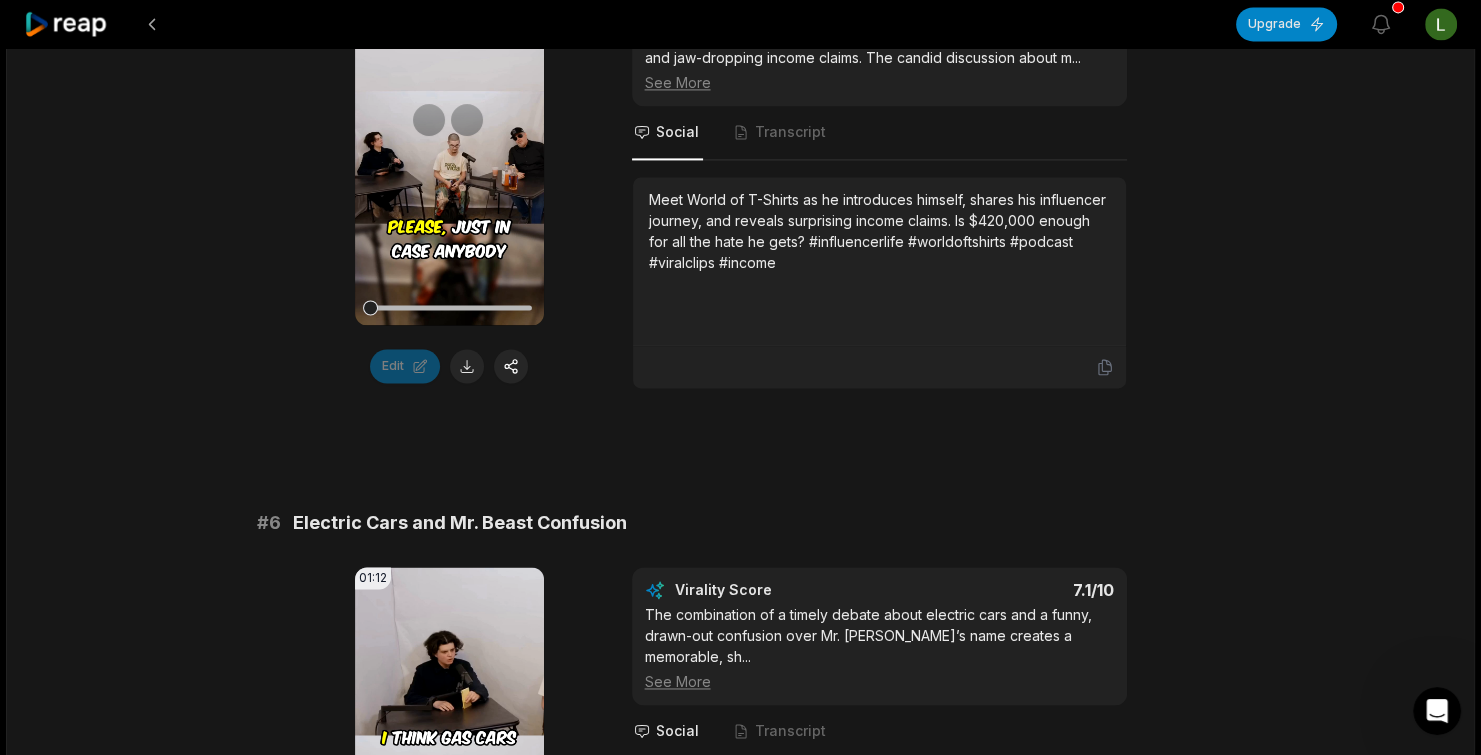 scroll, scrollTop: 3000, scrollLeft: 0, axis: vertical 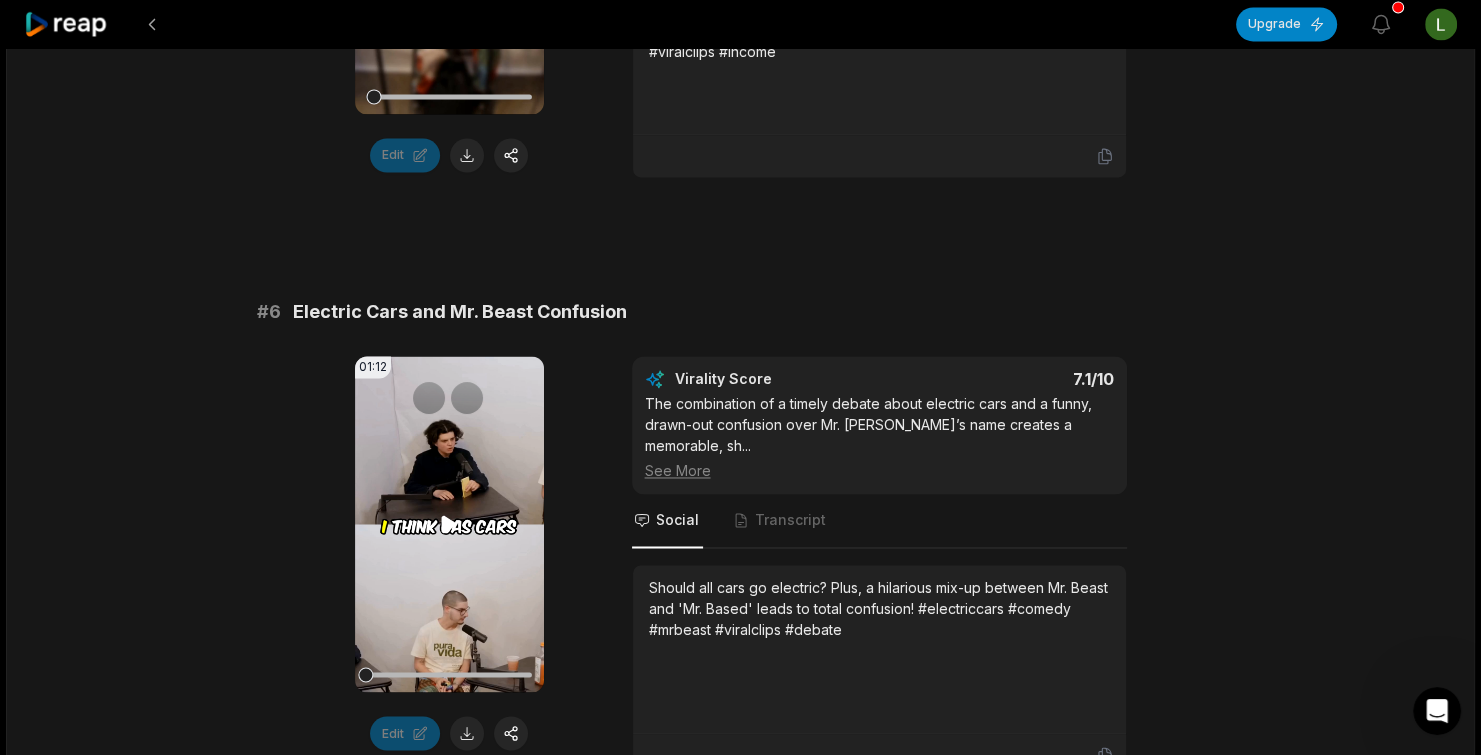 click on "Your browser does not support mp4 format." at bounding box center (449, 524) 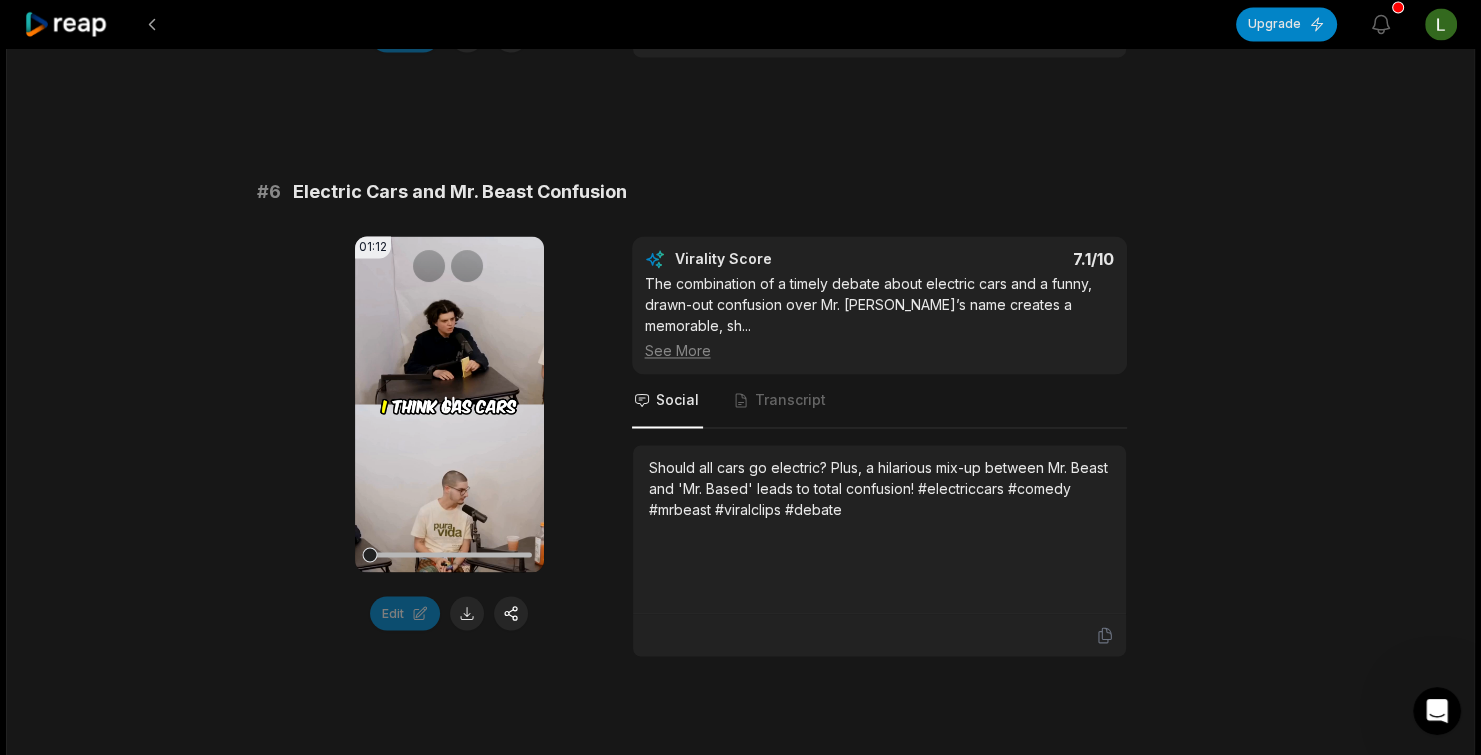 scroll, scrollTop: 3133, scrollLeft: 0, axis: vertical 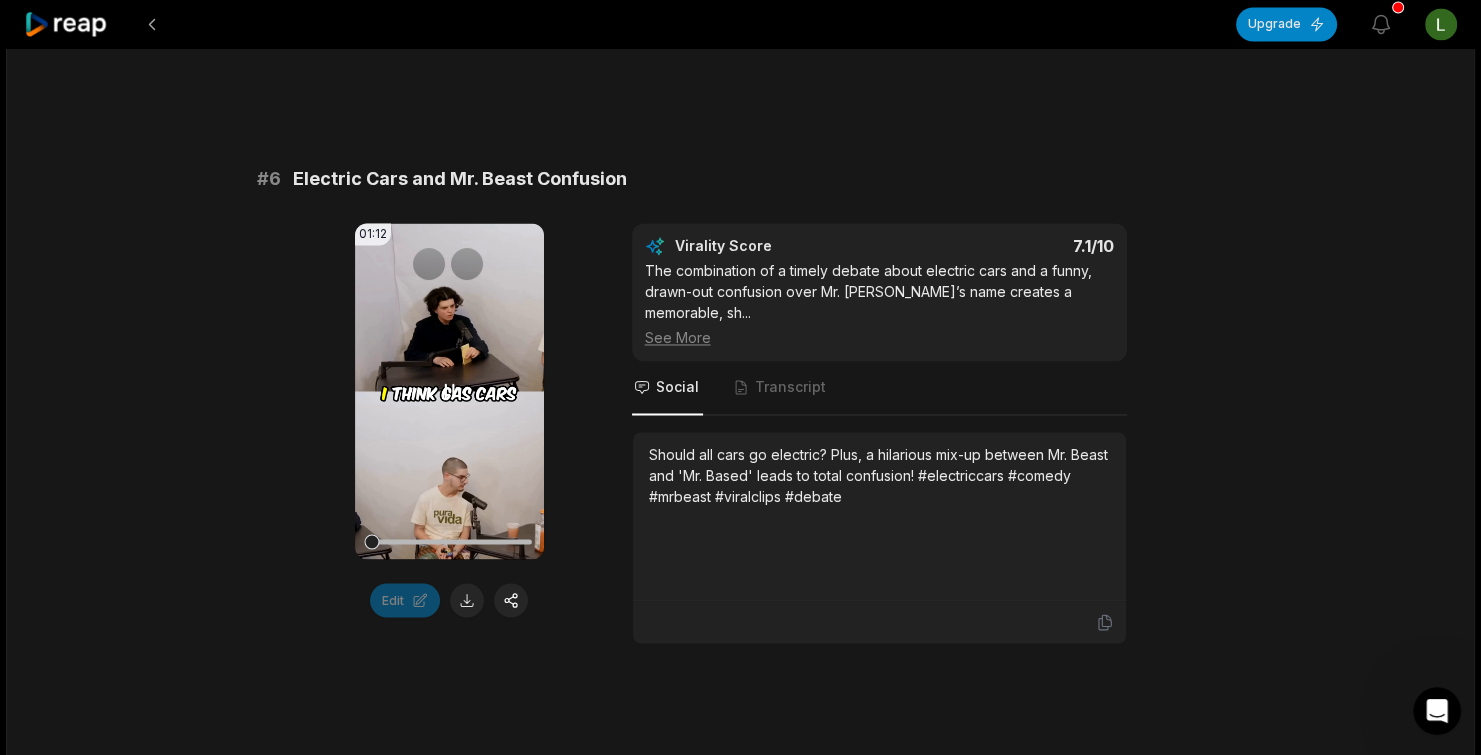 click on "Your browser does not support mp4 format." at bounding box center [449, 391] 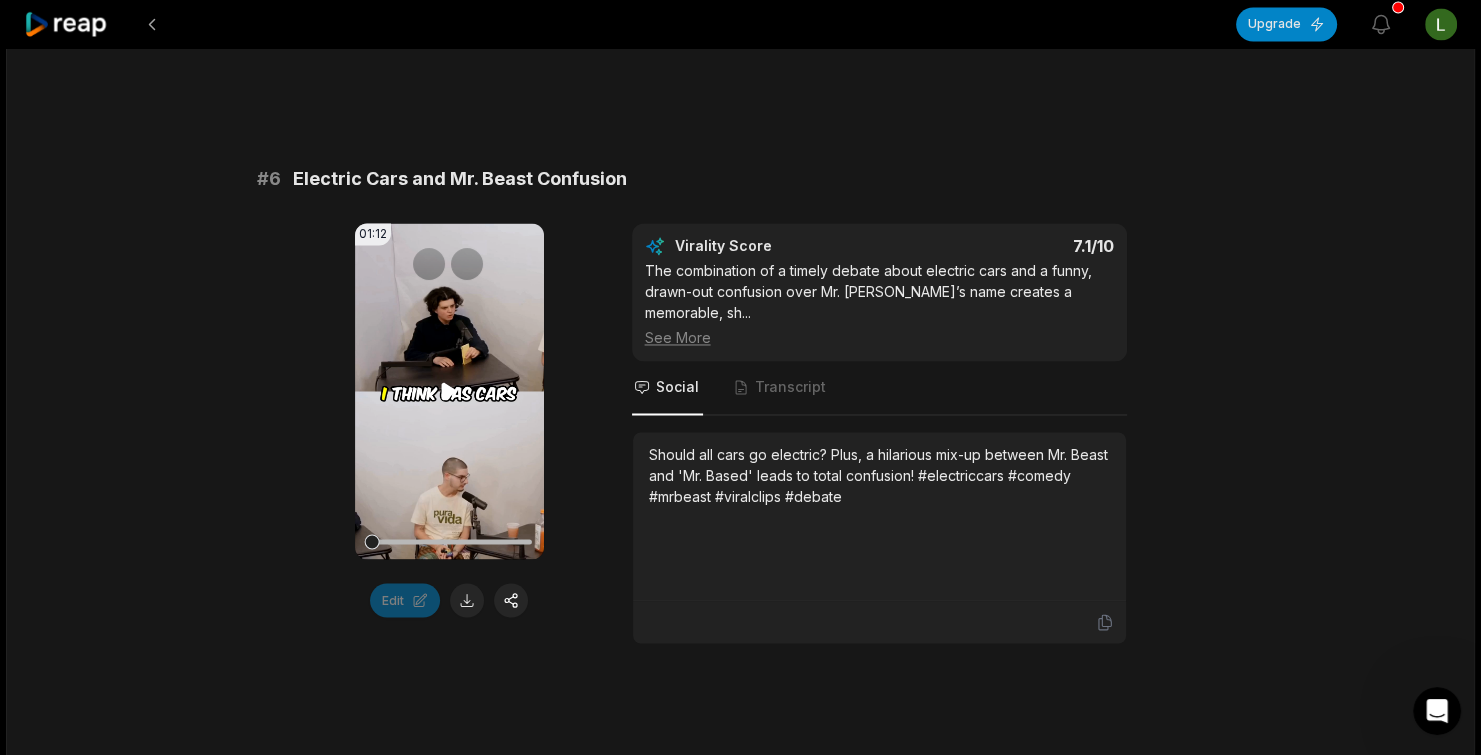 click on "Your browser does not support mp4 format." at bounding box center [449, 391] 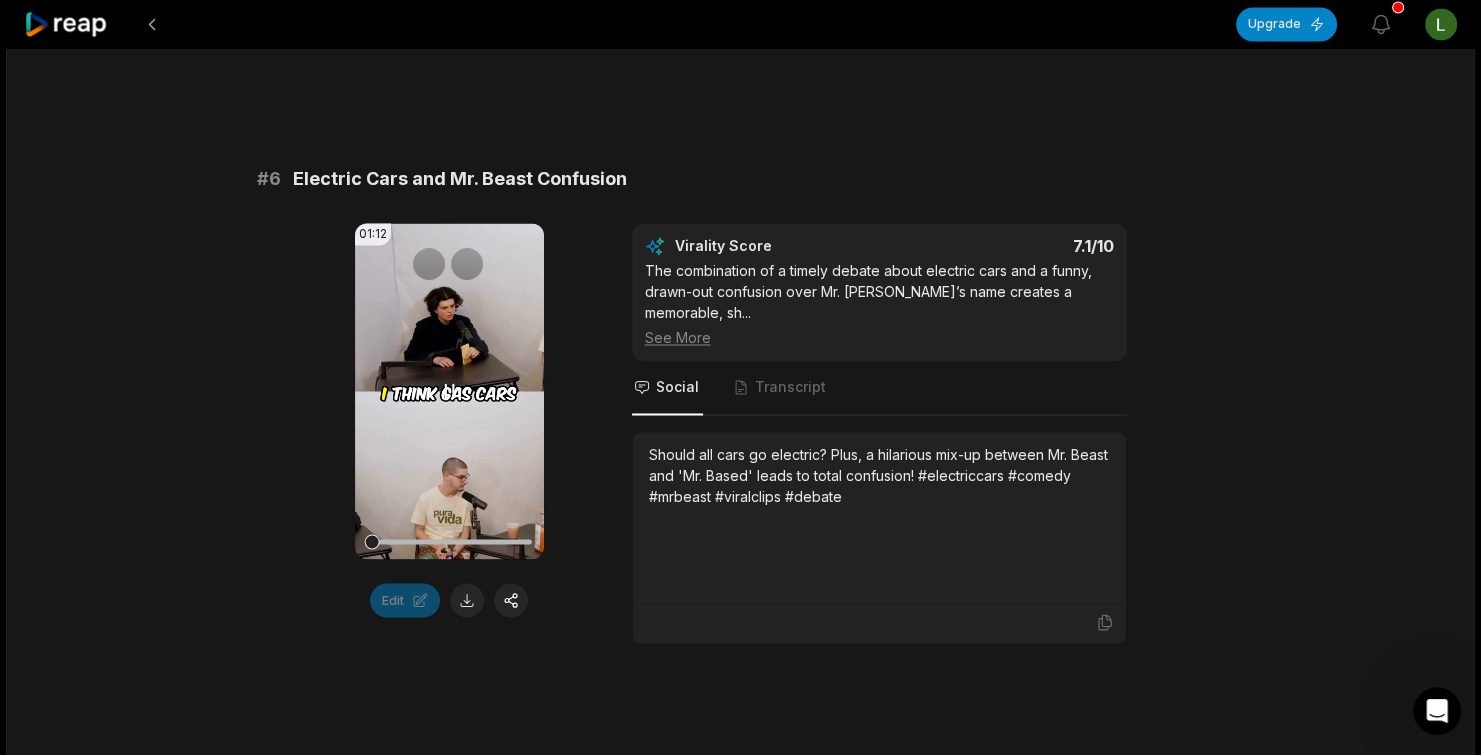 click 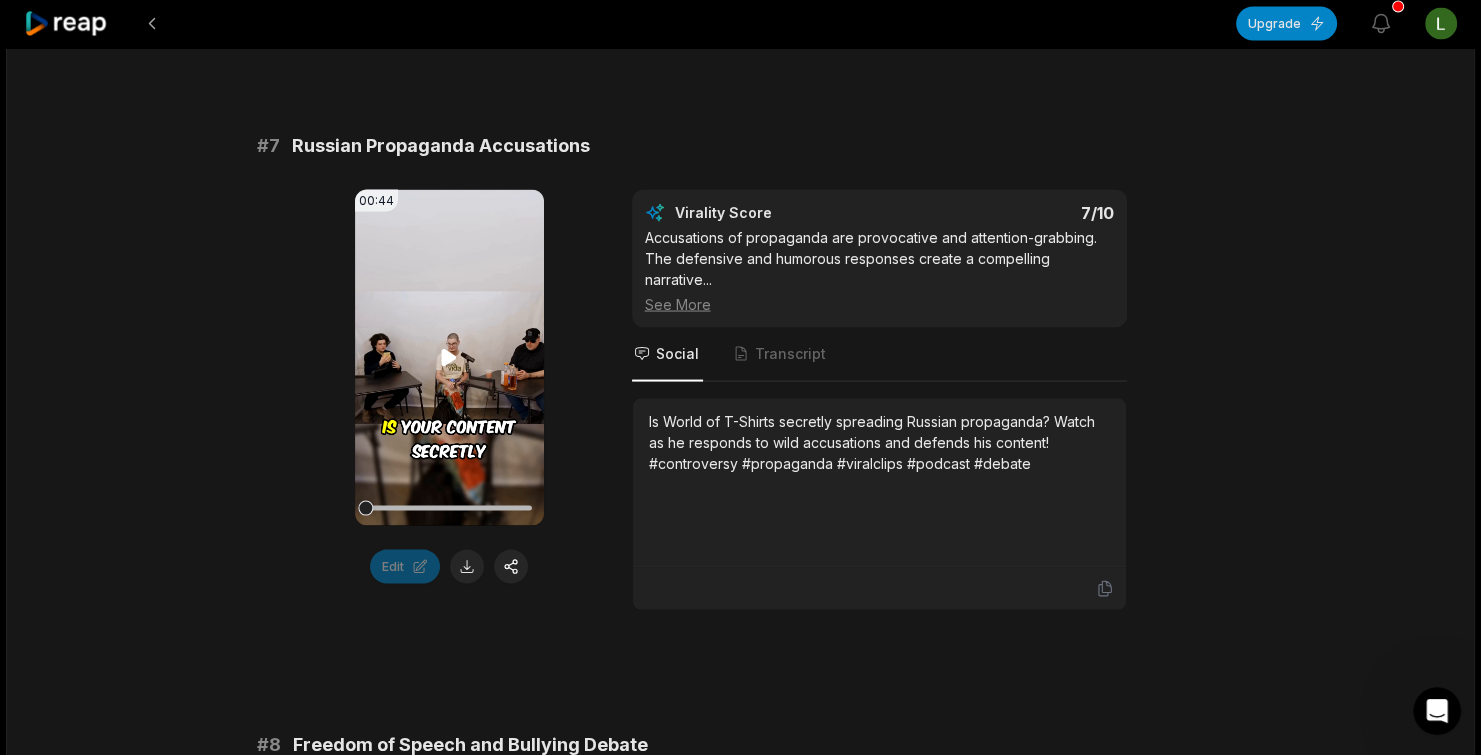 scroll, scrollTop: 3766, scrollLeft: 0, axis: vertical 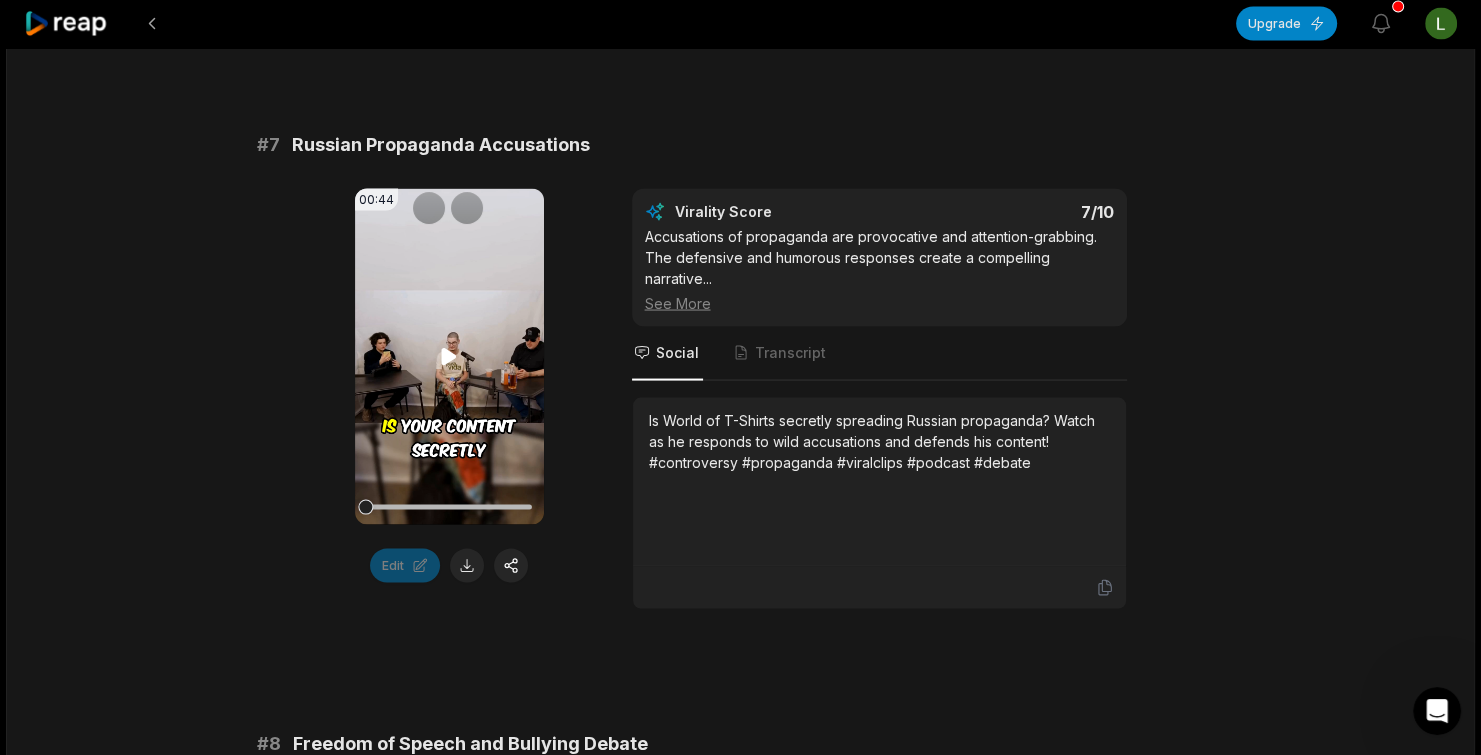 click on "Your browser does not support mp4 format." at bounding box center (449, 357) 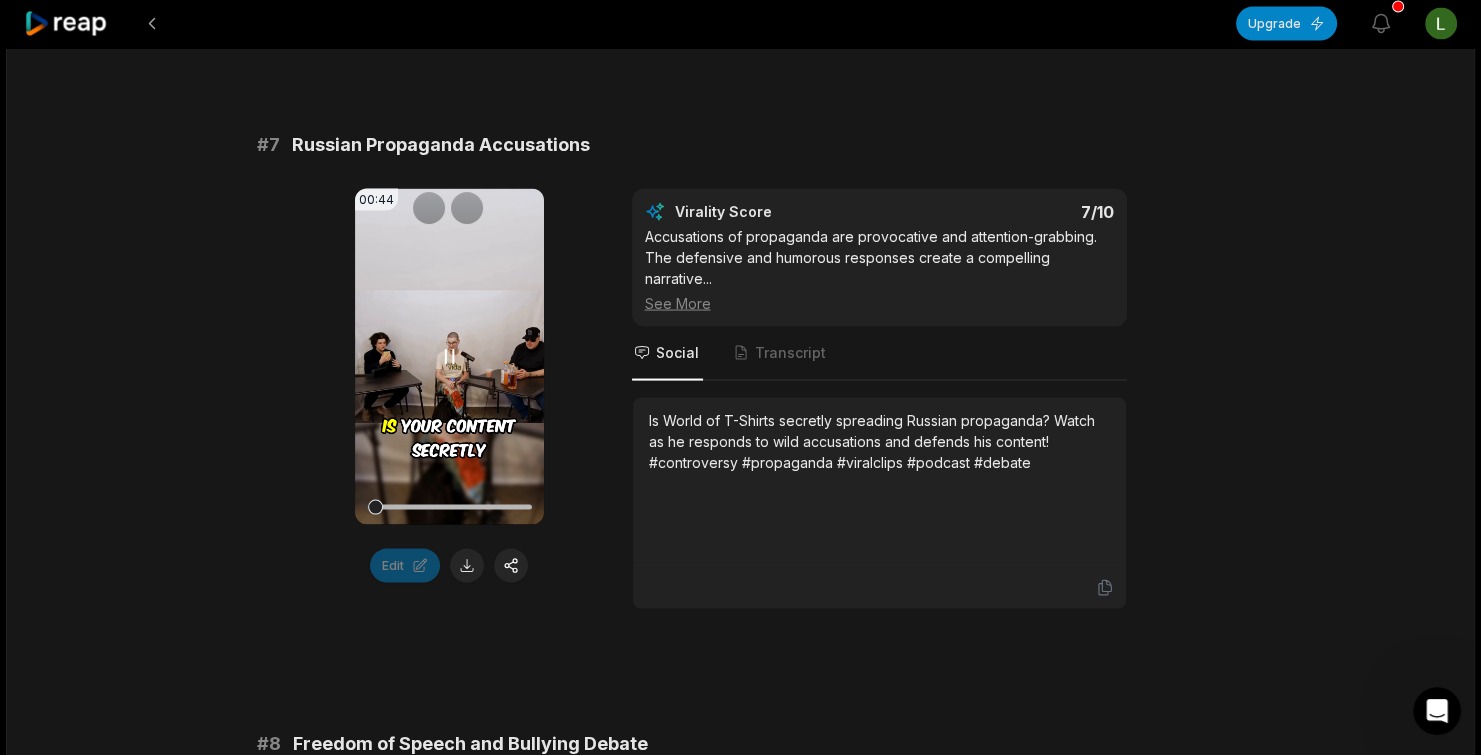 click 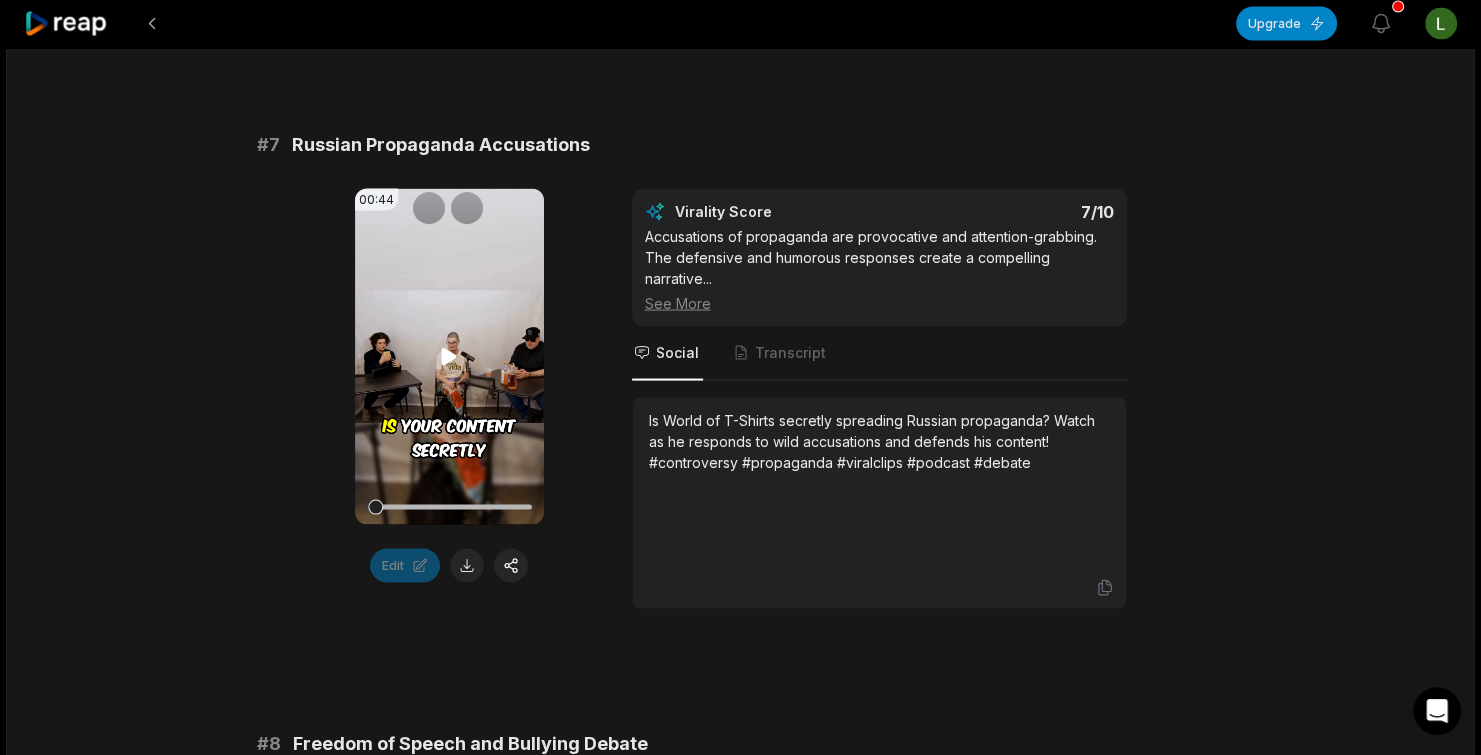 click on "Your browser does not support mp4 format." at bounding box center (449, 357) 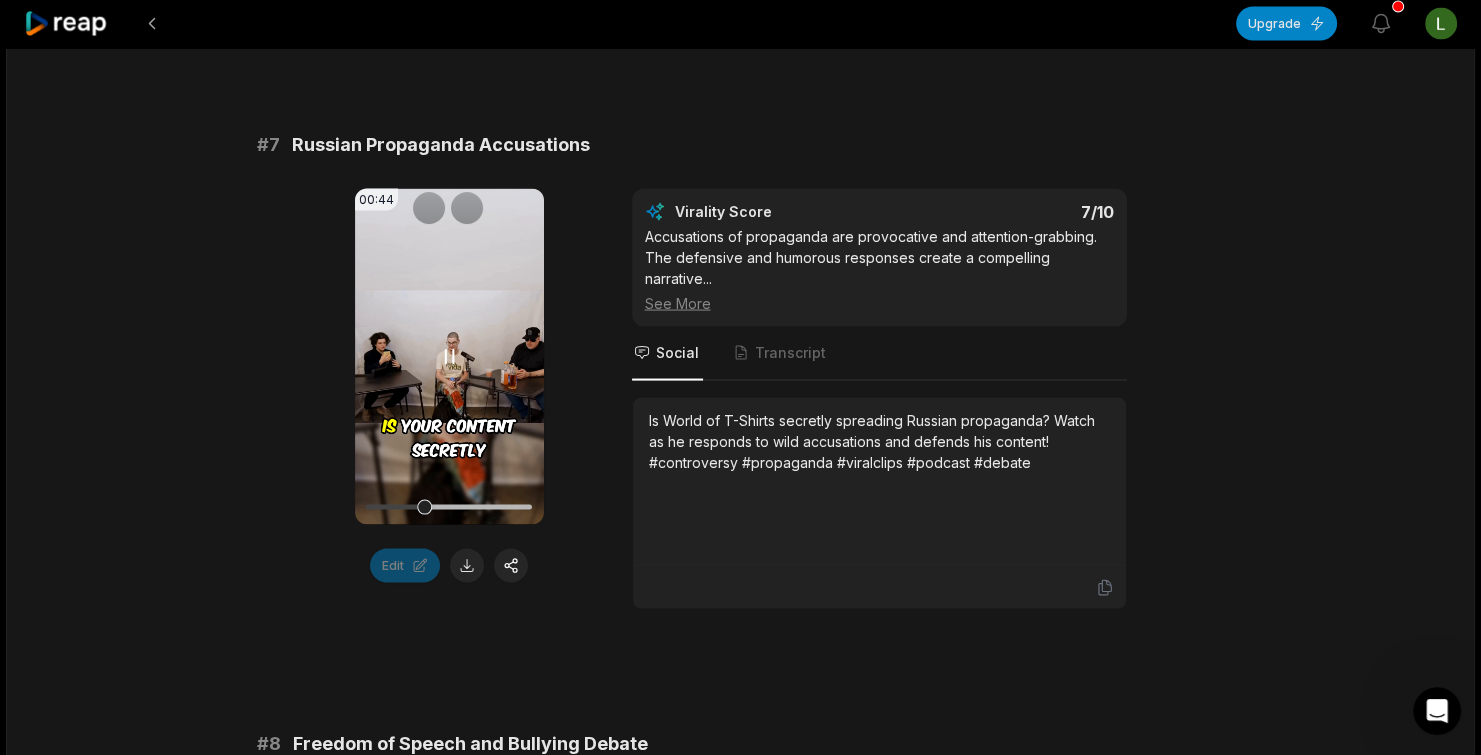 click 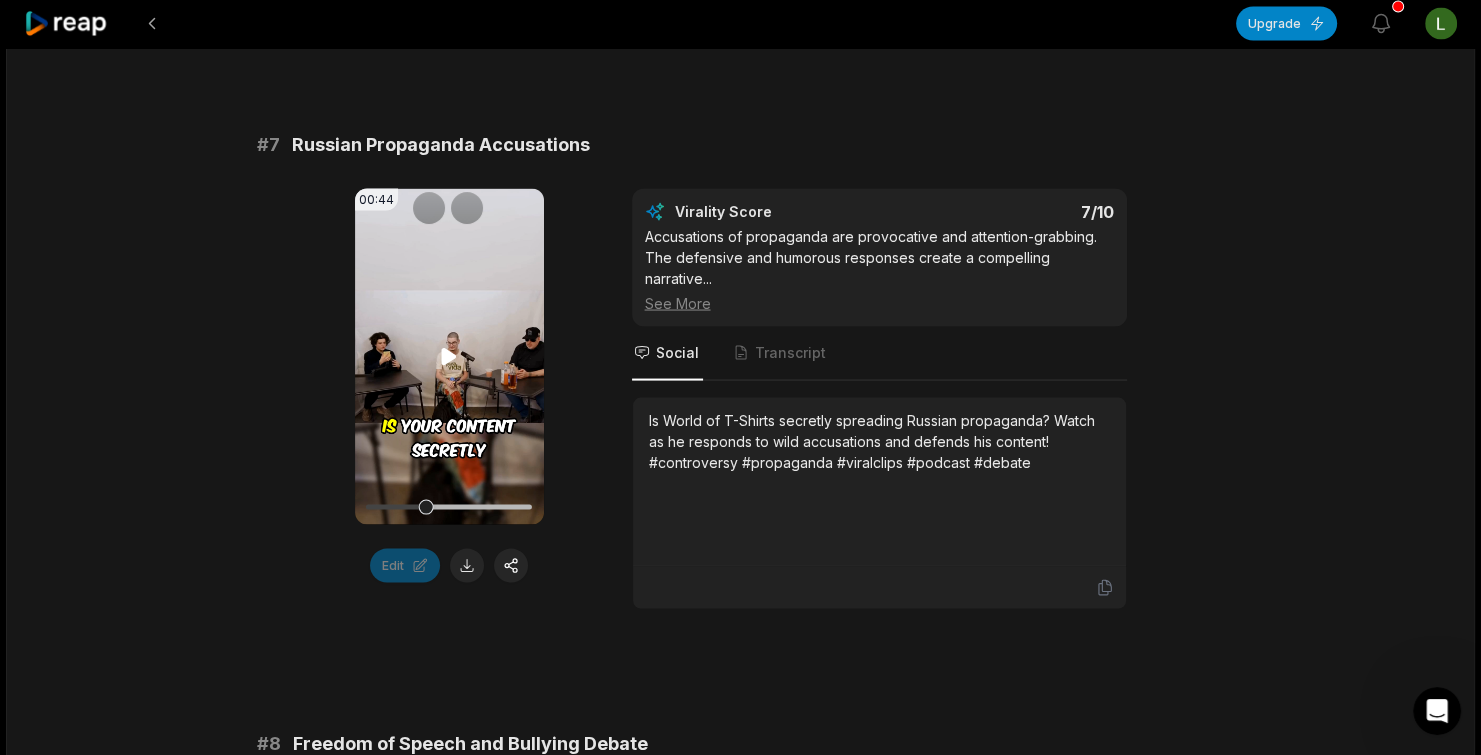 click 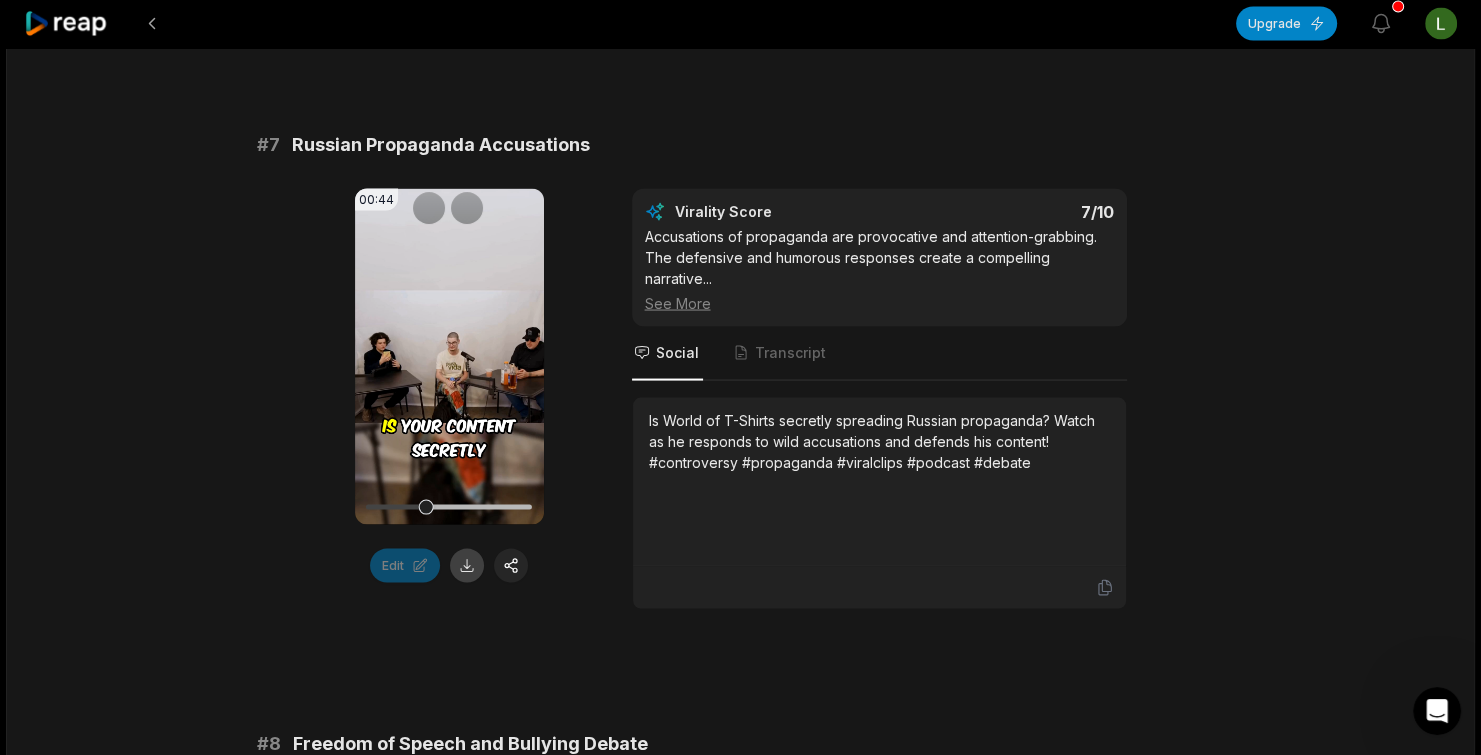 click at bounding box center [467, 566] 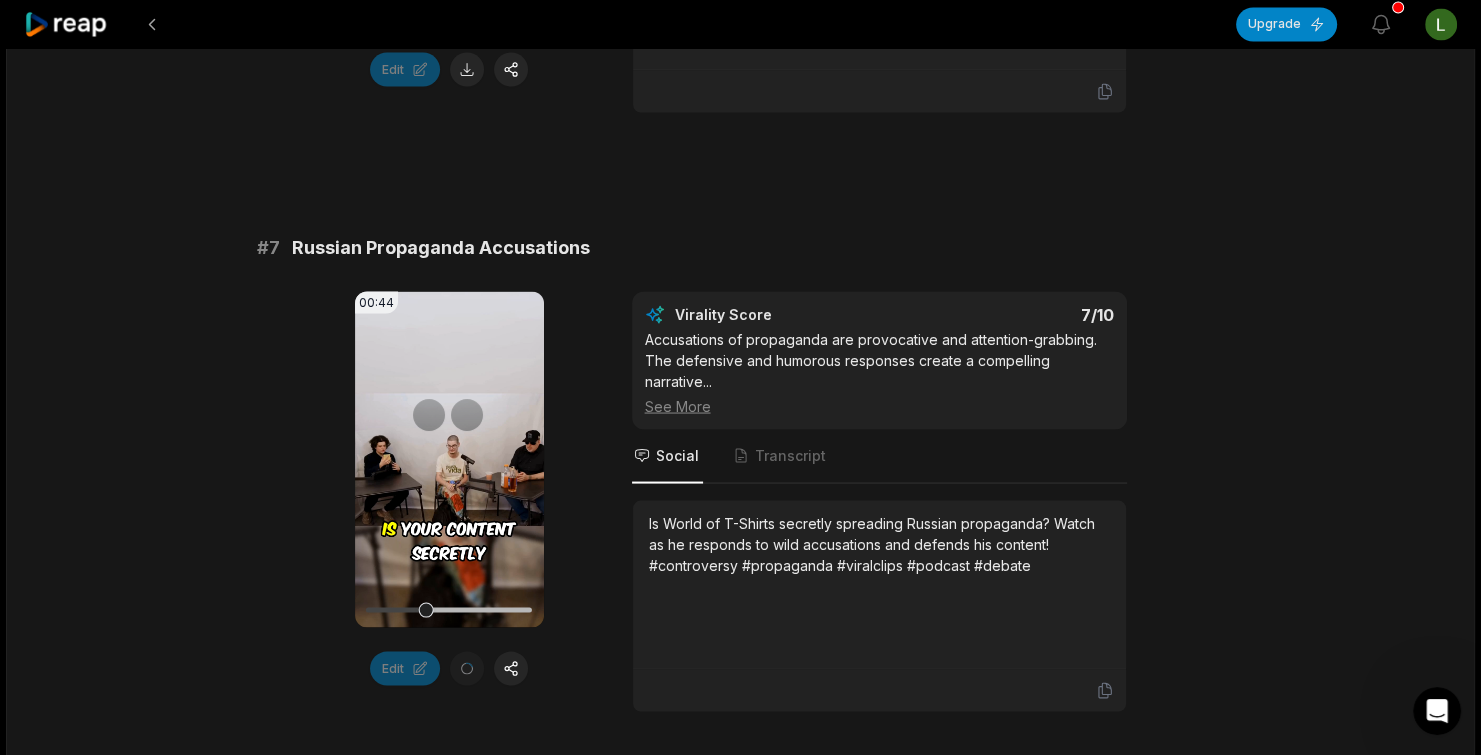scroll, scrollTop: 3666, scrollLeft: 0, axis: vertical 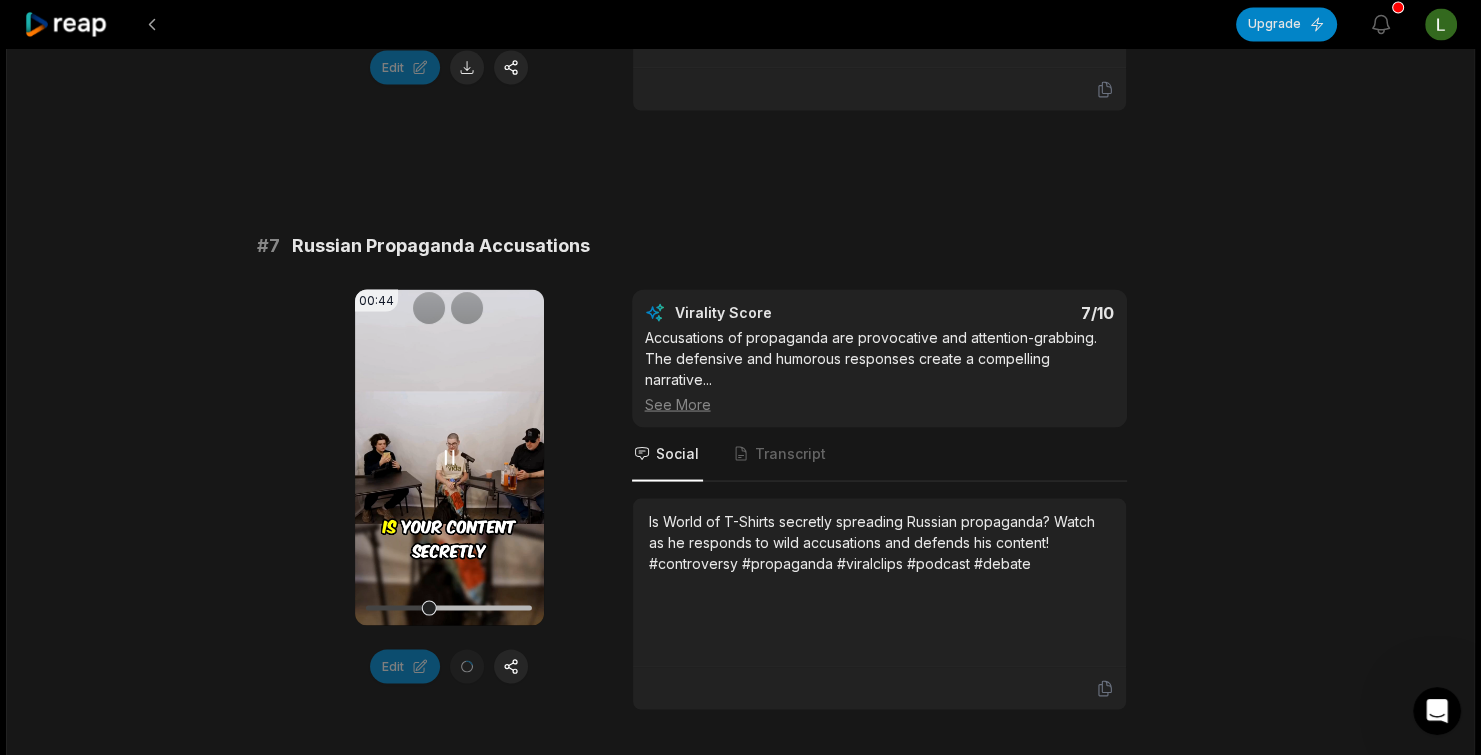 click on "Your browser does not support mp4 format." at bounding box center (449, 457) 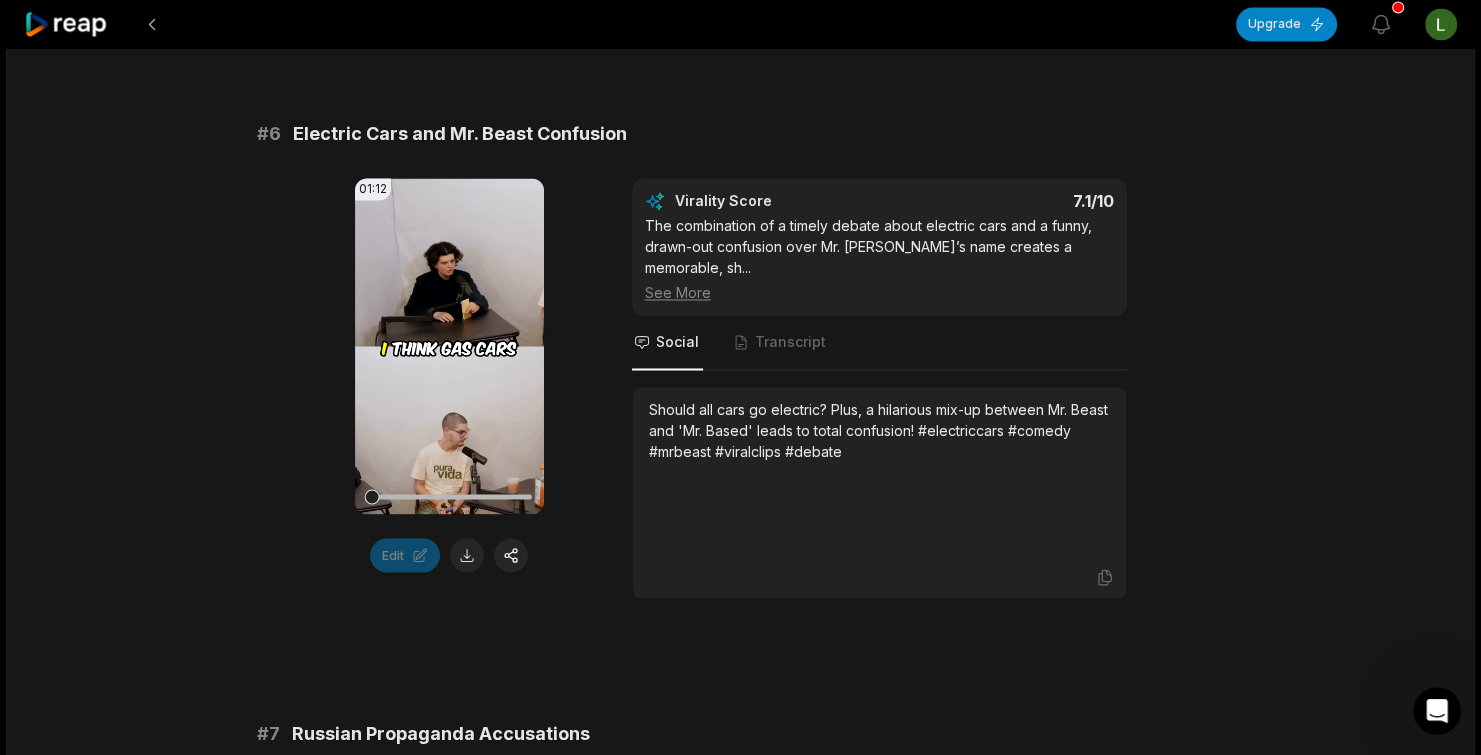 scroll, scrollTop: 3166, scrollLeft: 0, axis: vertical 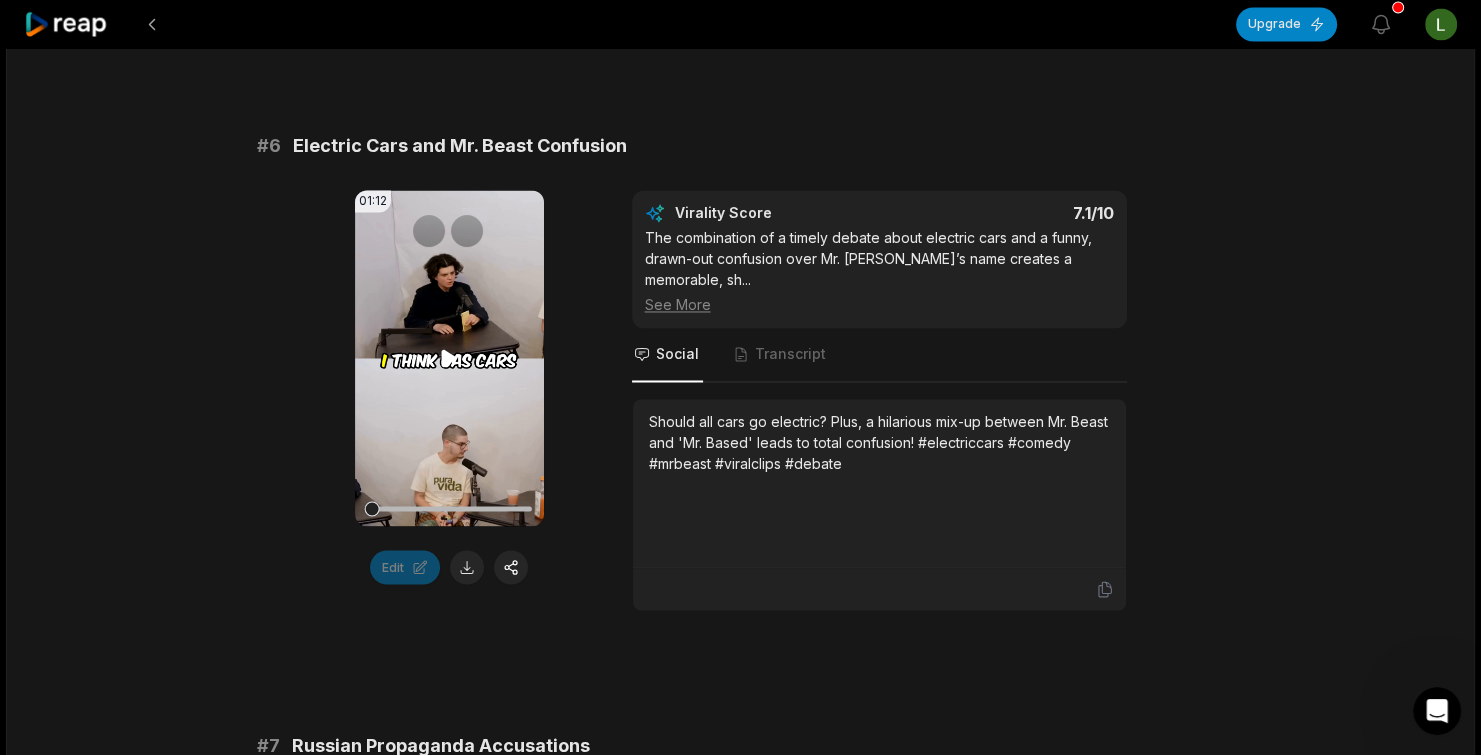 click on "Your browser does not support mp4 format." at bounding box center [449, 358] 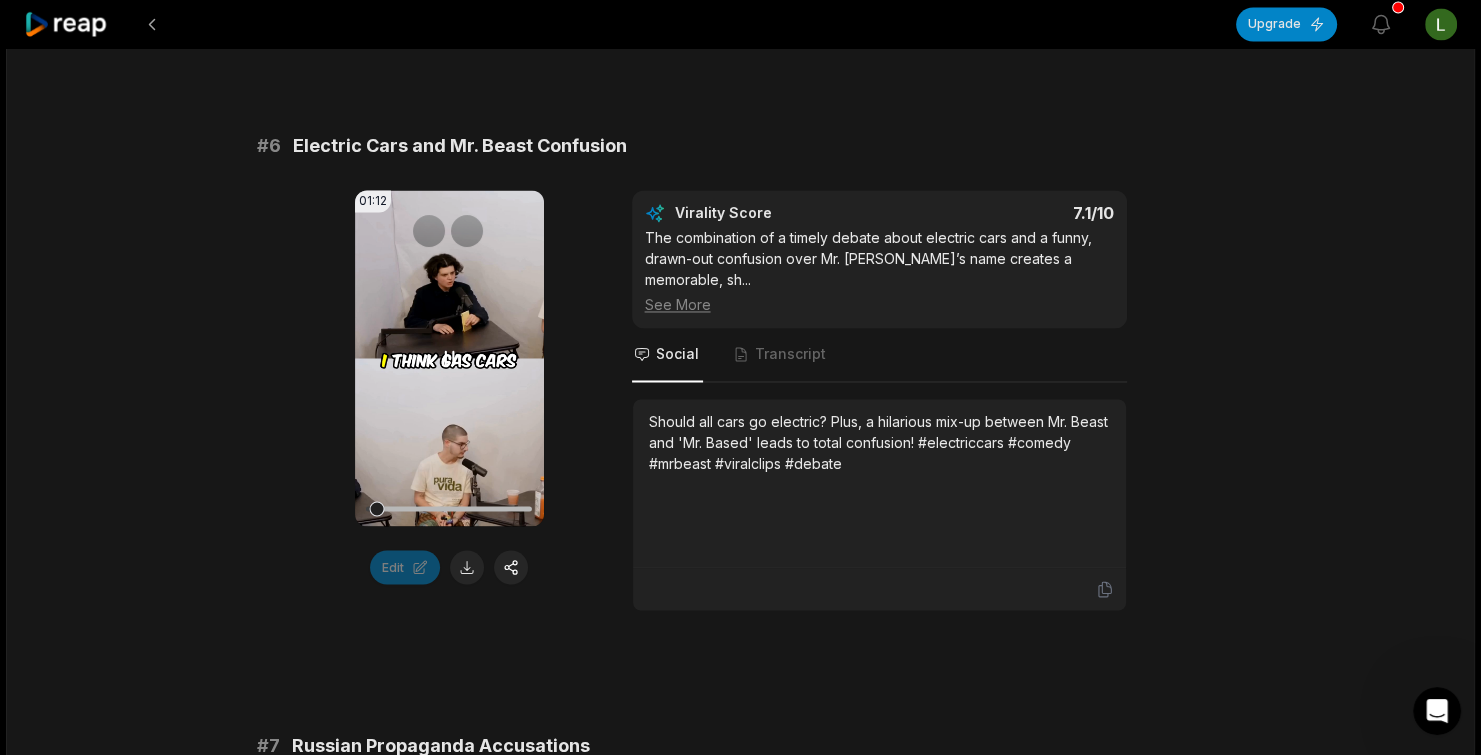 click 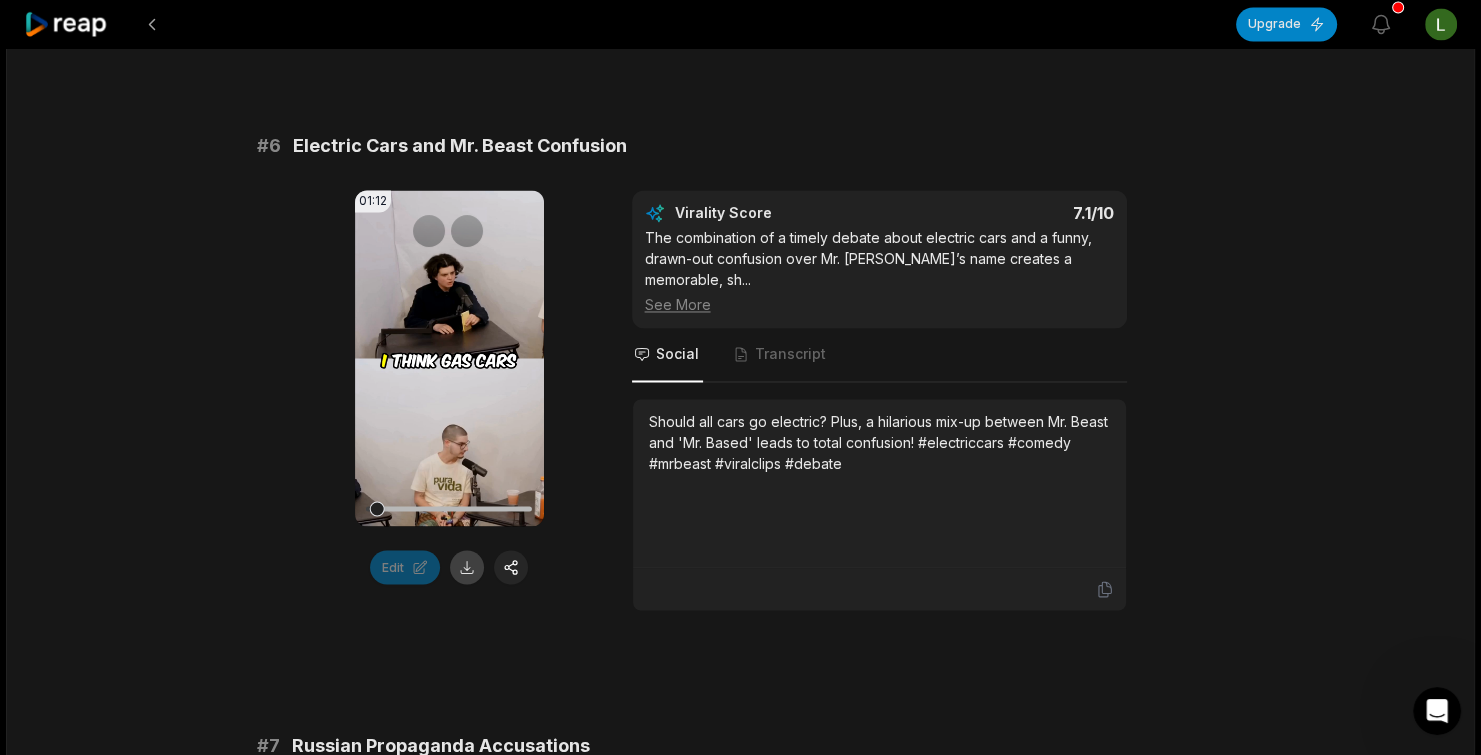 click at bounding box center (467, 567) 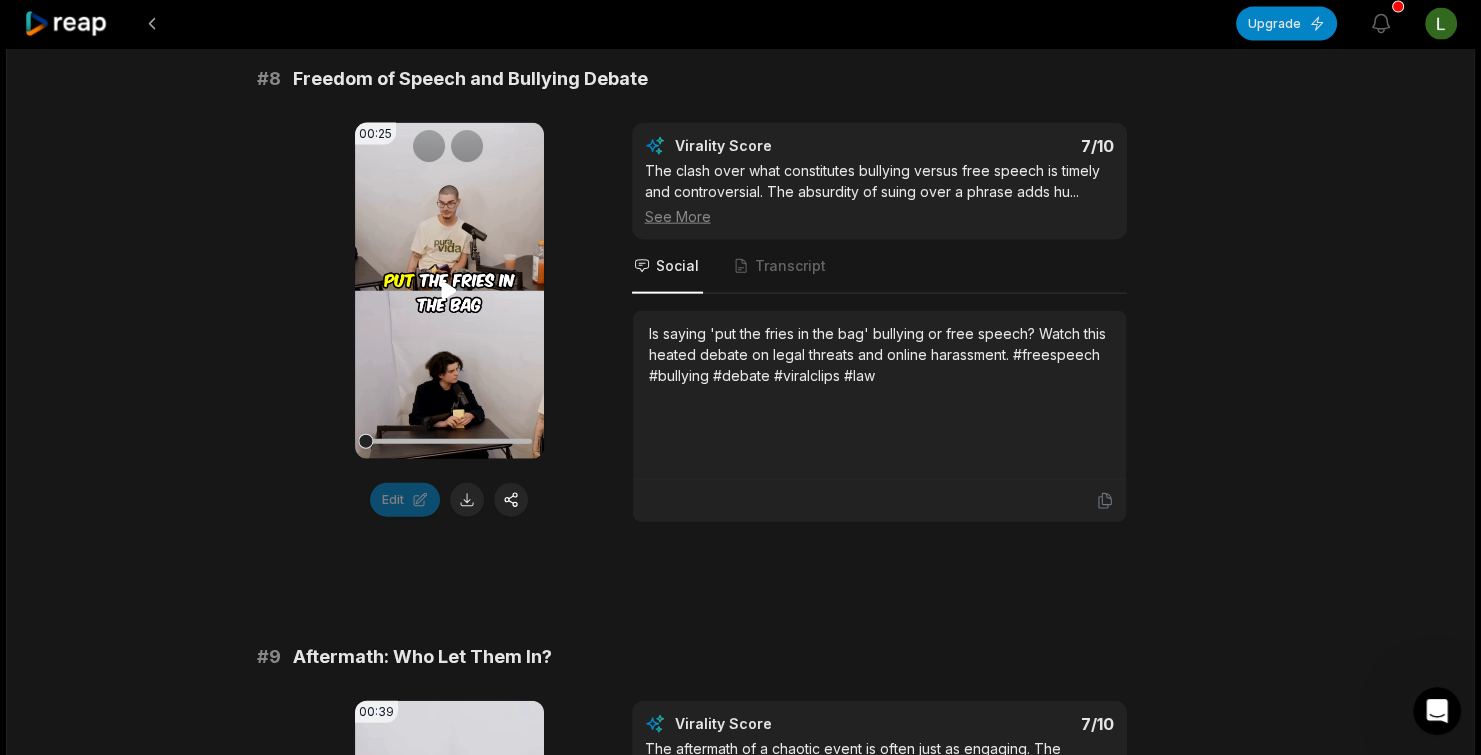 scroll, scrollTop: 4433, scrollLeft: 0, axis: vertical 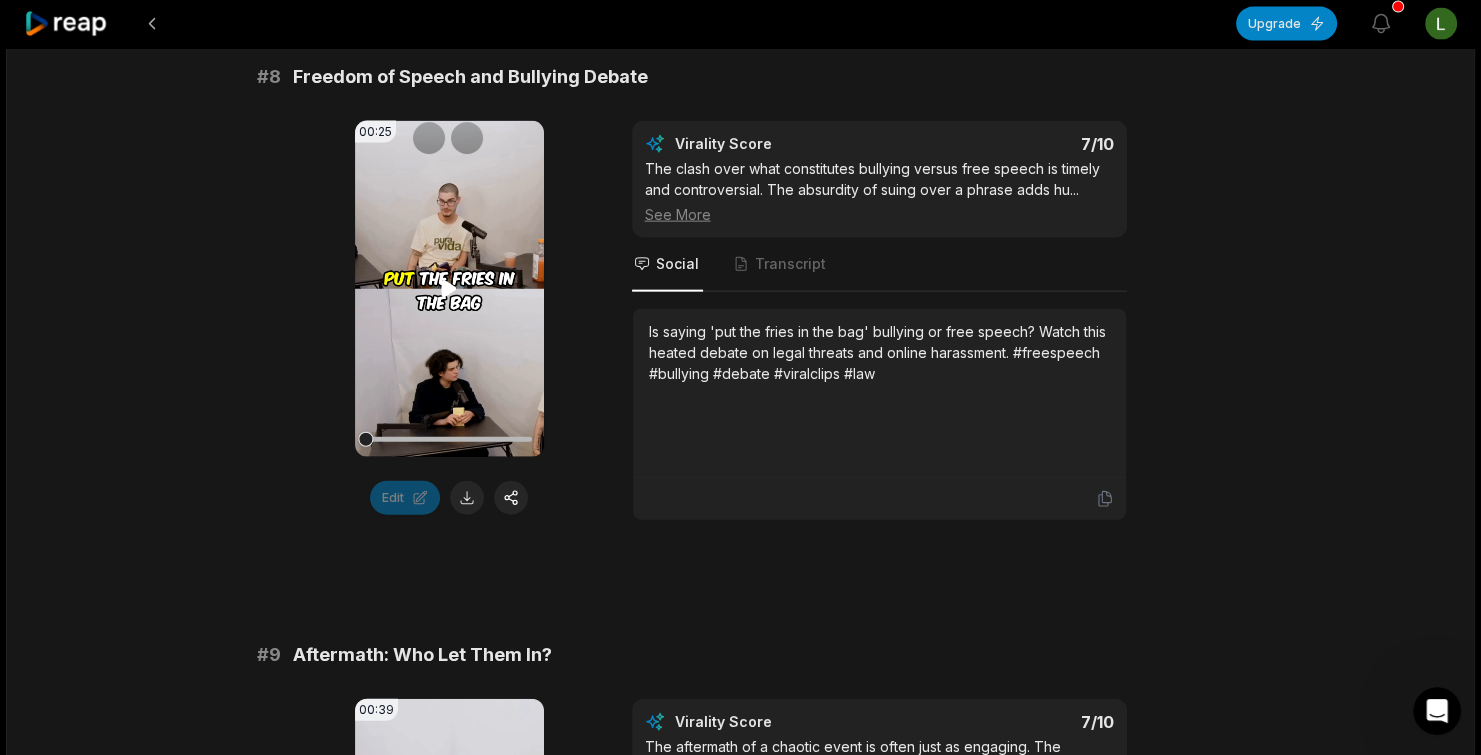 click 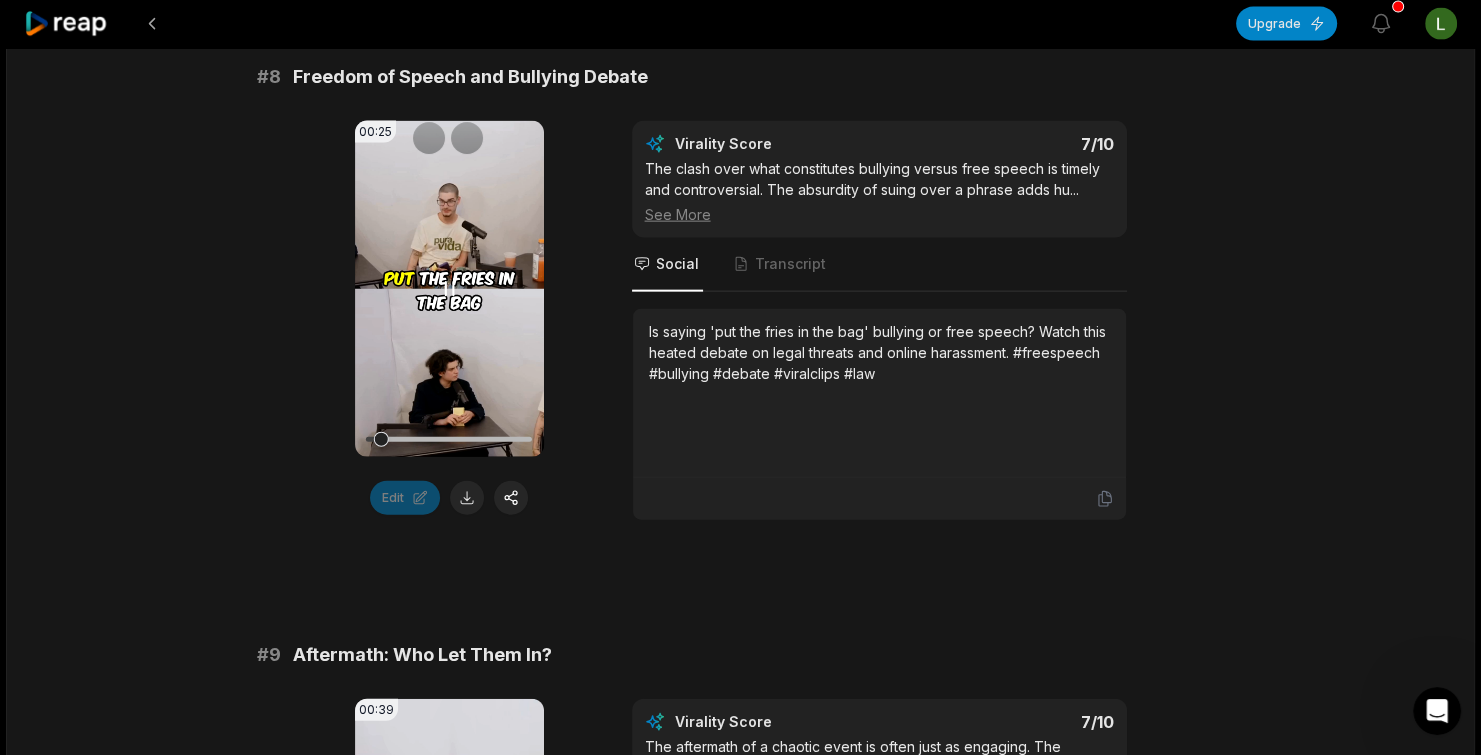 click on "Your browser does not support mp4 format." at bounding box center [449, 289] 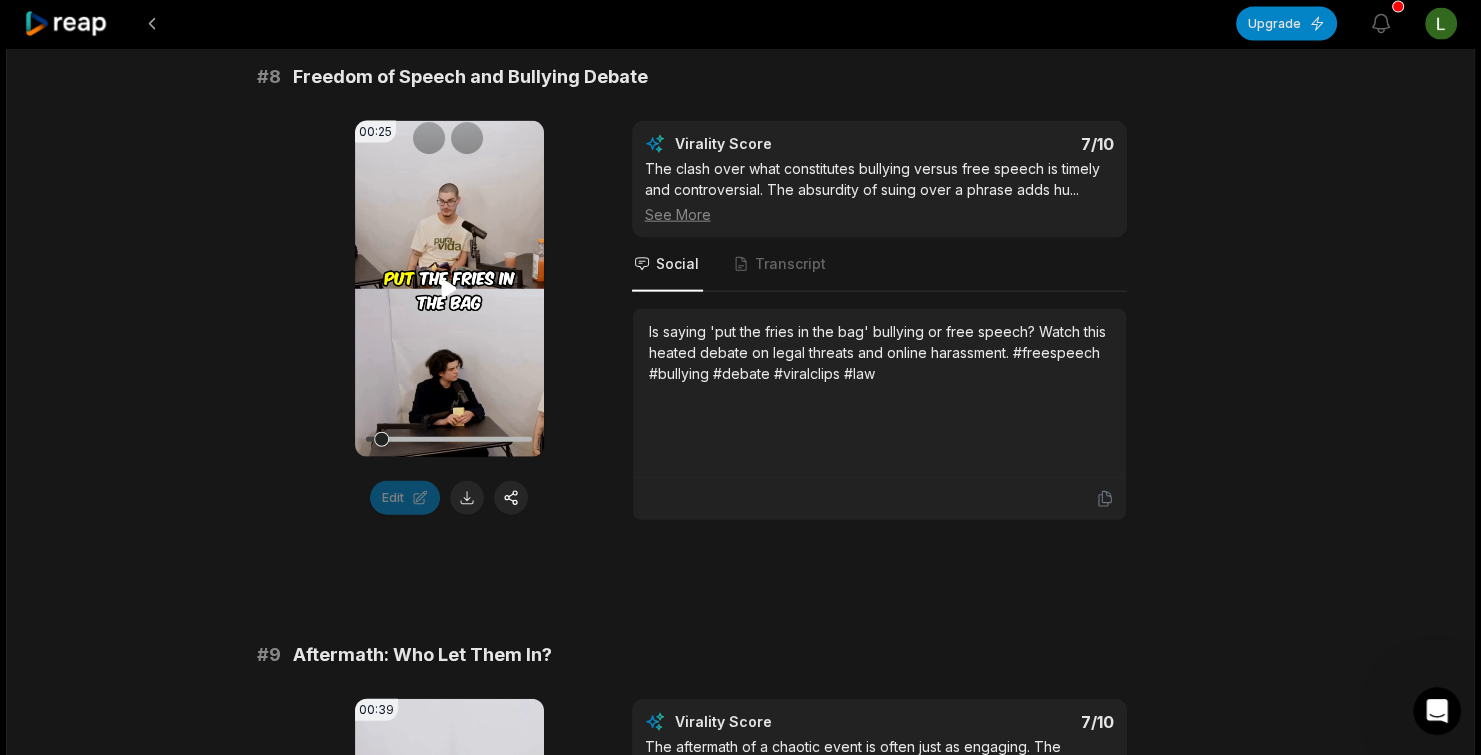click 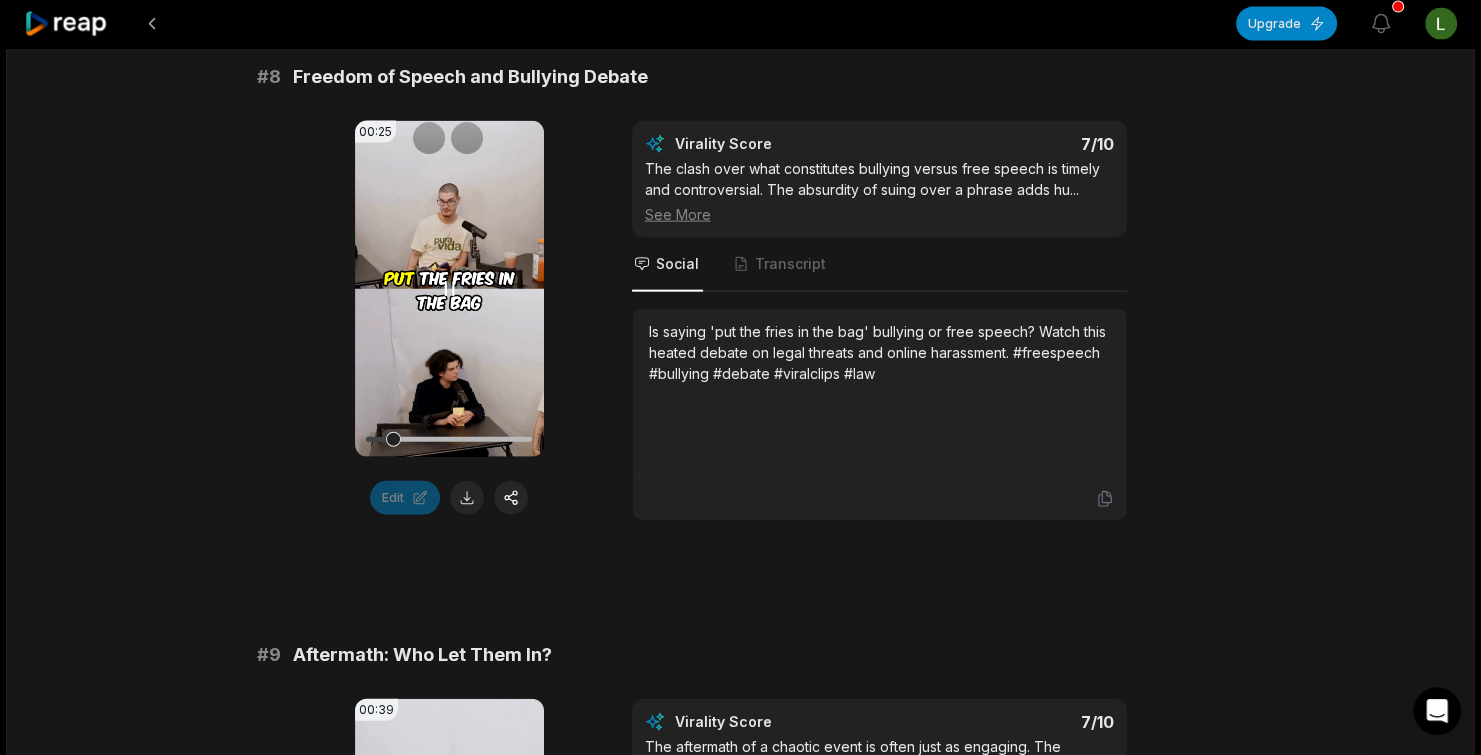 click 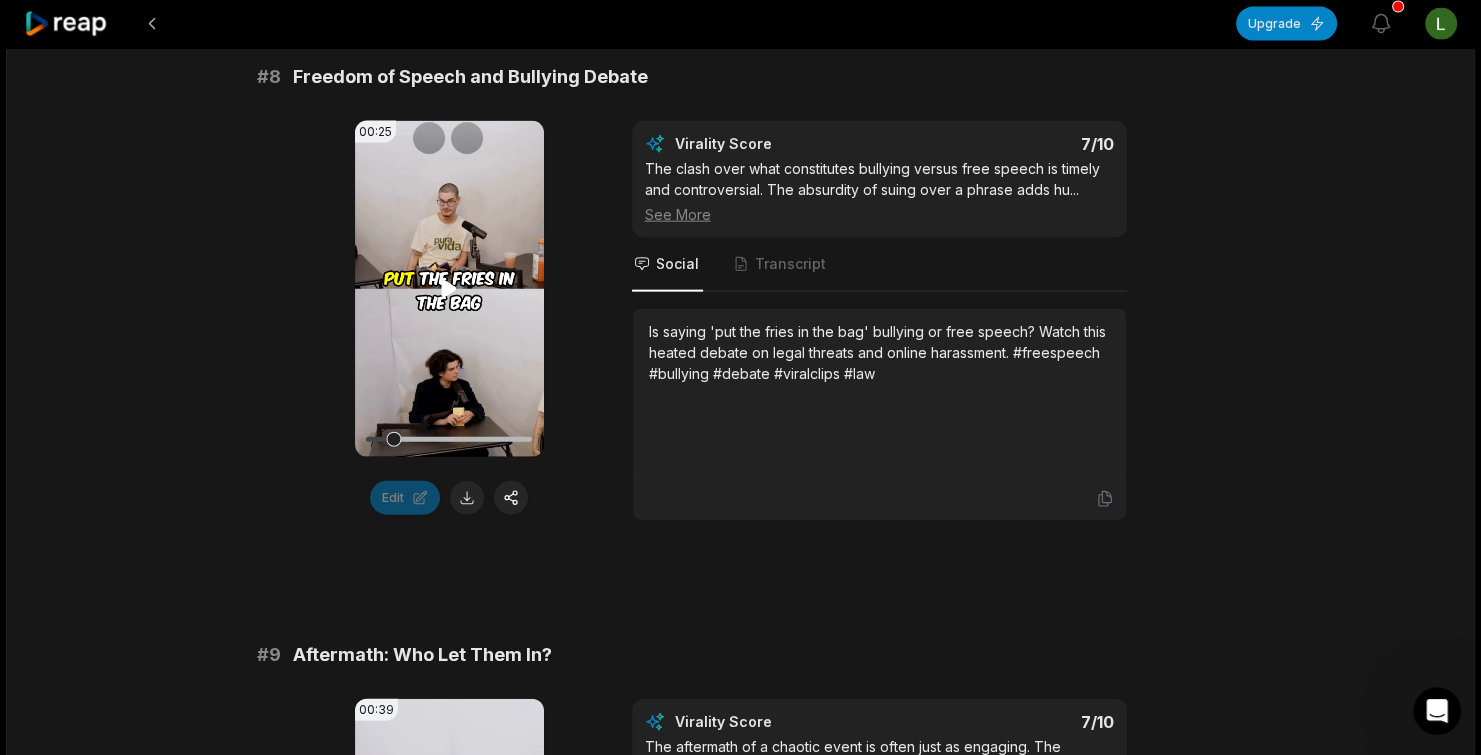 click on "Your browser does not support mp4 format." at bounding box center (449, 289) 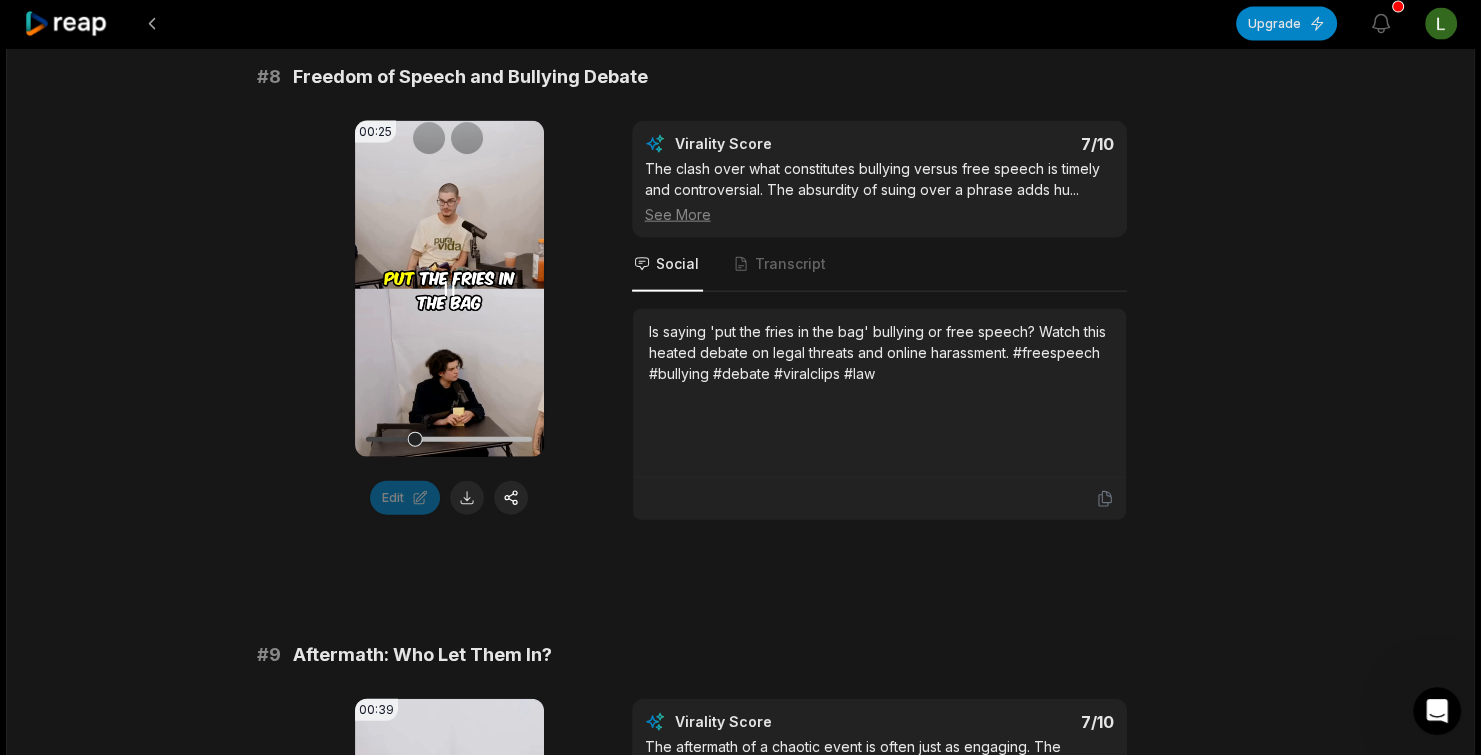 click 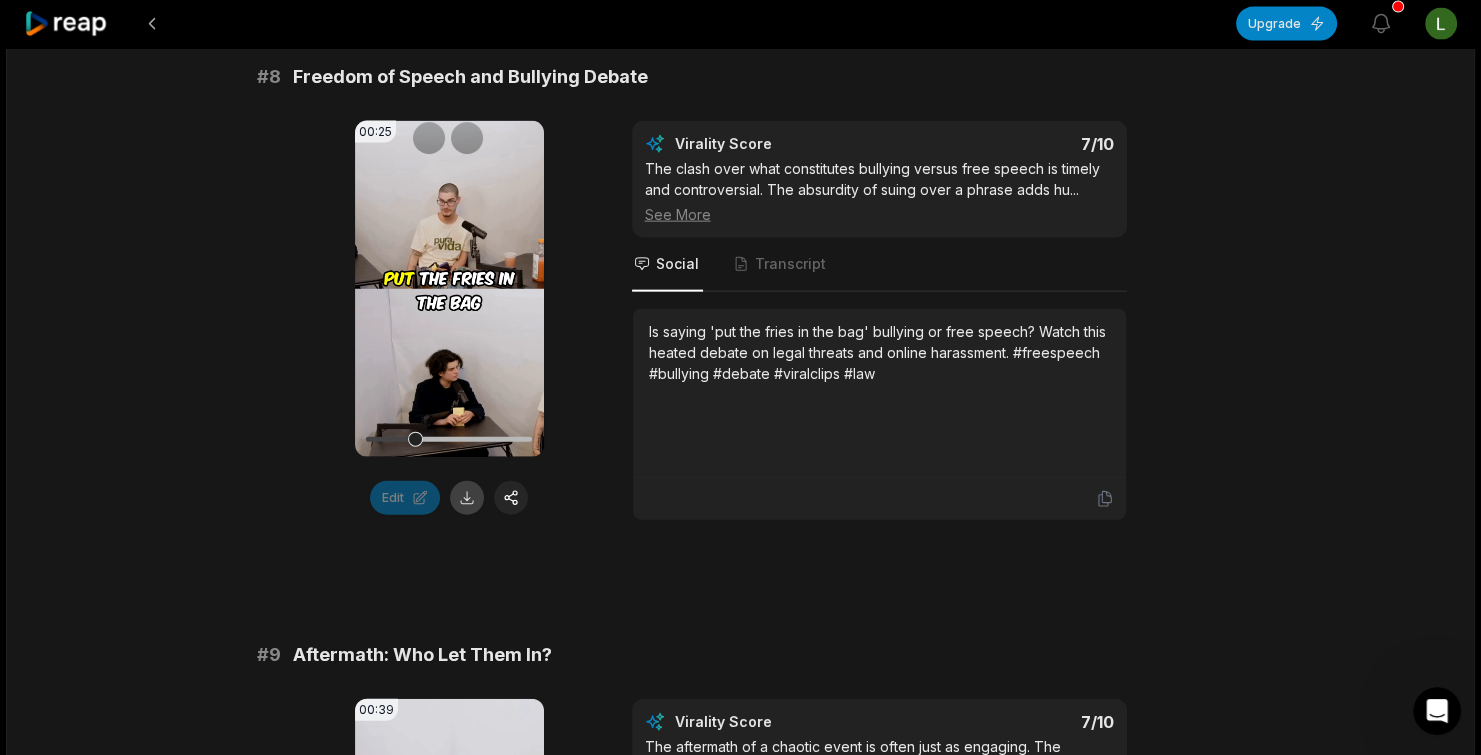 click at bounding box center [467, 498] 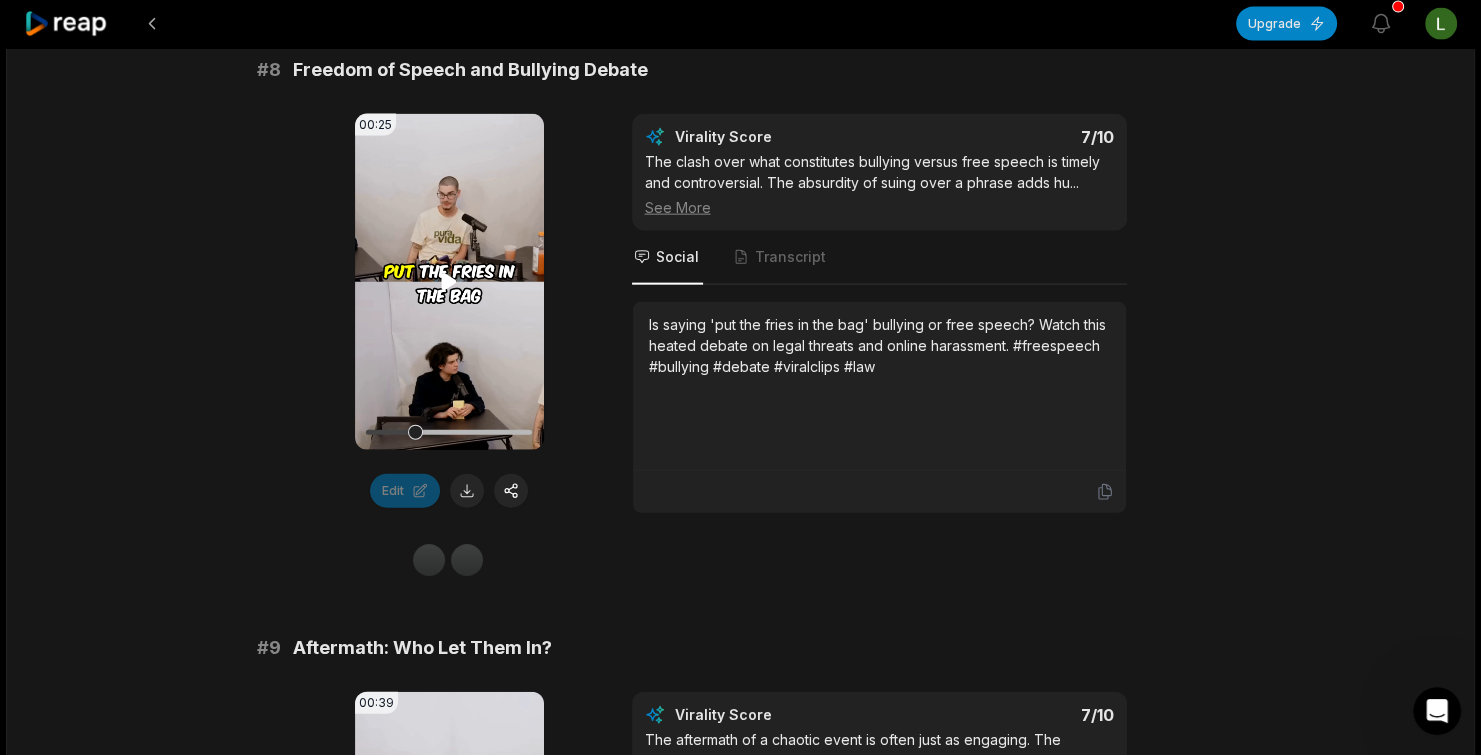 scroll, scrollTop: 4433, scrollLeft: 0, axis: vertical 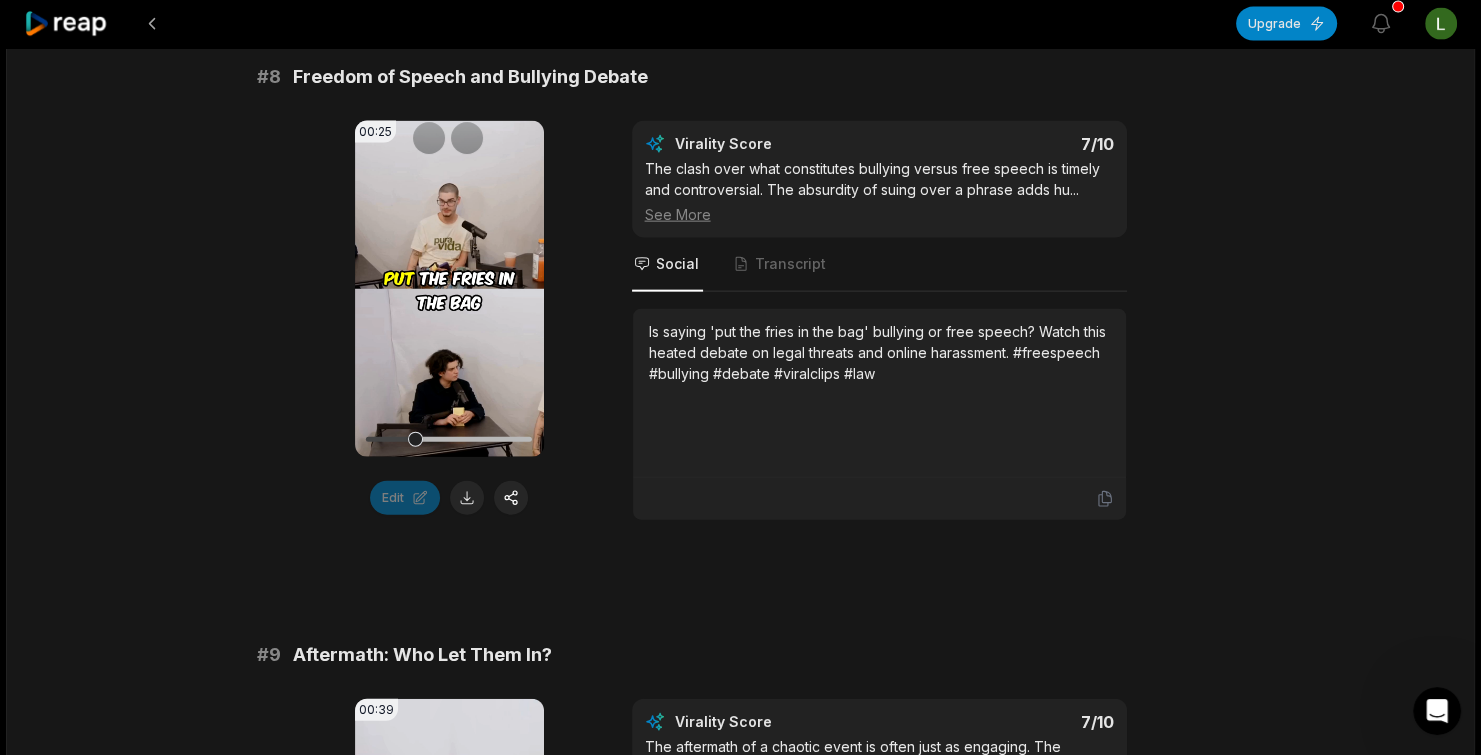 drag, startPoint x: 405, startPoint y: 426, endPoint x: 279, endPoint y: 386, distance: 132.19682 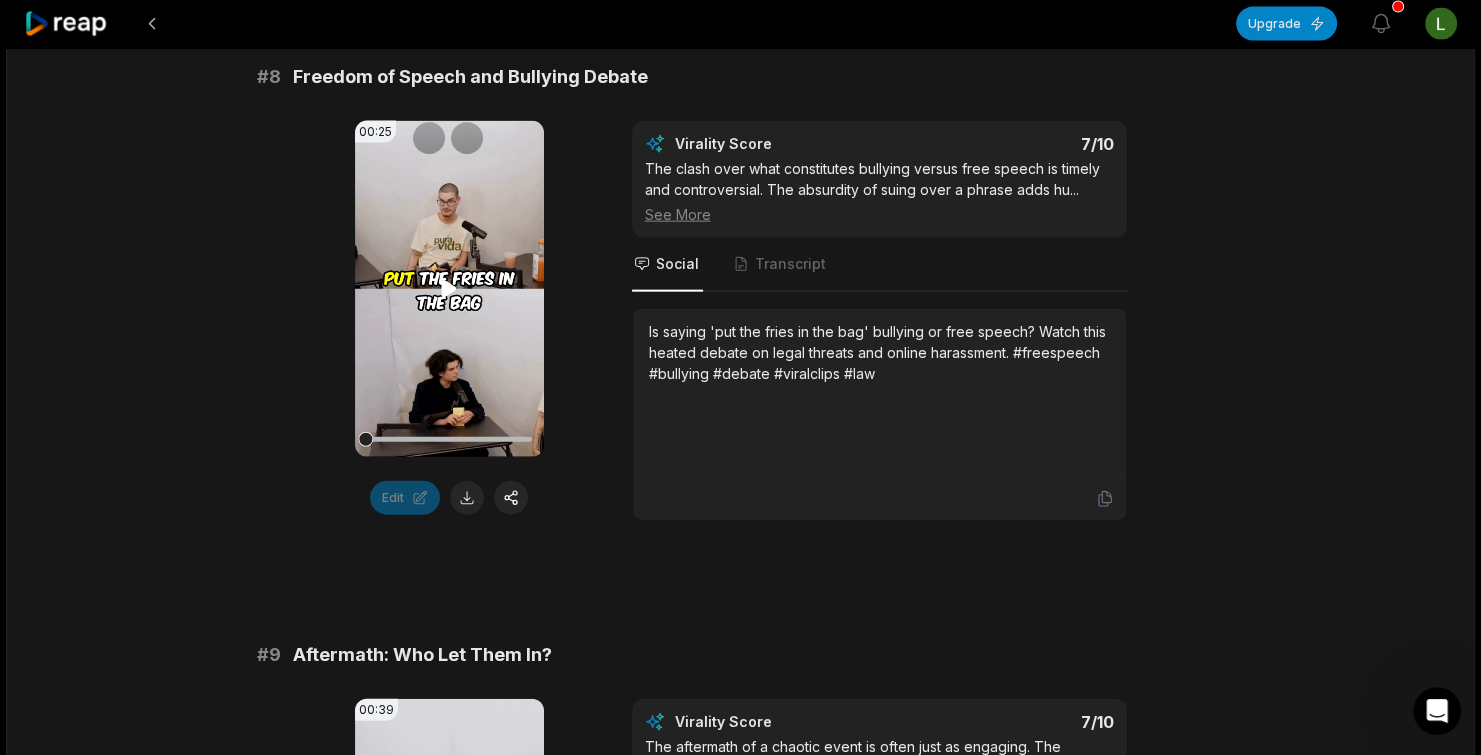 click on "Your browser does not support mp4 format." at bounding box center (449, 289) 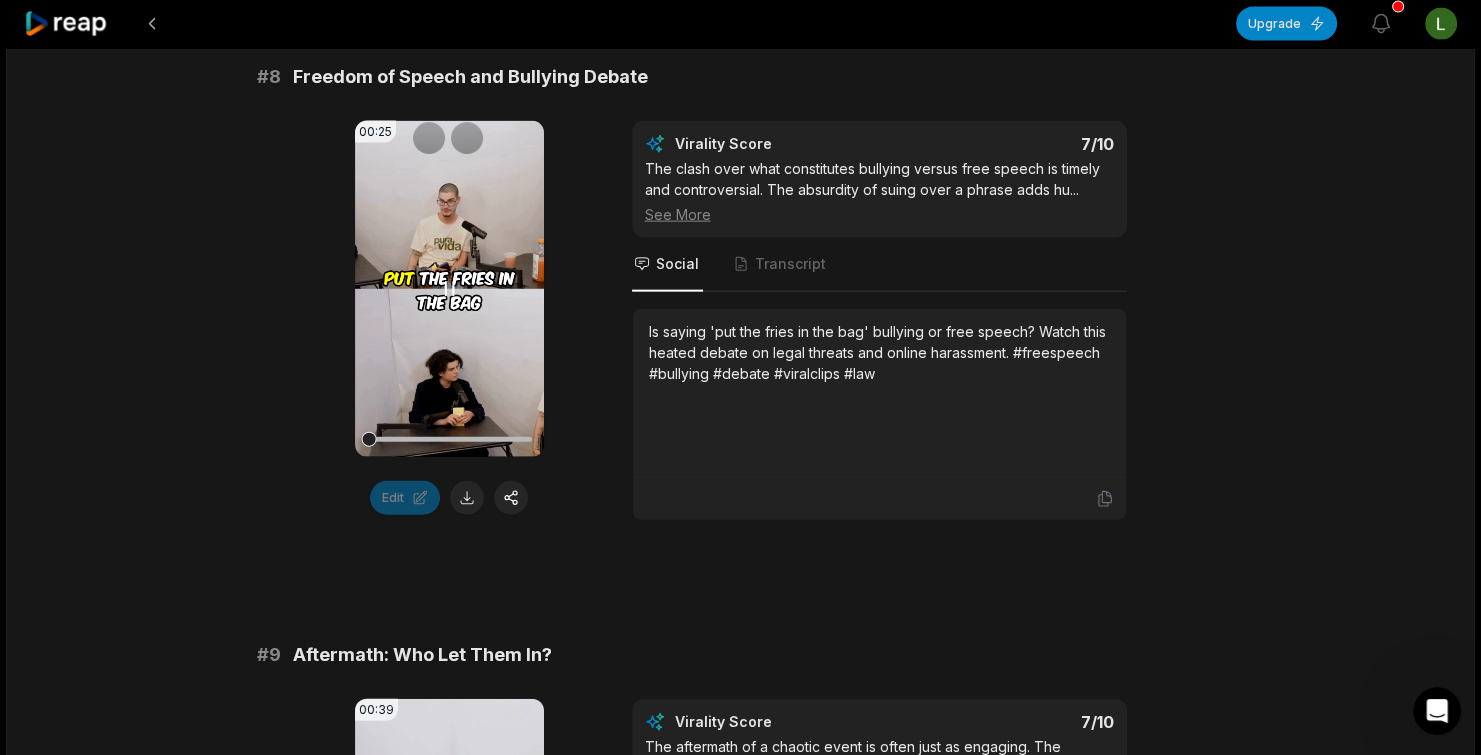 drag, startPoint x: 435, startPoint y: 281, endPoint x: 455, endPoint y: 311, distance: 36.05551 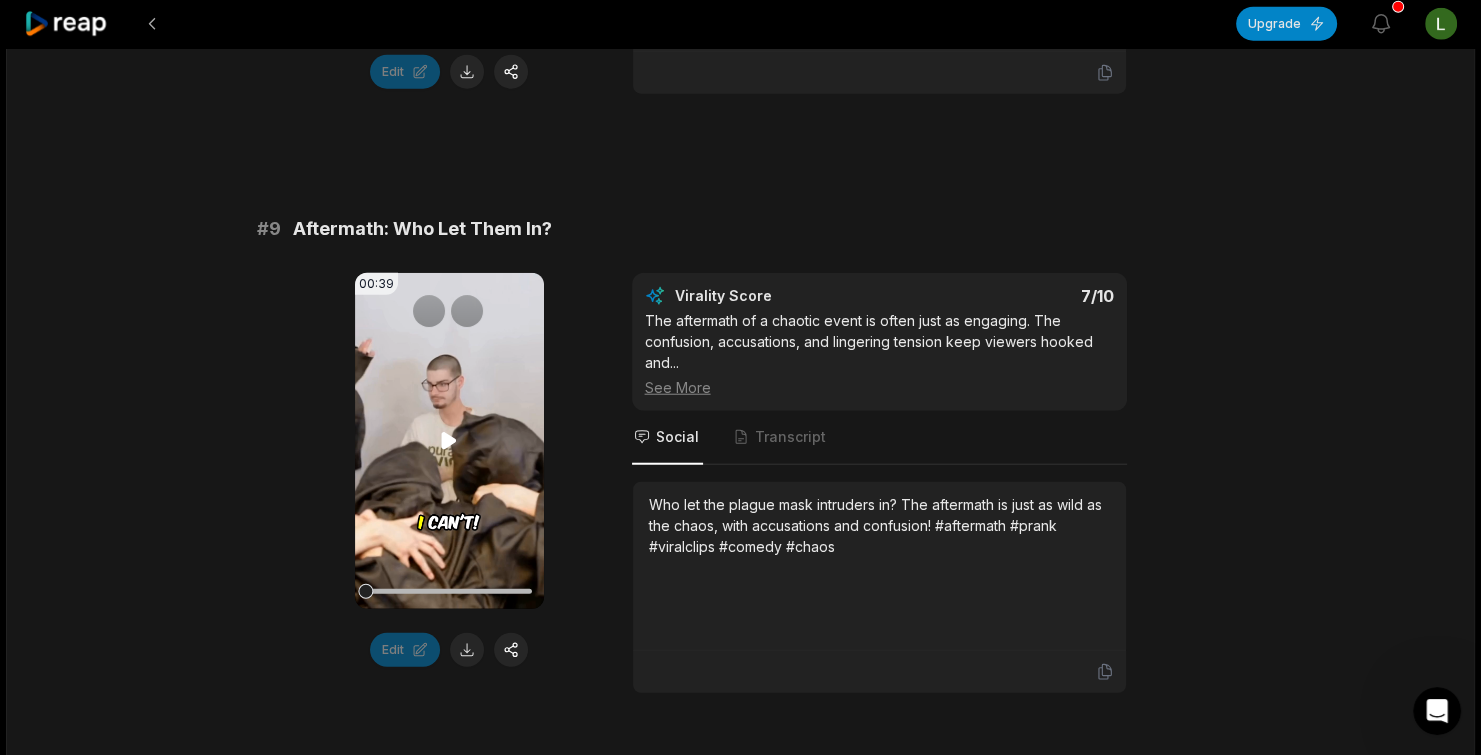 scroll, scrollTop: 4866, scrollLeft: 0, axis: vertical 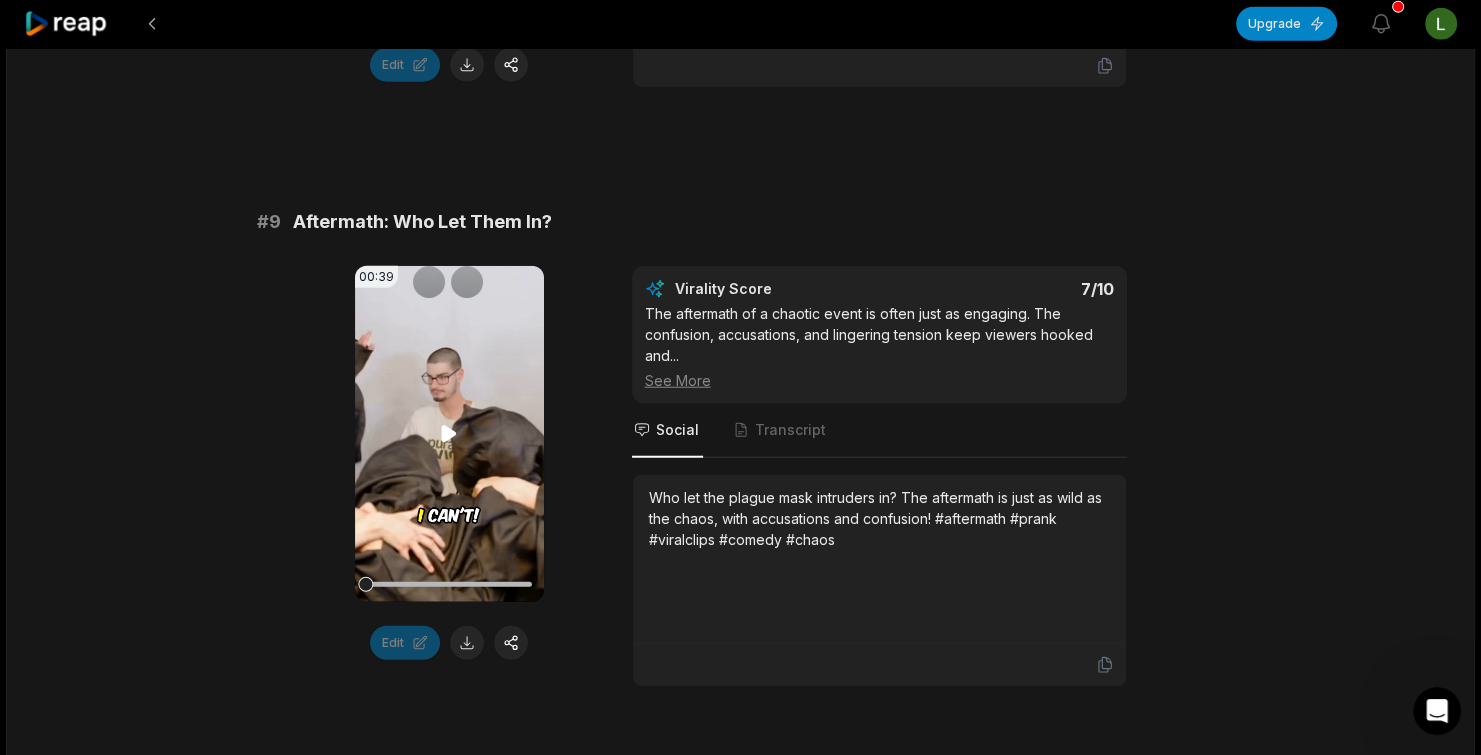 drag, startPoint x: 404, startPoint y: 402, endPoint x: 424, endPoint y: 400, distance: 20.09975 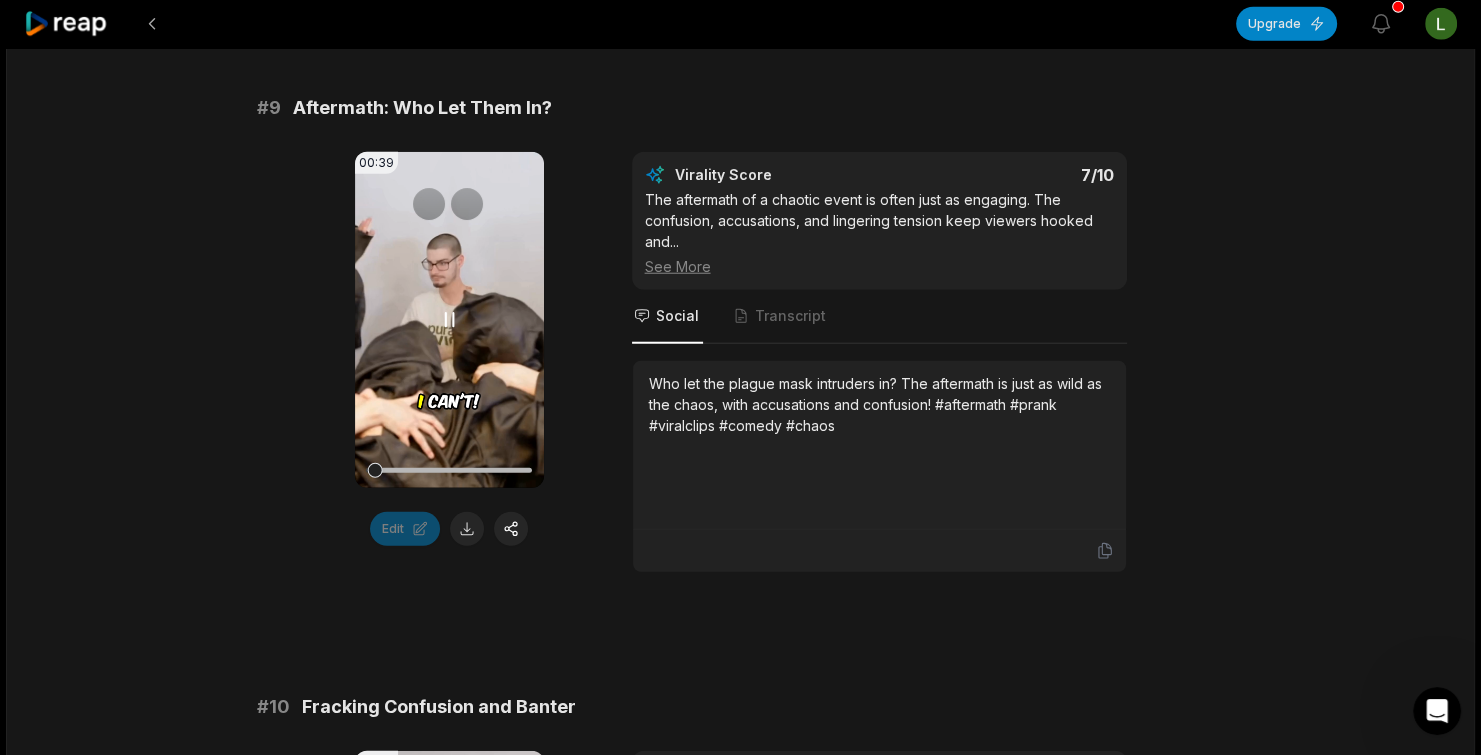 scroll, scrollTop: 4933, scrollLeft: 0, axis: vertical 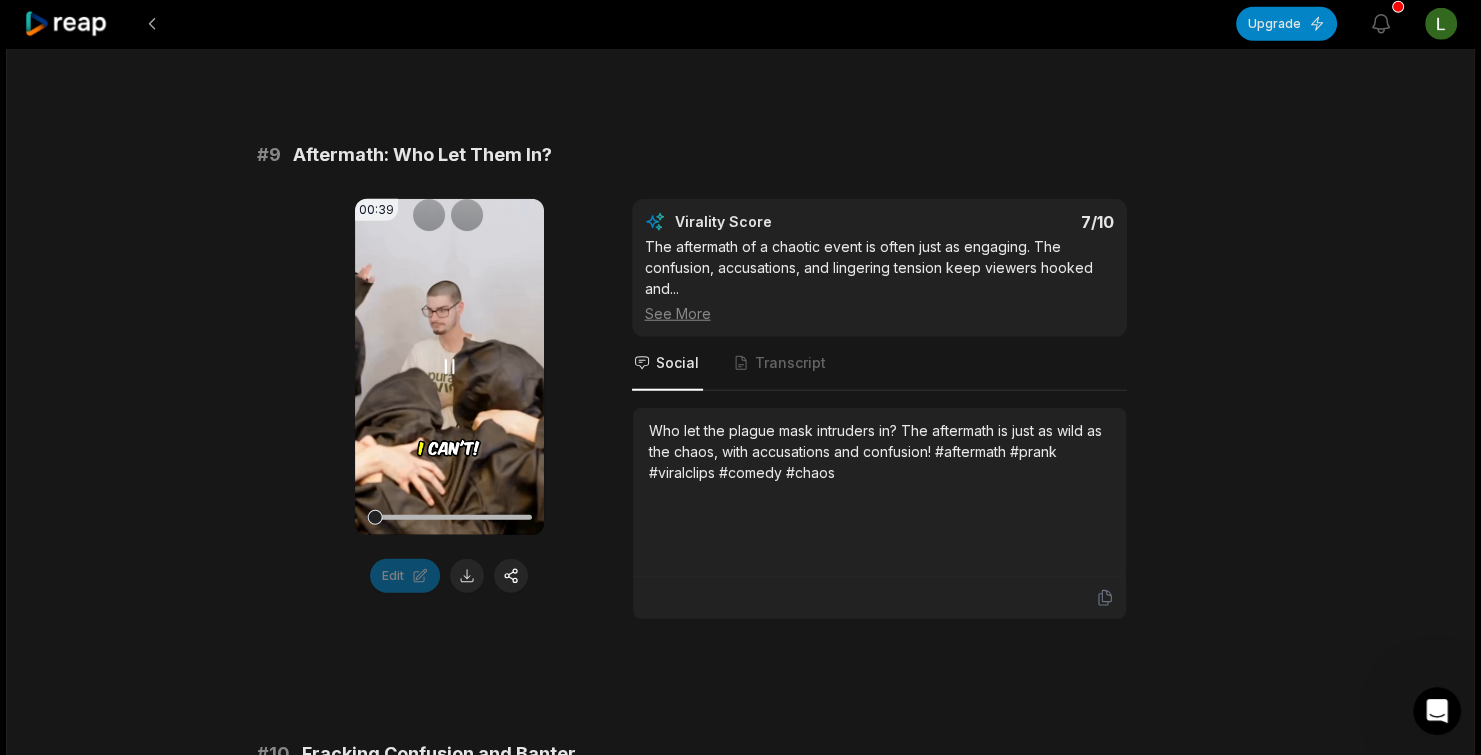 click on "Your browser does not support mp4 format." at bounding box center [449, 367] 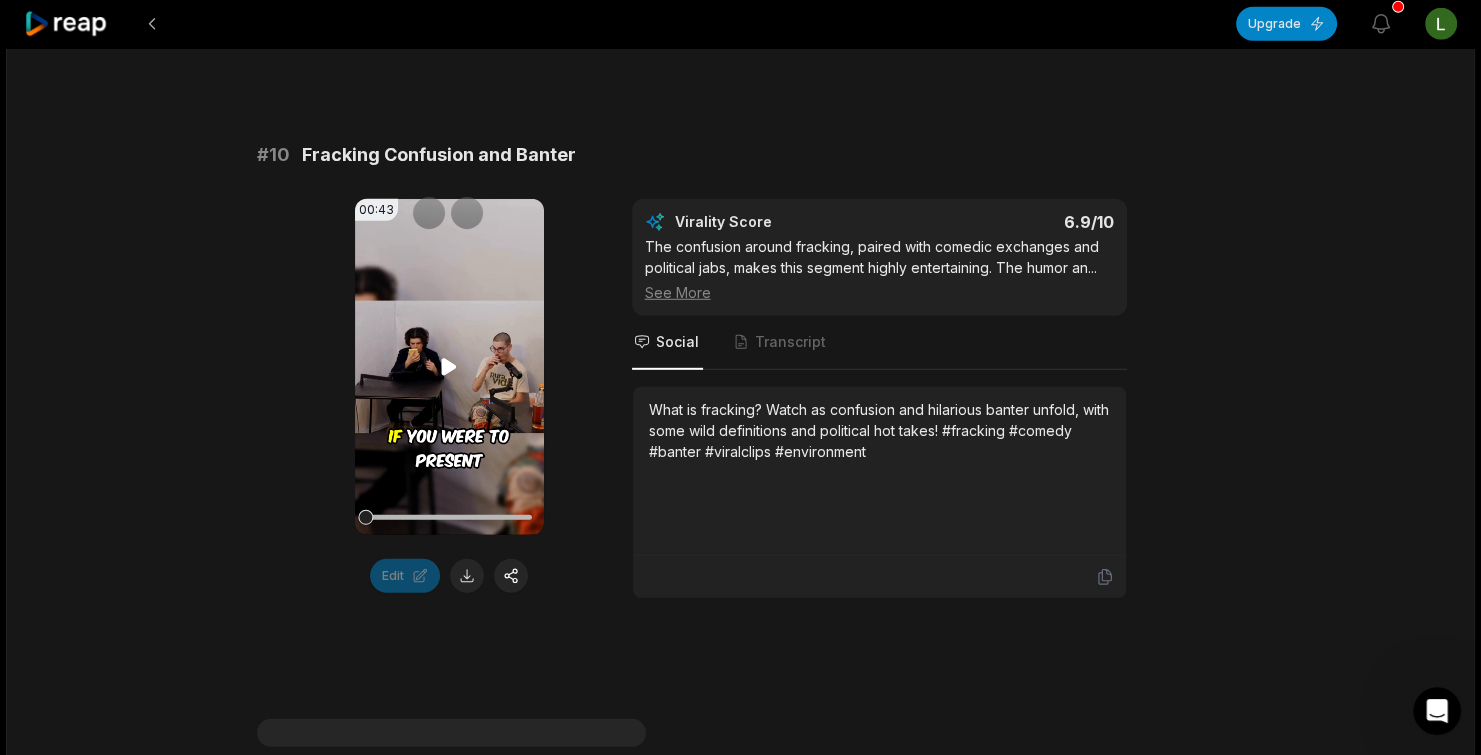 scroll, scrollTop: 5533, scrollLeft: 0, axis: vertical 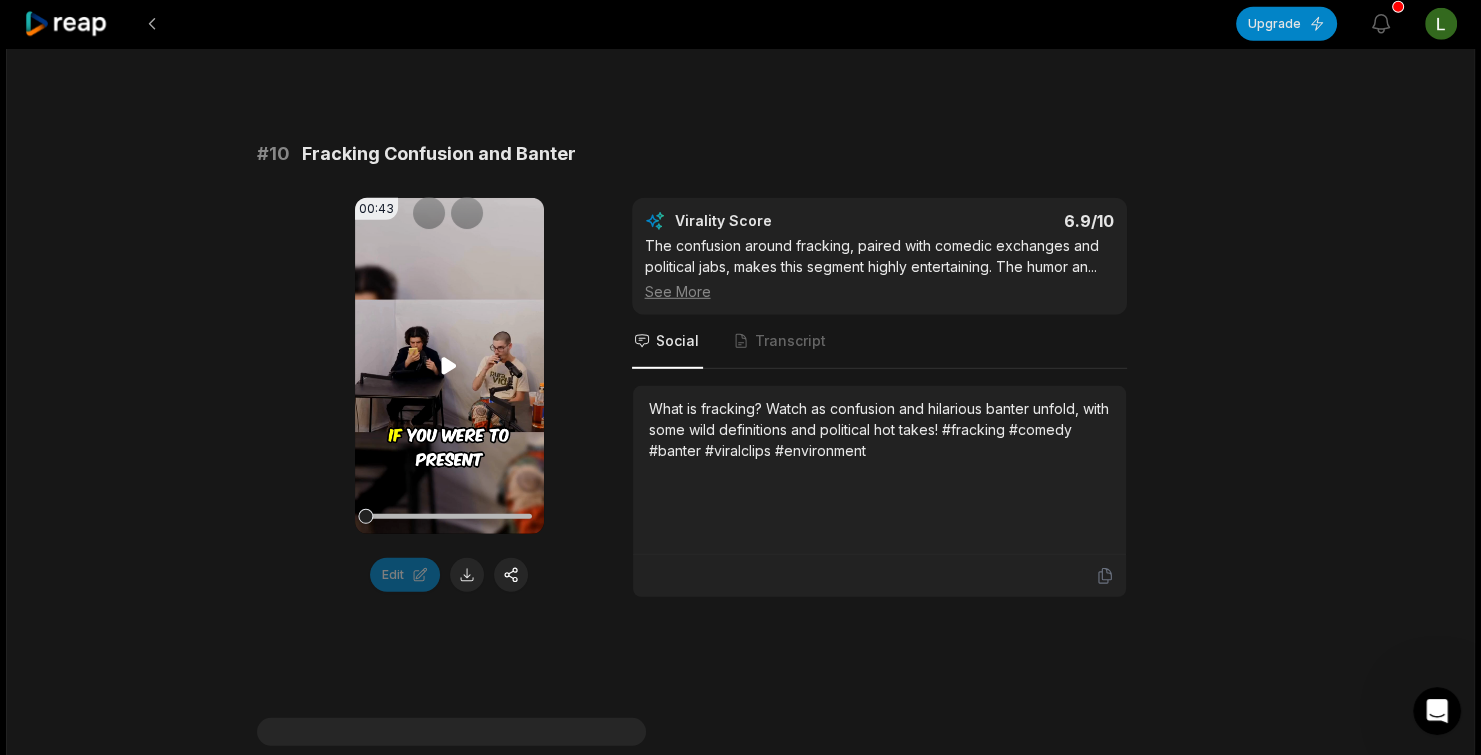 click 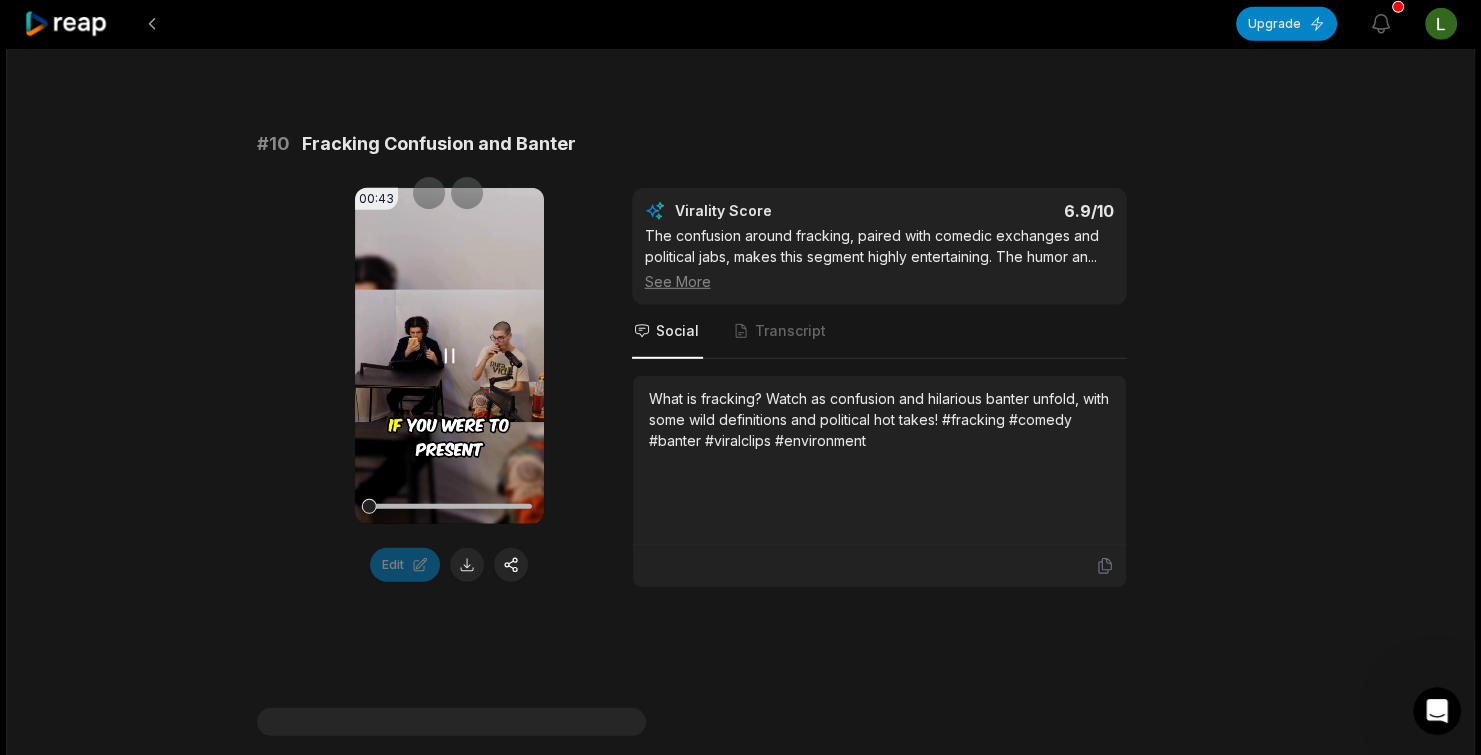 scroll, scrollTop: 5533, scrollLeft: 0, axis: vertical 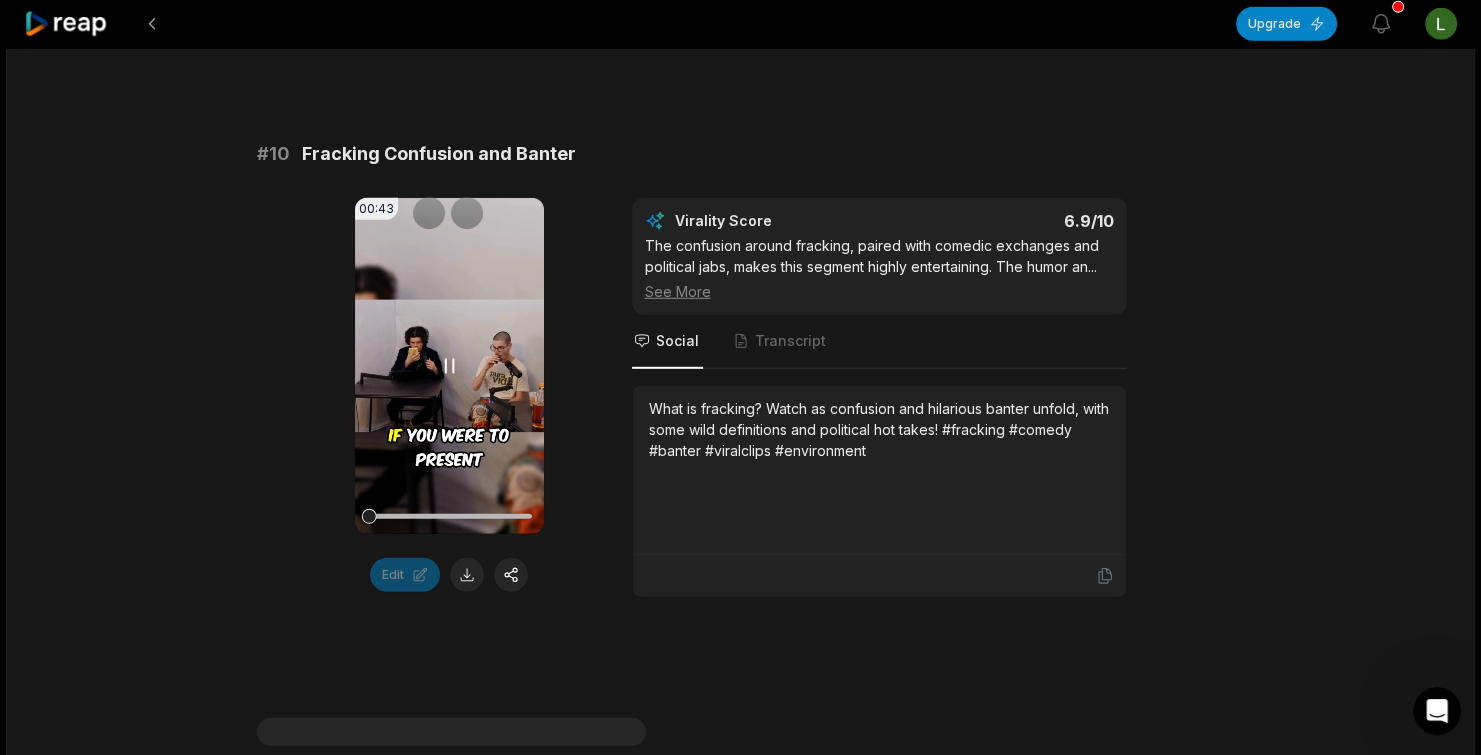 click 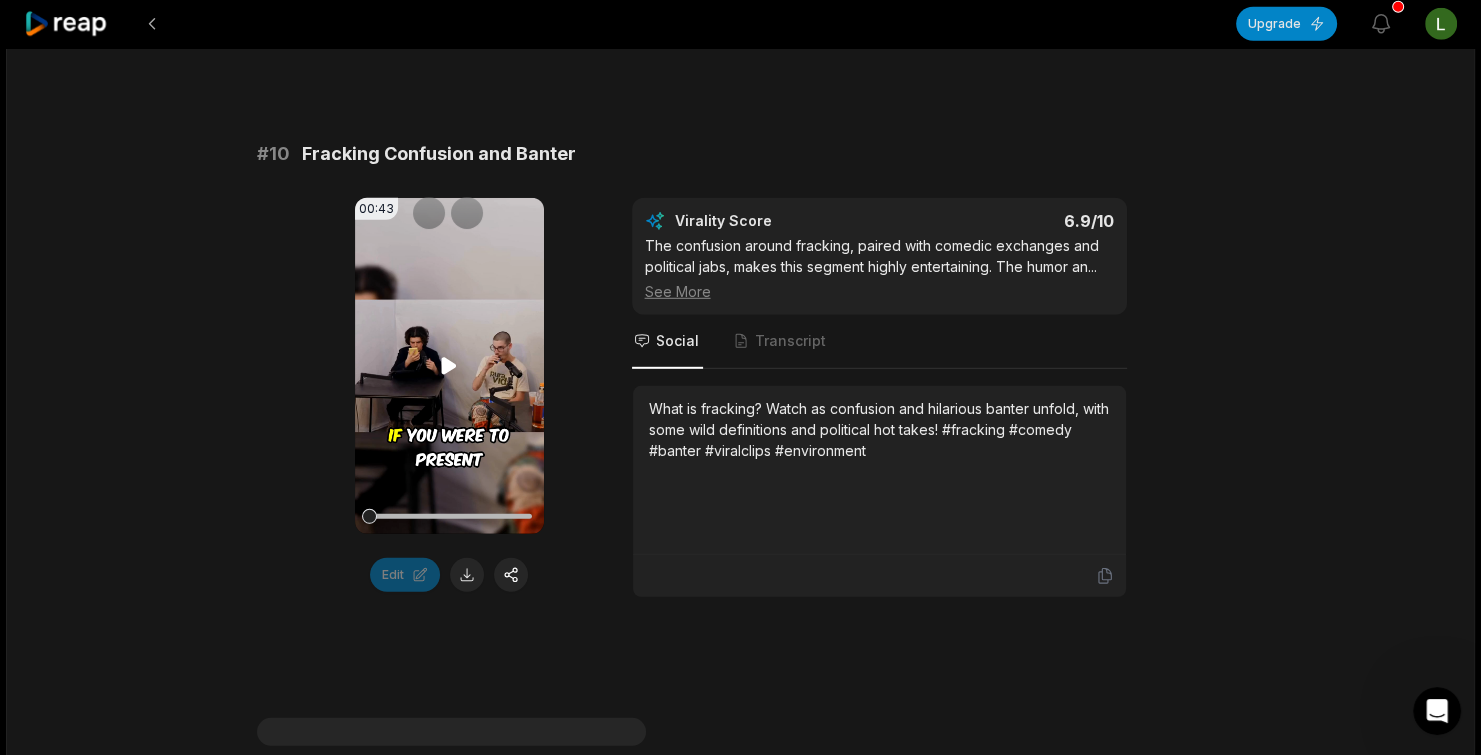 click 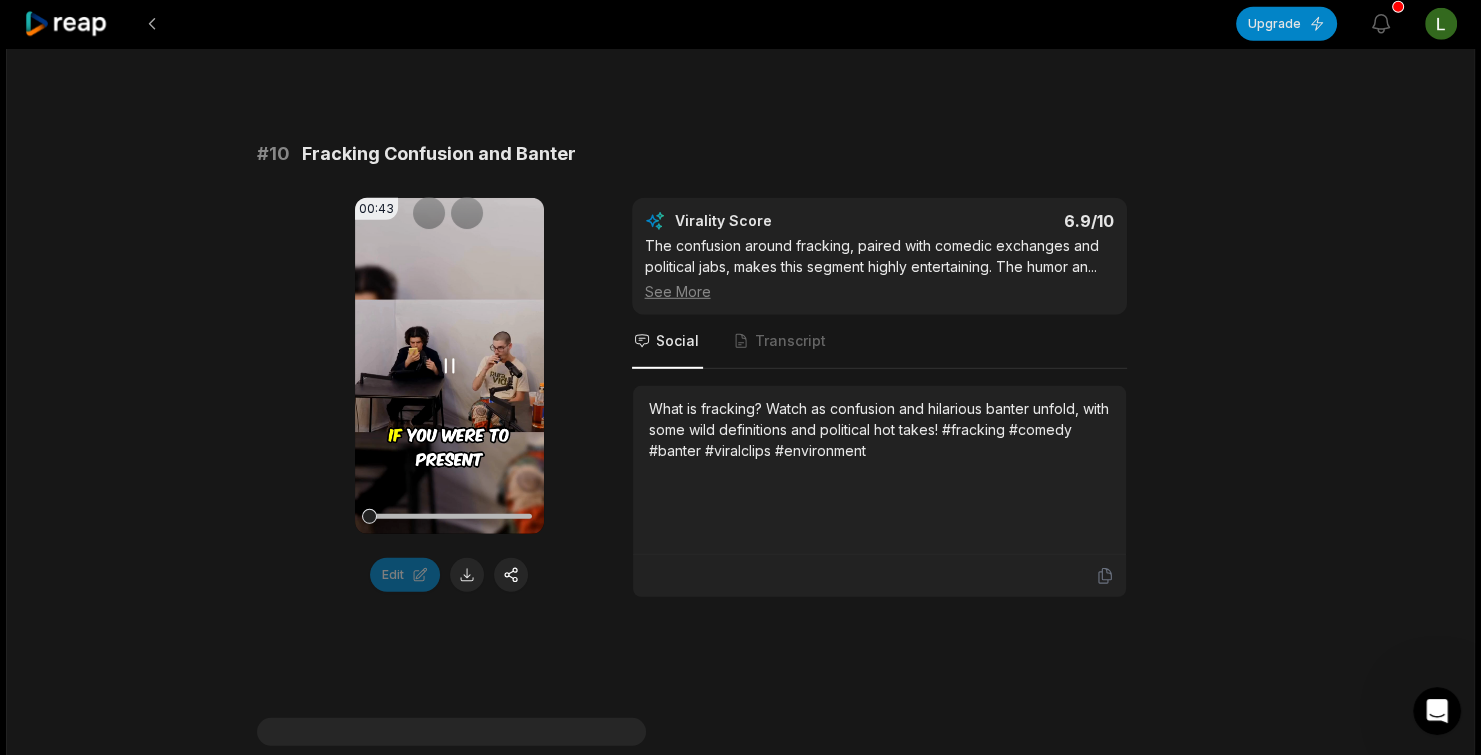 click 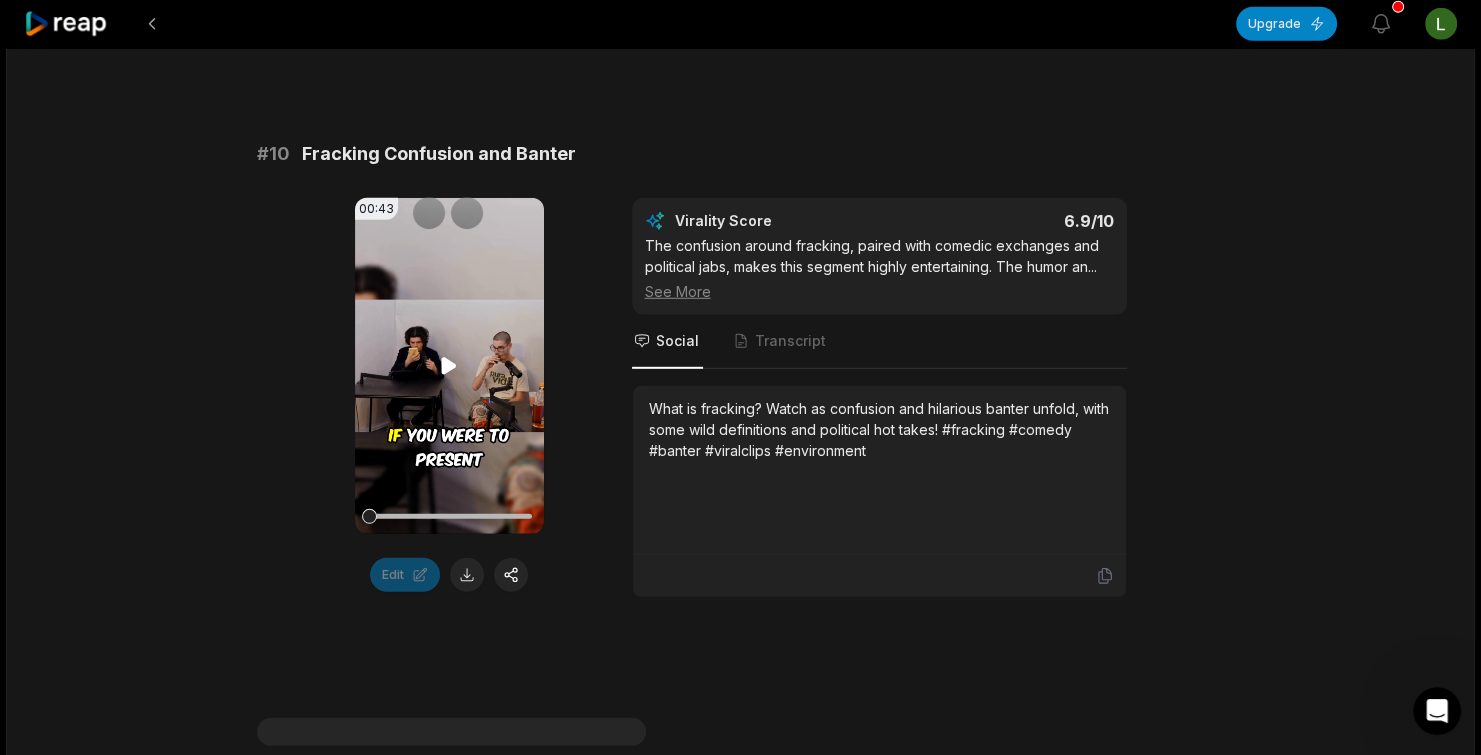 click 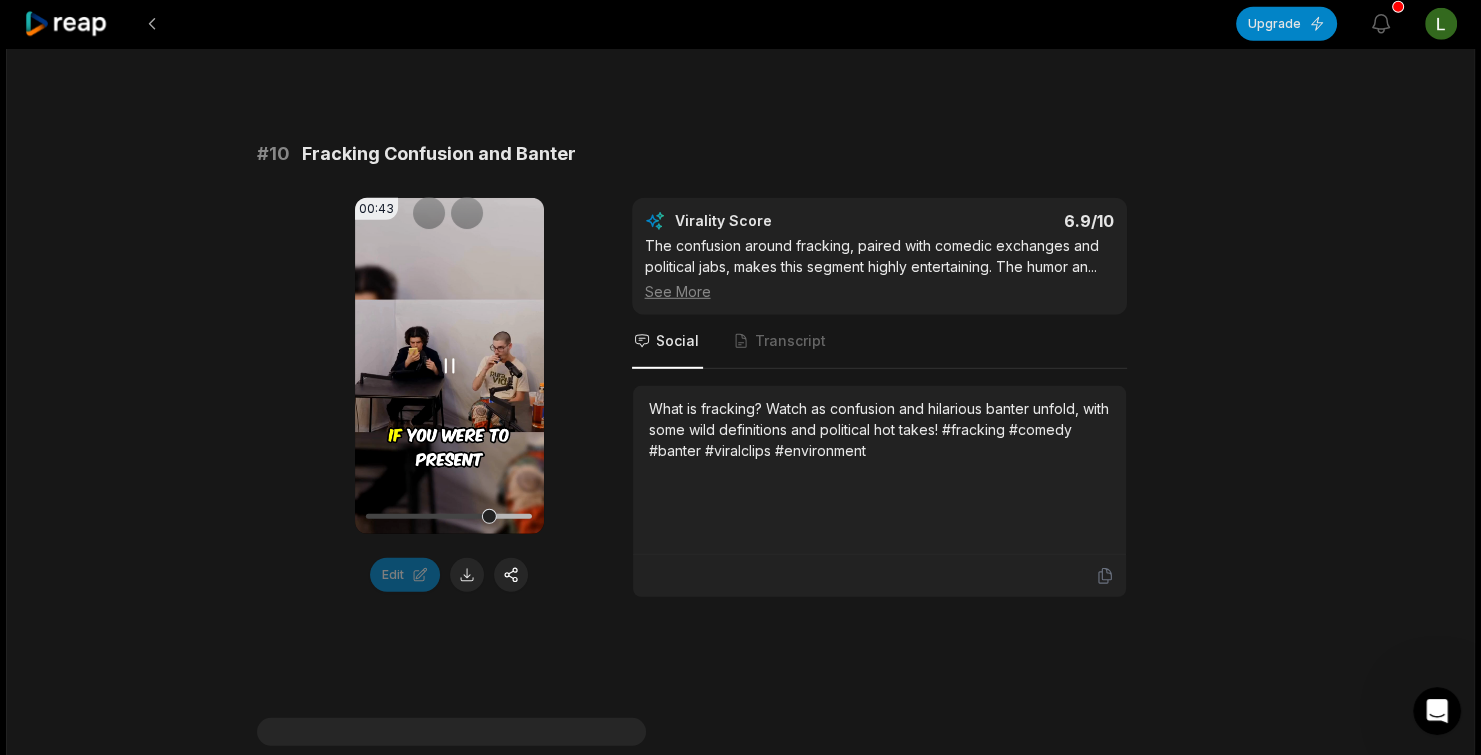 click on "Your browser does not support mp4 format." at bounding box center (449, 366) 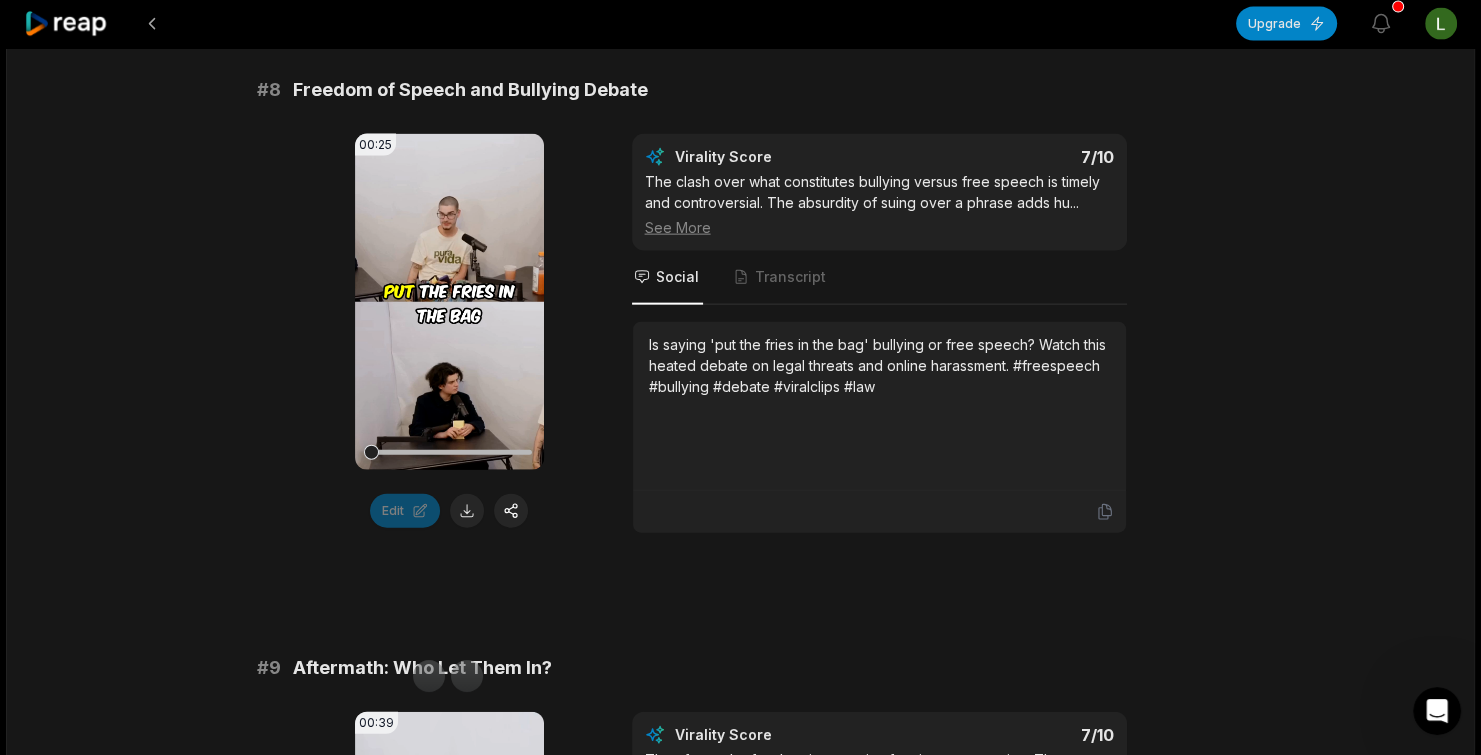 scroll, scrollTop: 4400, scrollLeft: 0, axis: vertical 